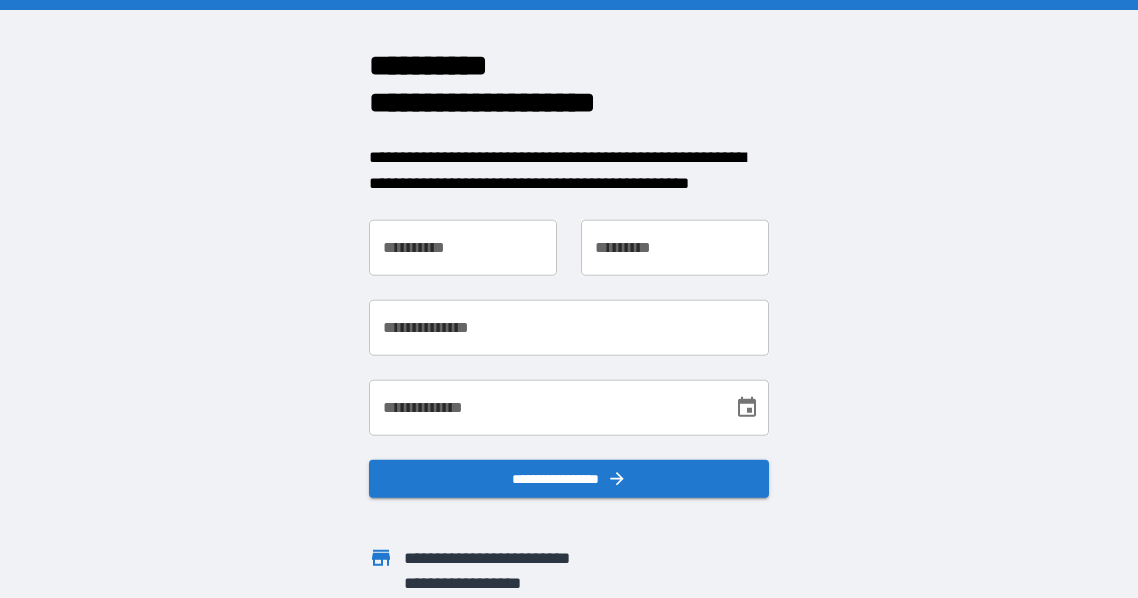 scroll, scrollTop: 0, scrollLeft: 0, axis: both 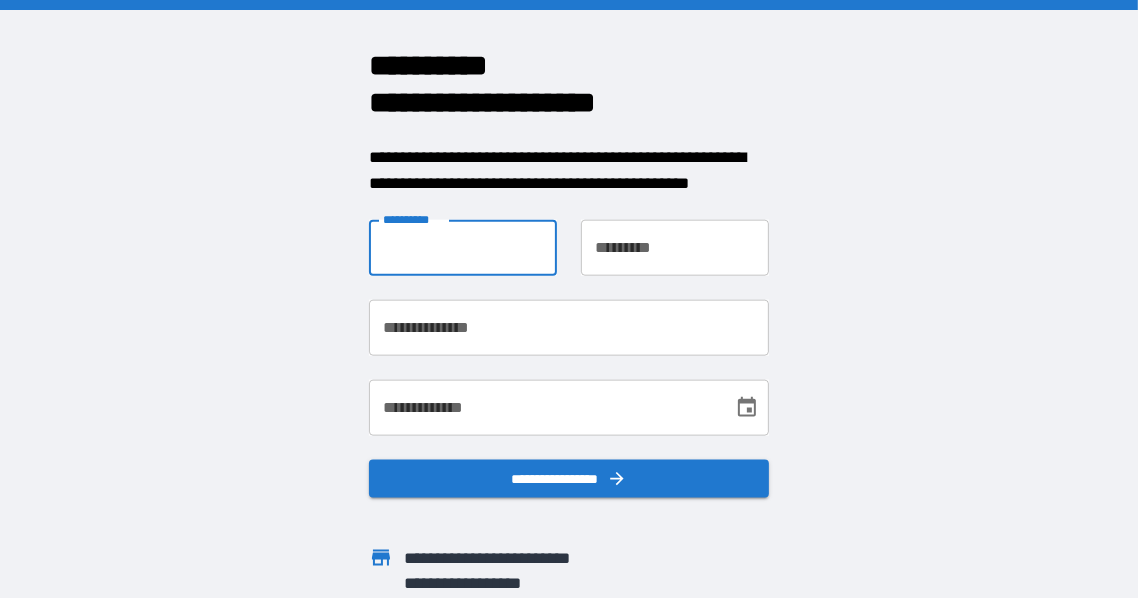 click on "**********" at bounding box center (463, 248) 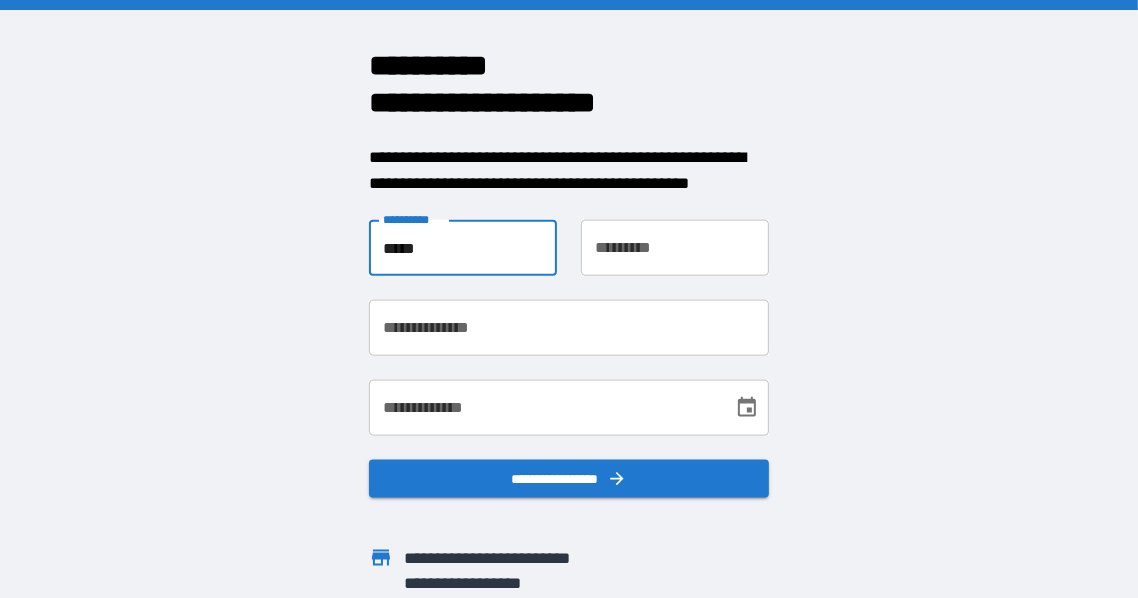 type on "*****" 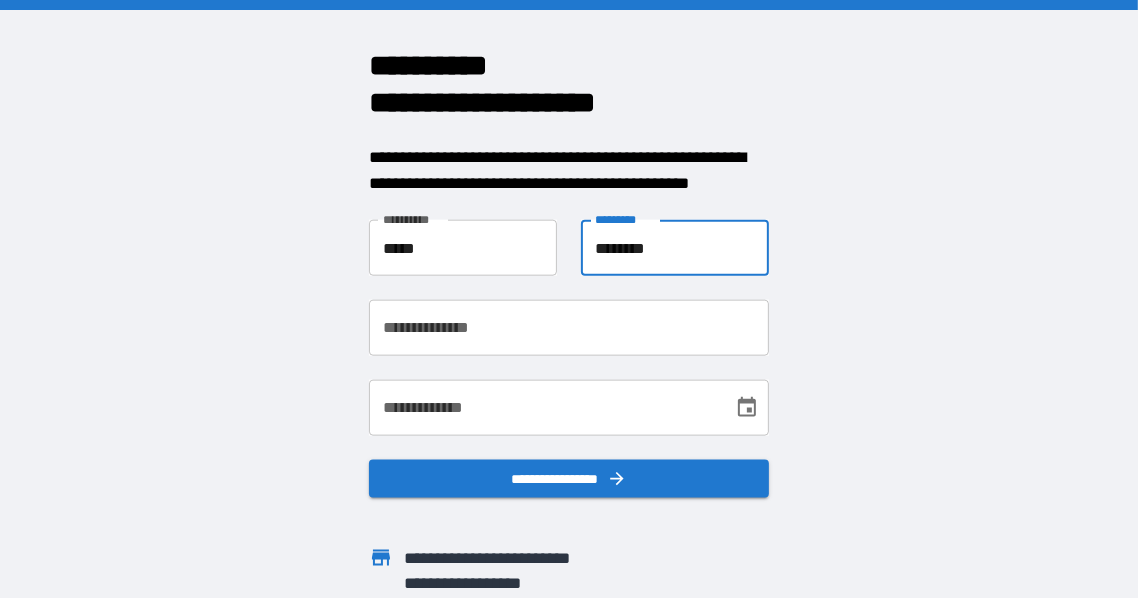 type on "********" 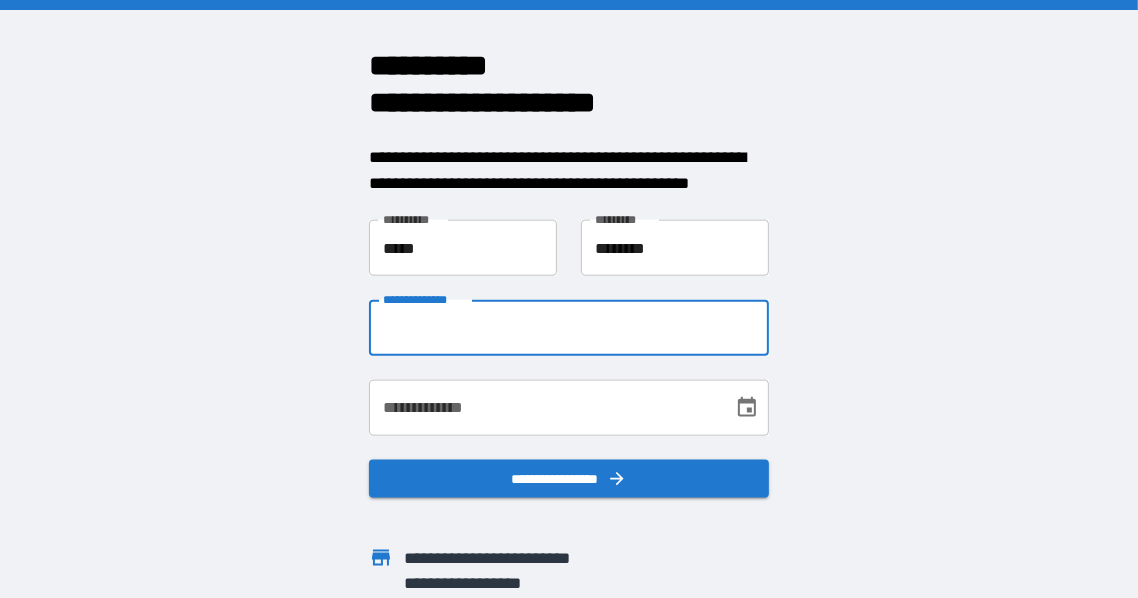 click on "**********" at bounding box center (569, 328) 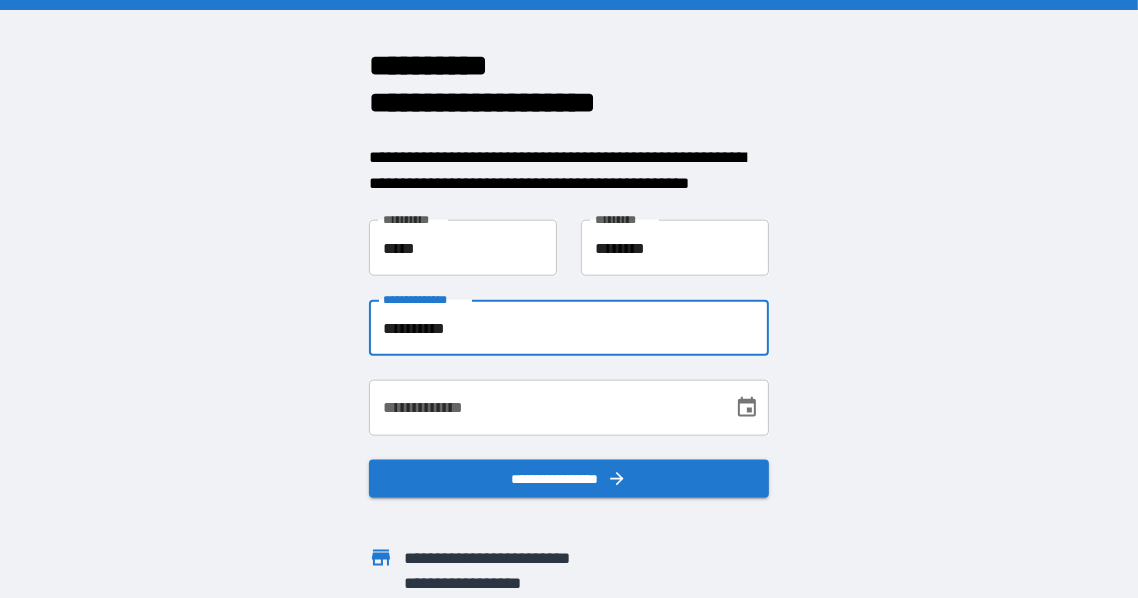 type on "**********" 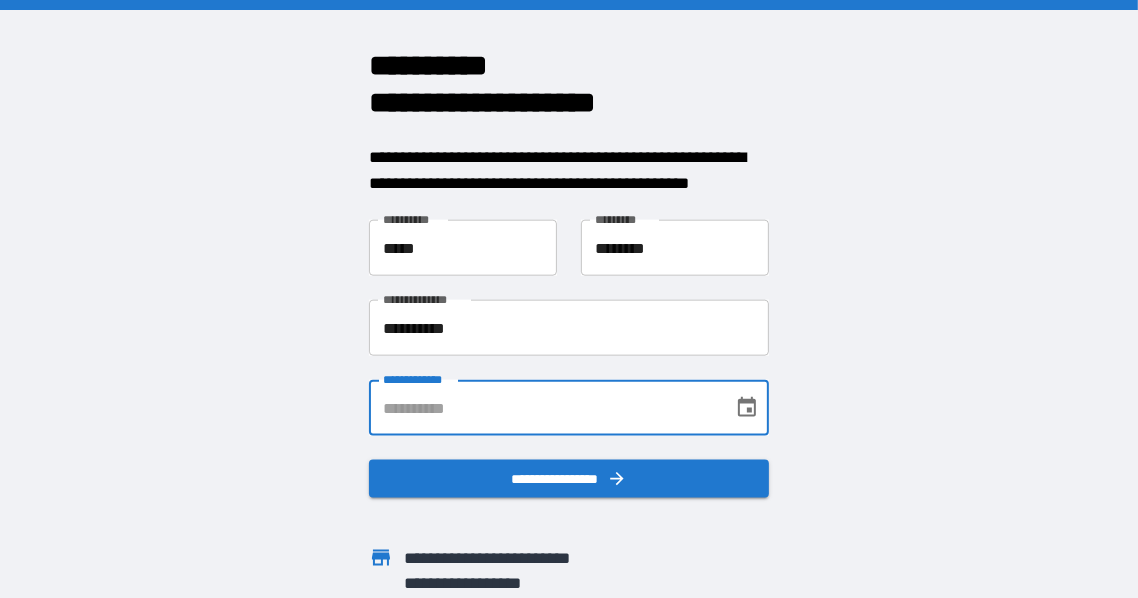 click on "**********" at bounding box center (544, 408) 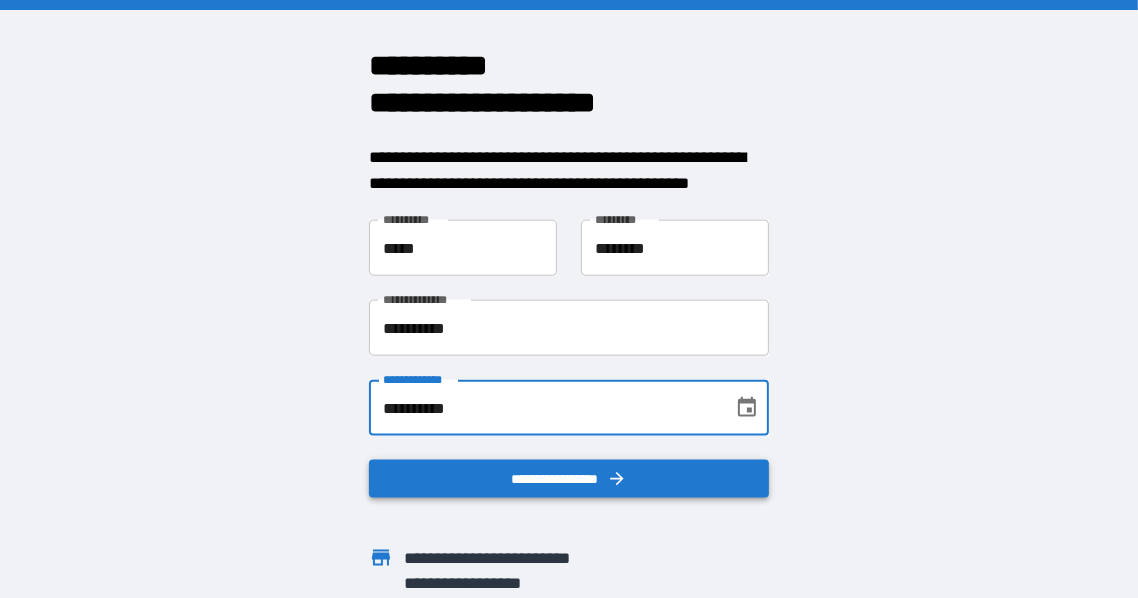 type on "**********" 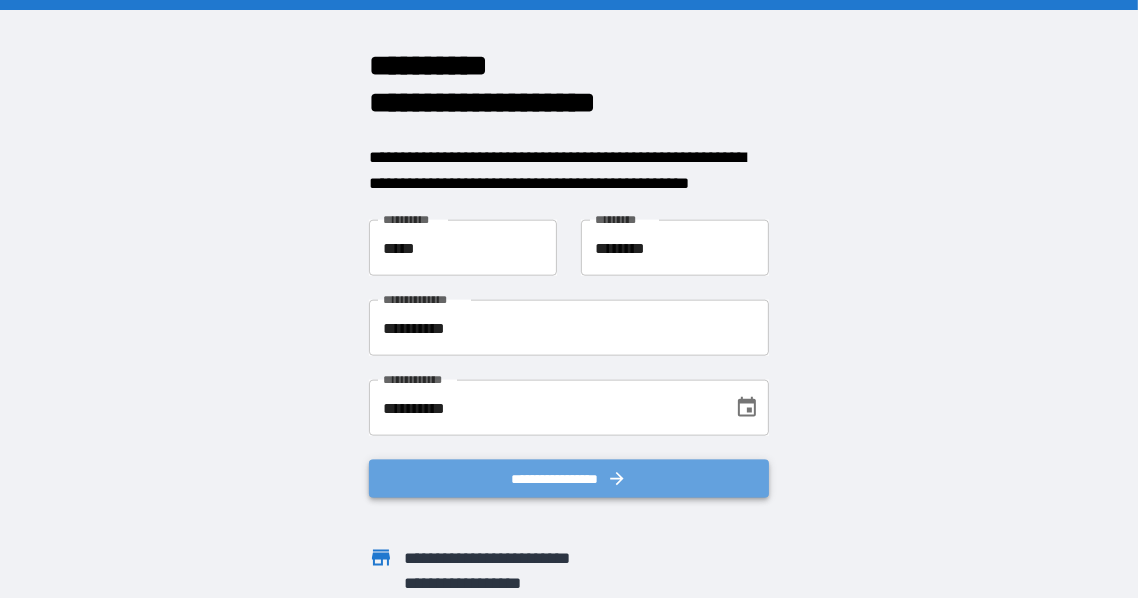 click on "**********" at bounding box center (569, 479) 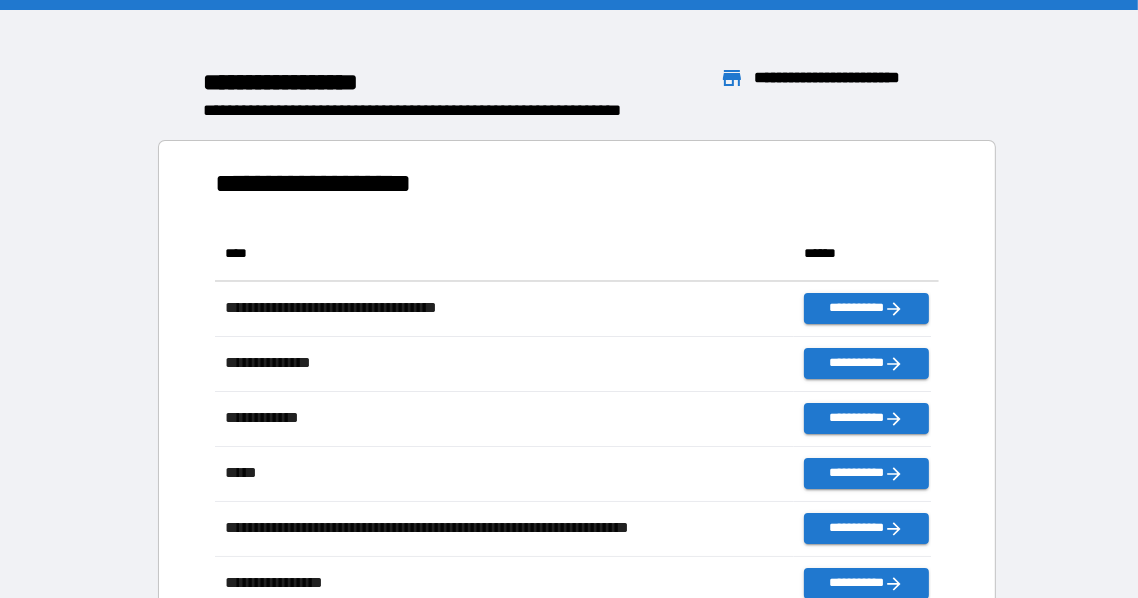 scroll, scrollTop: 11, scrollLeft: 10, axis: both 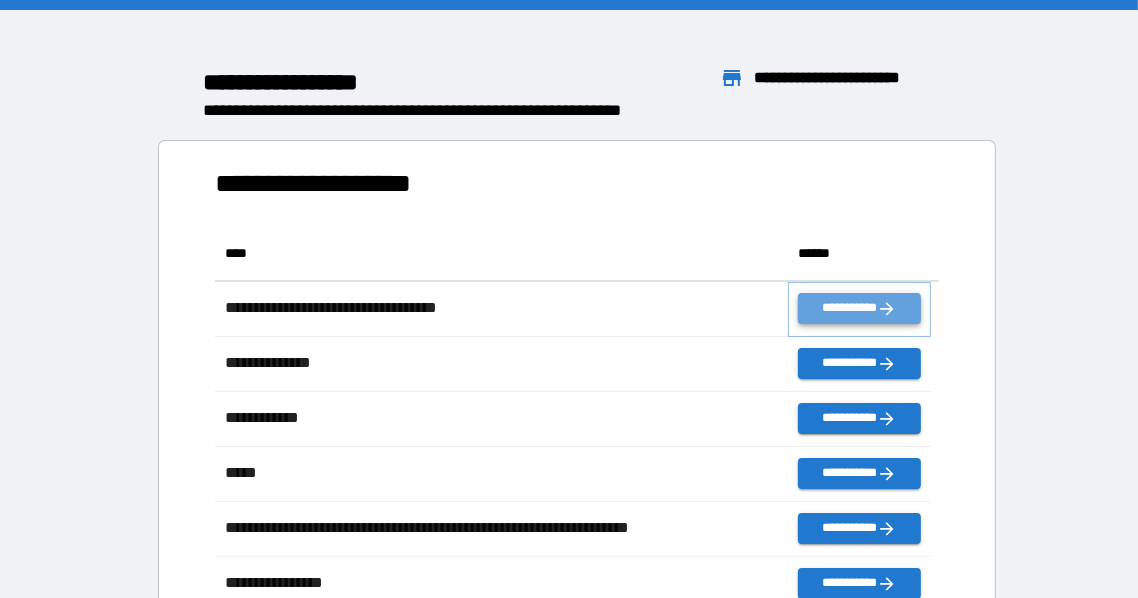 click on "**********" at bounding box center (859, 308) 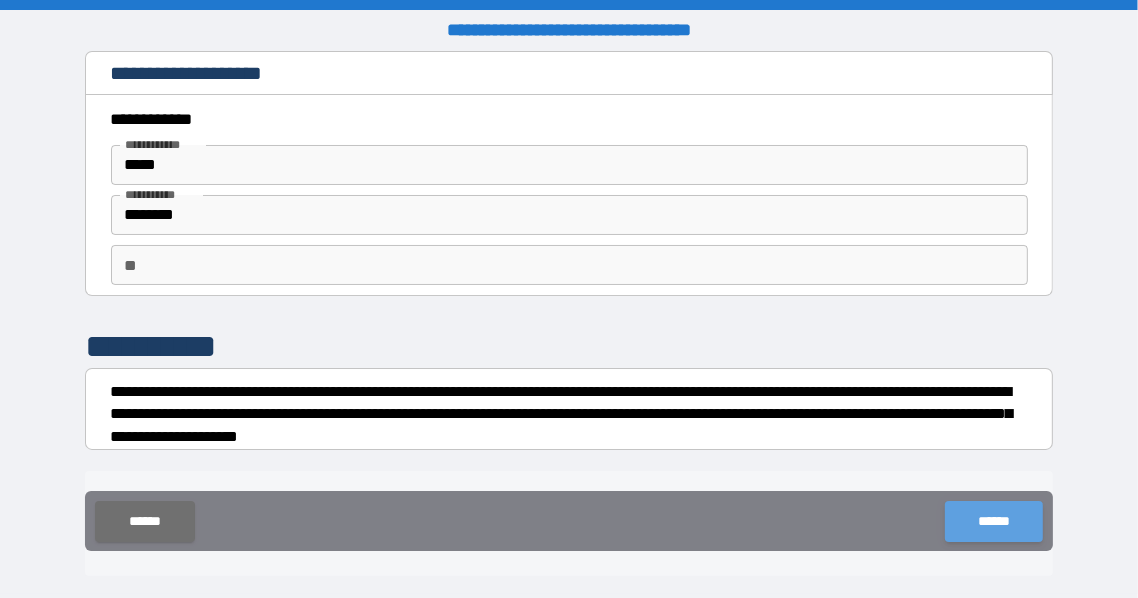 click on "******" at bounding box center [993, 521] 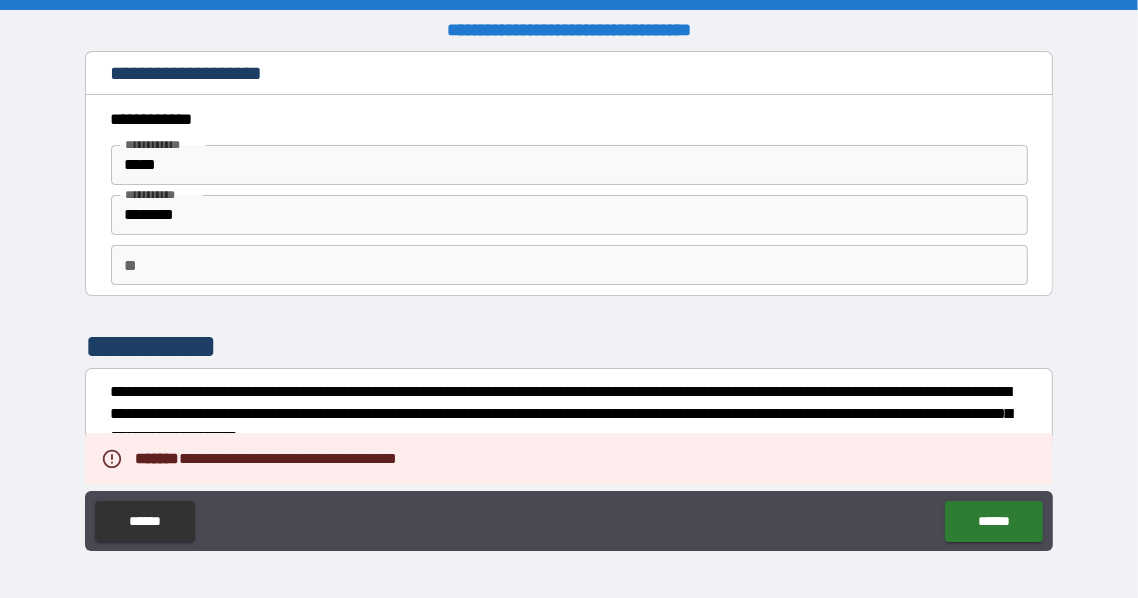 scroll, scrollTop: 367, scrollLeft: 0, axis: vertical 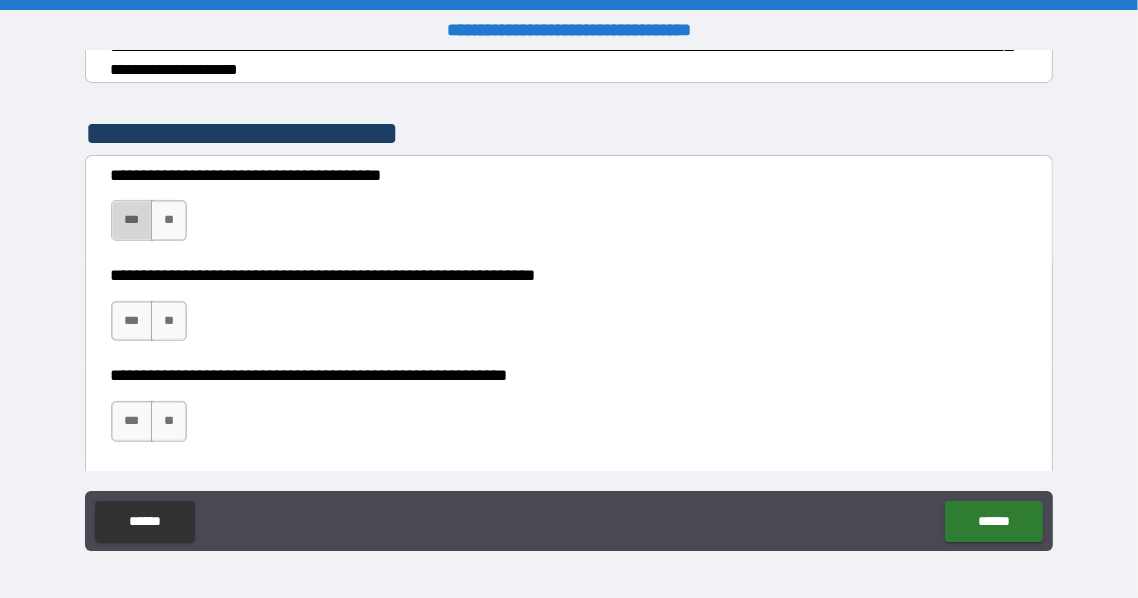 click on "***" at bounding box center [132, 220] 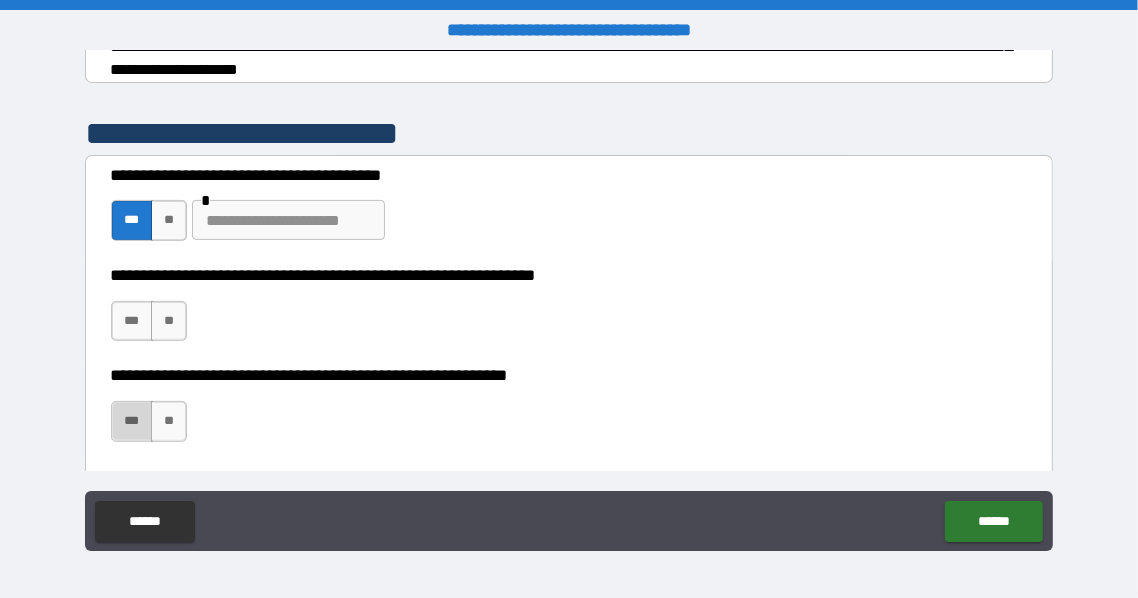 click on "***" at bounding box center (132, 421) 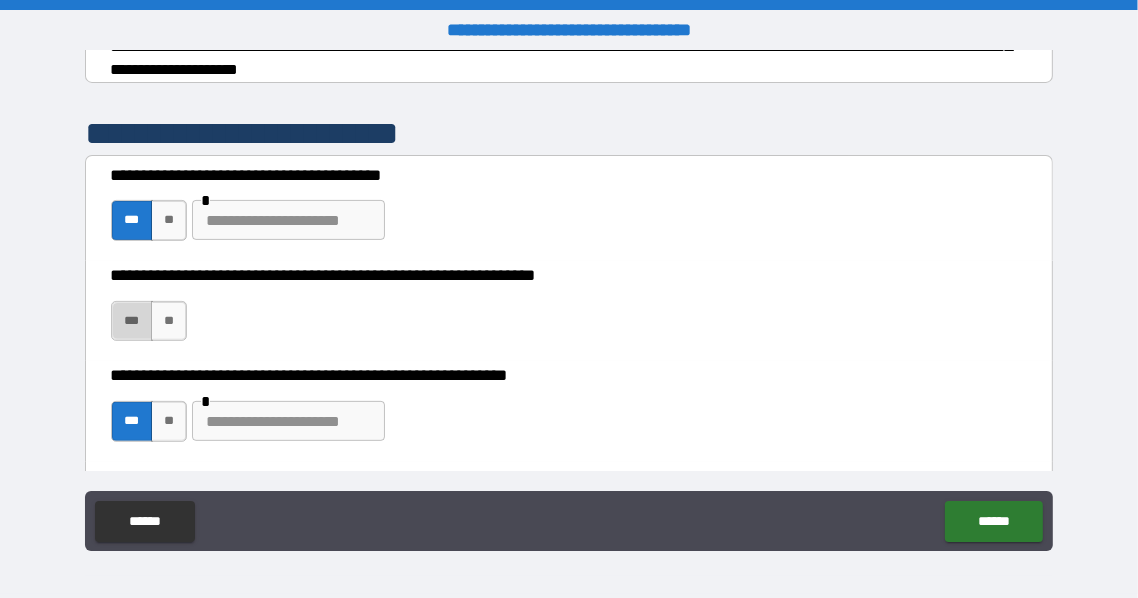 click on "***" at bounding box center (132, 321) 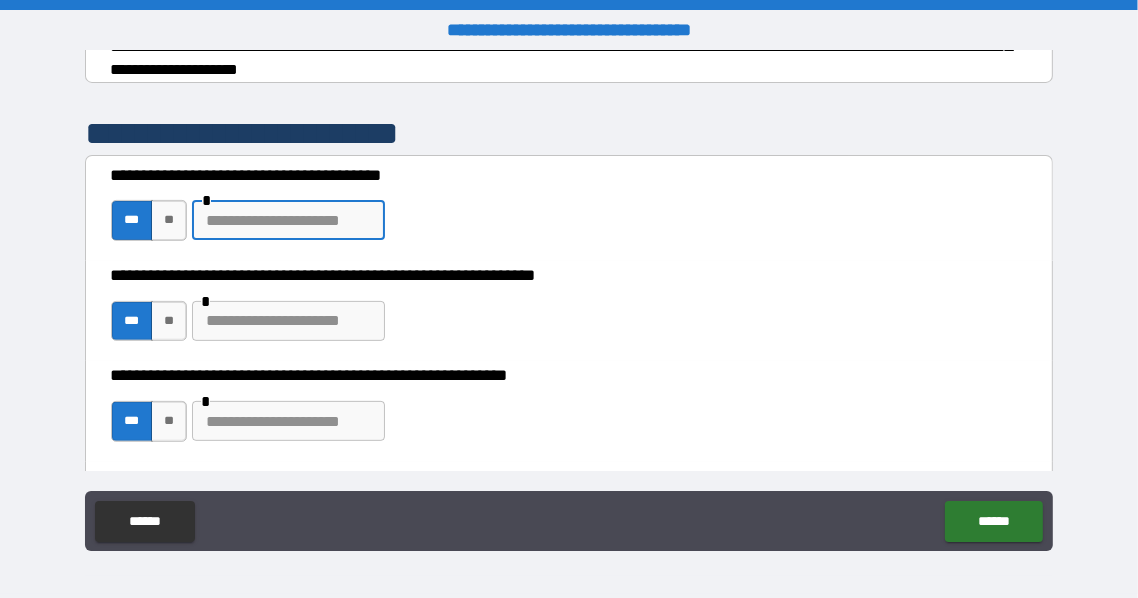 click at bounding box center (288, 220) 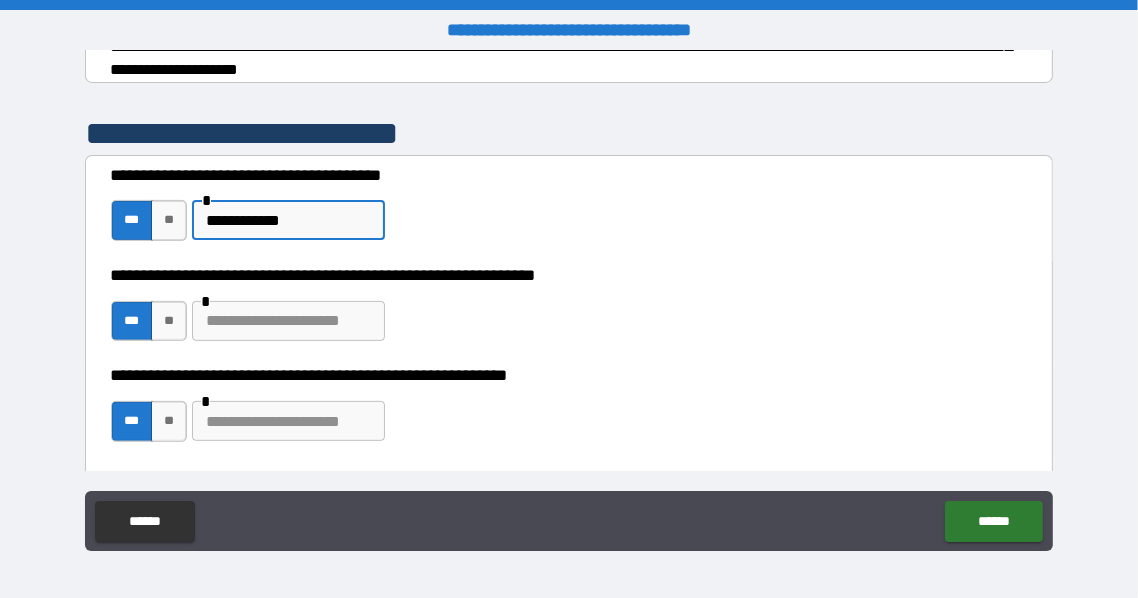 type on "**********" 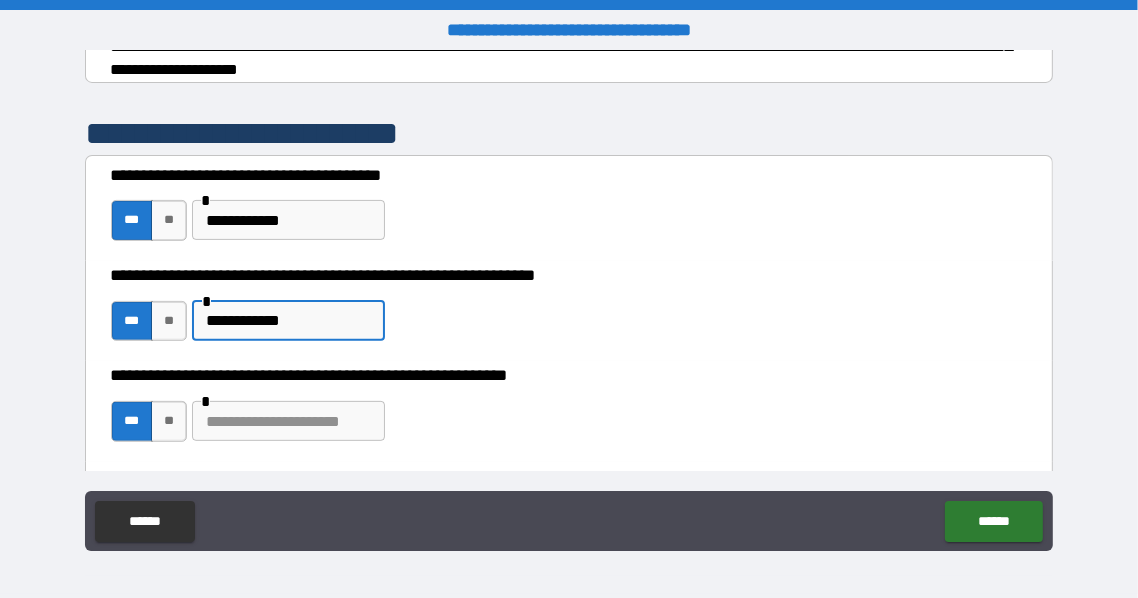 type on "**********" 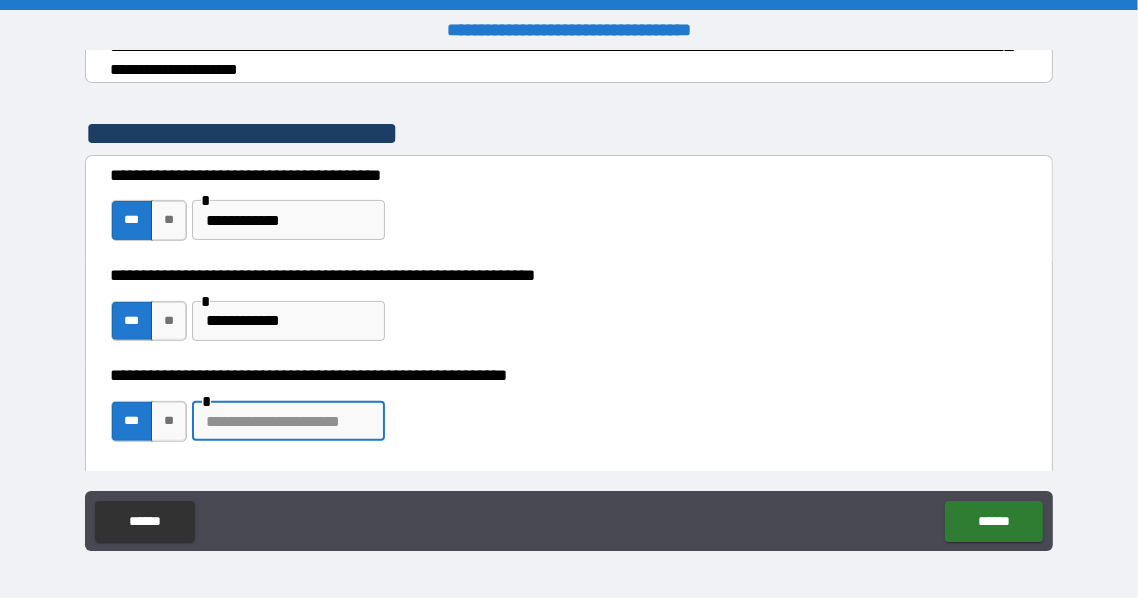 click at bounding box center (288, 421) 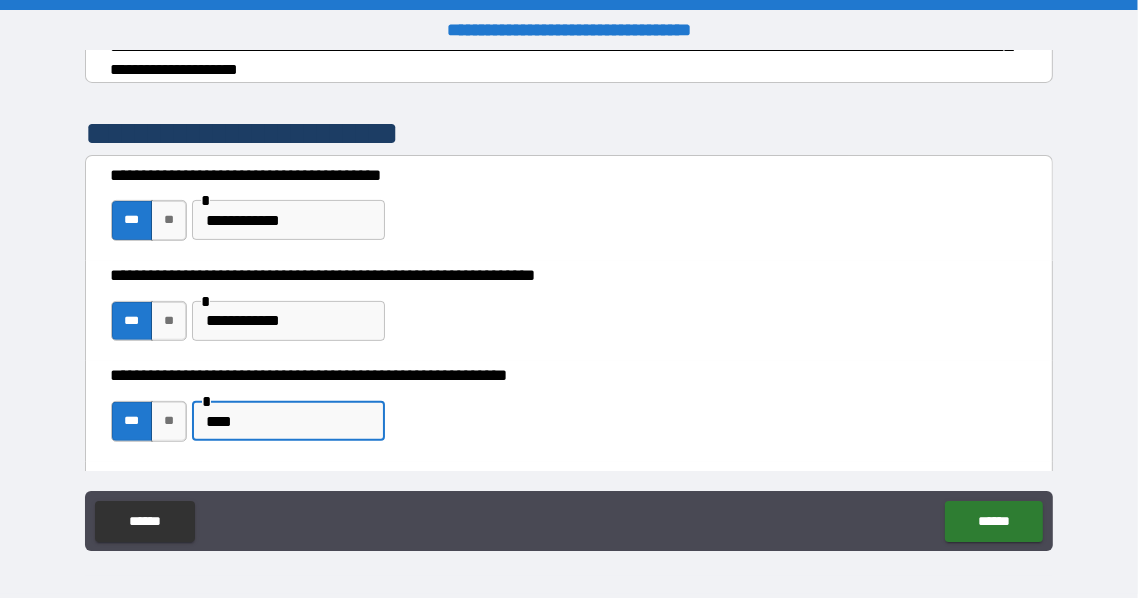 scroll, scrollTop: 735, scrollLeft: 0, axis: vertical 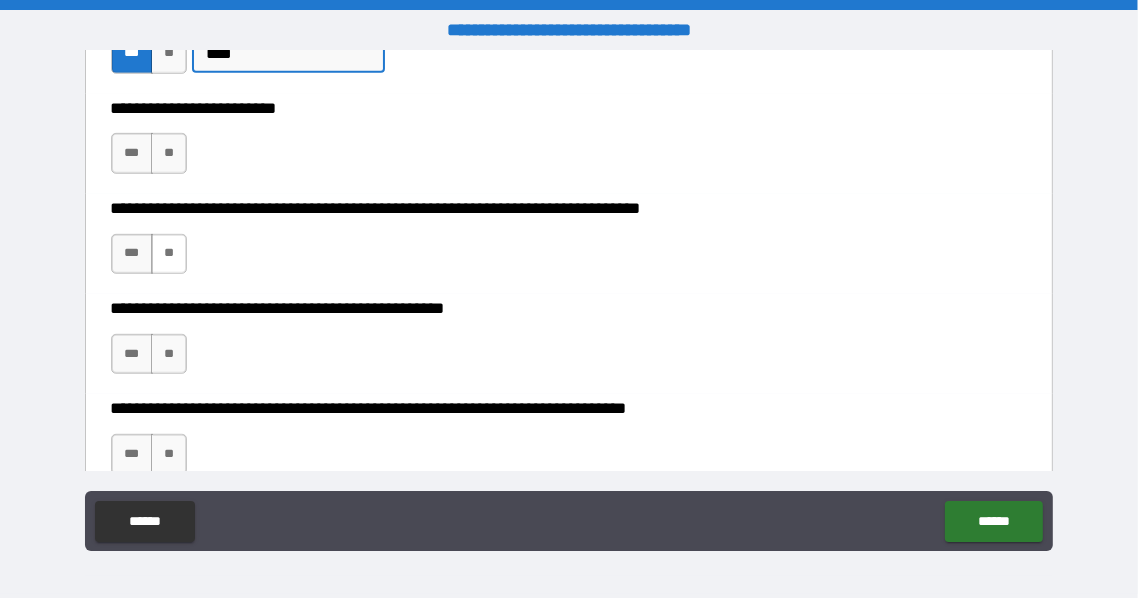 type on "****" 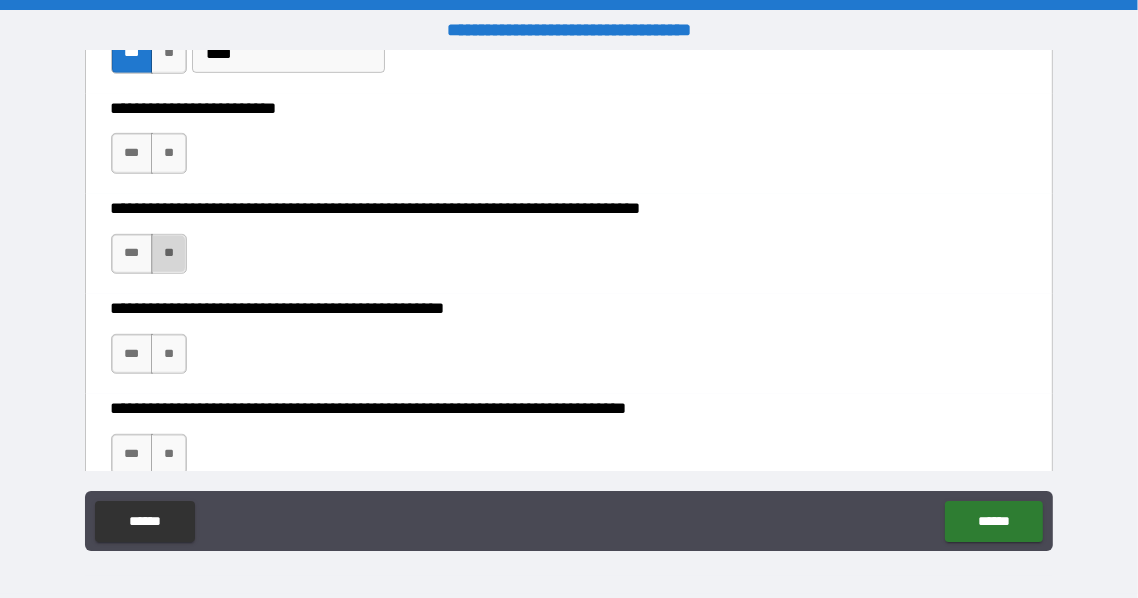 click on "**" at bounding box center [169, 254] 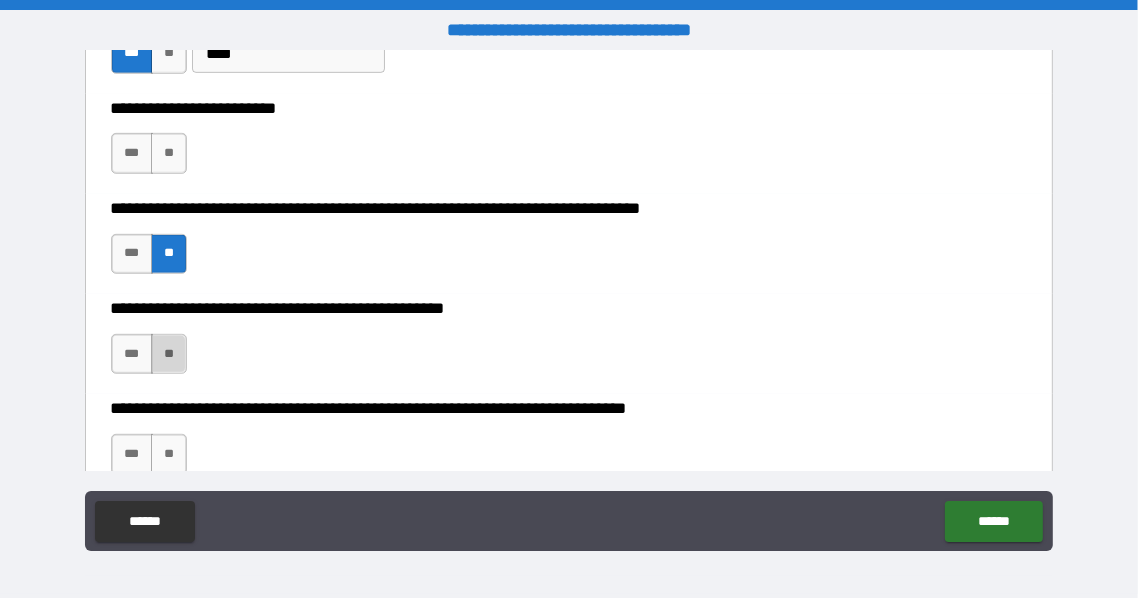 click on "**" at bounding box center (169, 354) 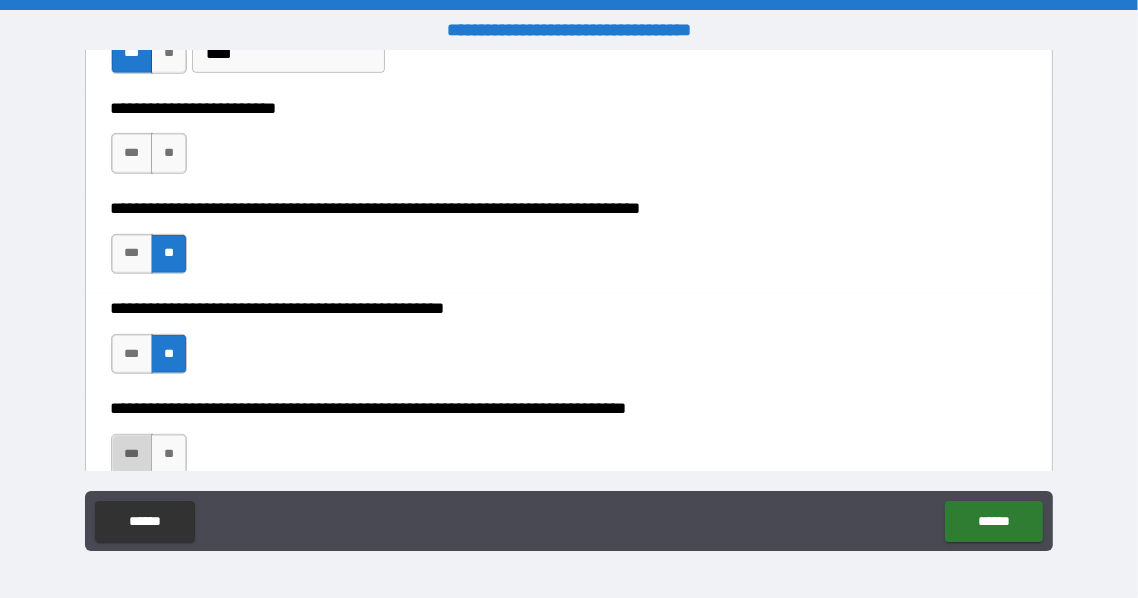 click on "***" at bounding box center (132, 454) 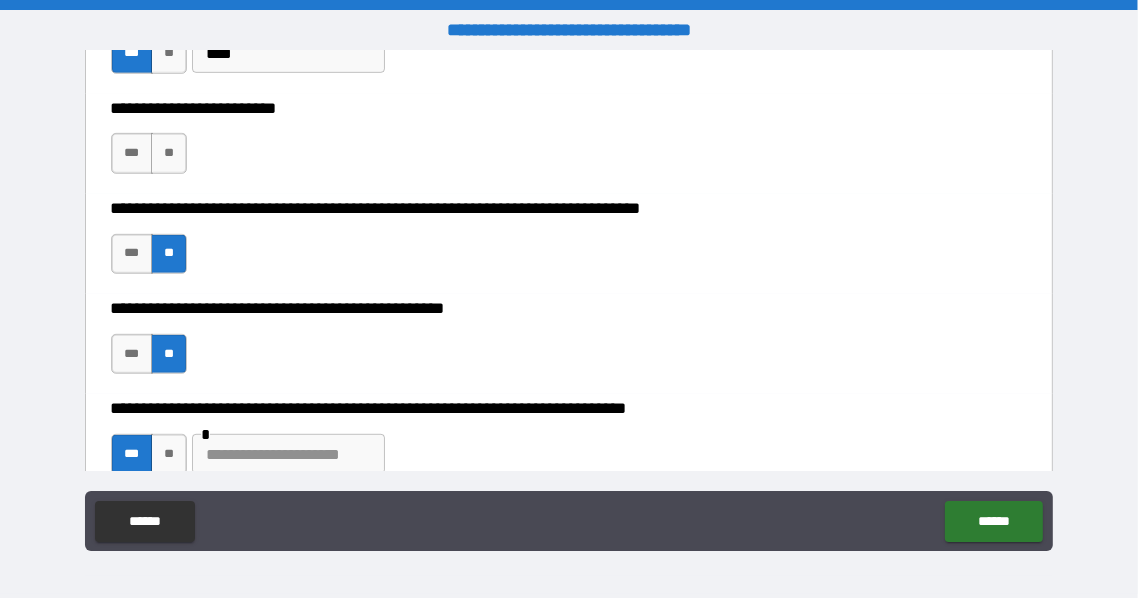 scroll, scrollTop: 1102, scrollLeft: 0, axis: vertical 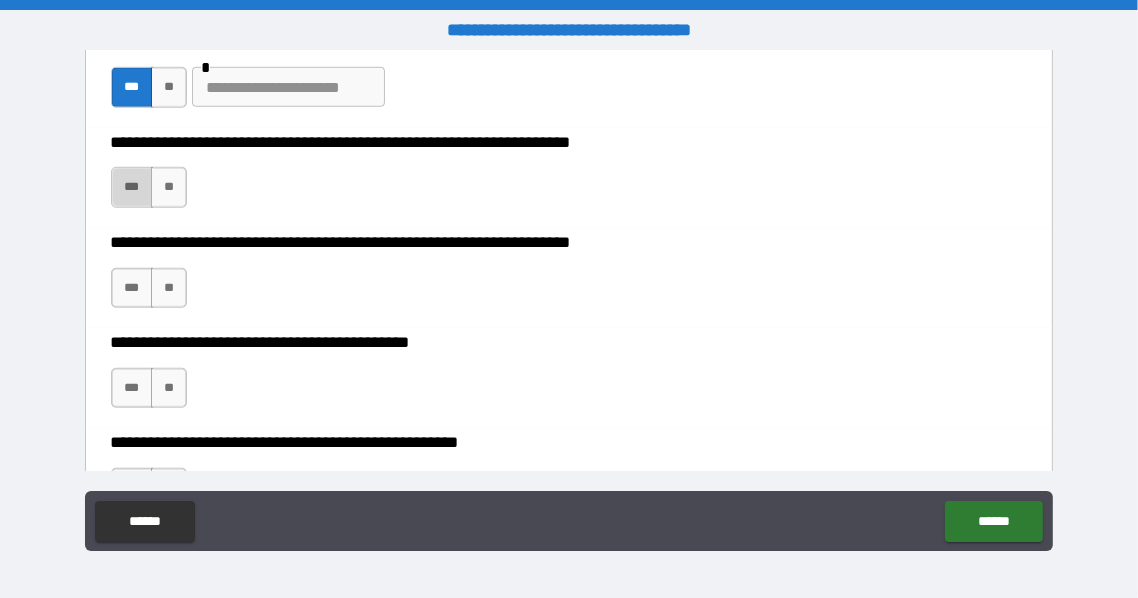 click on "***" at bounding box center [132, 187] 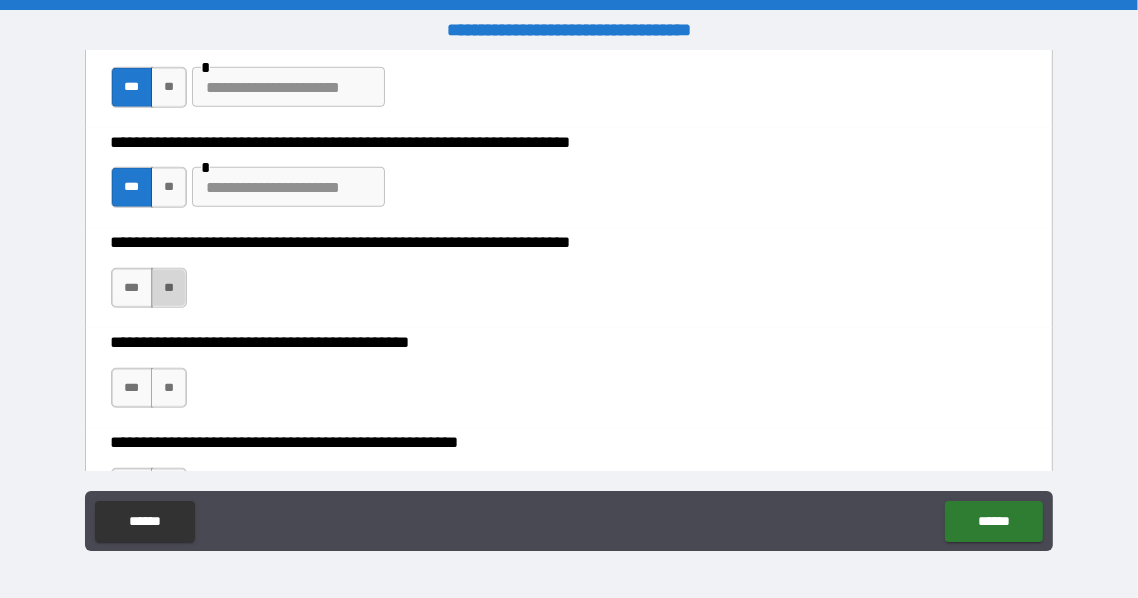 click on "**" at bounding box center (169, 288) 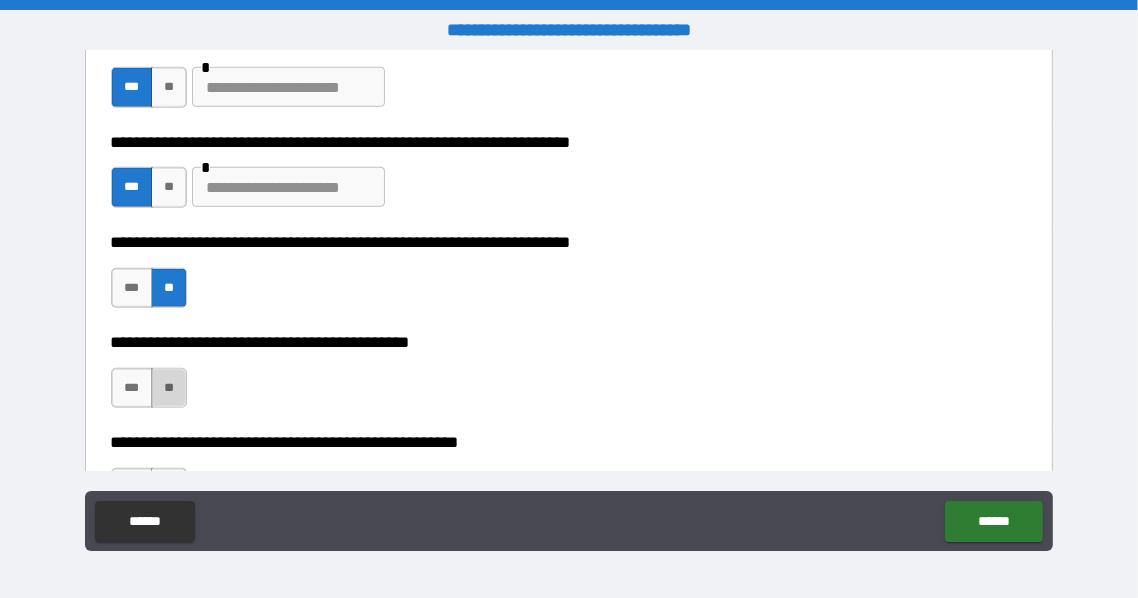 click on "**" at bounding box center [169, 388] 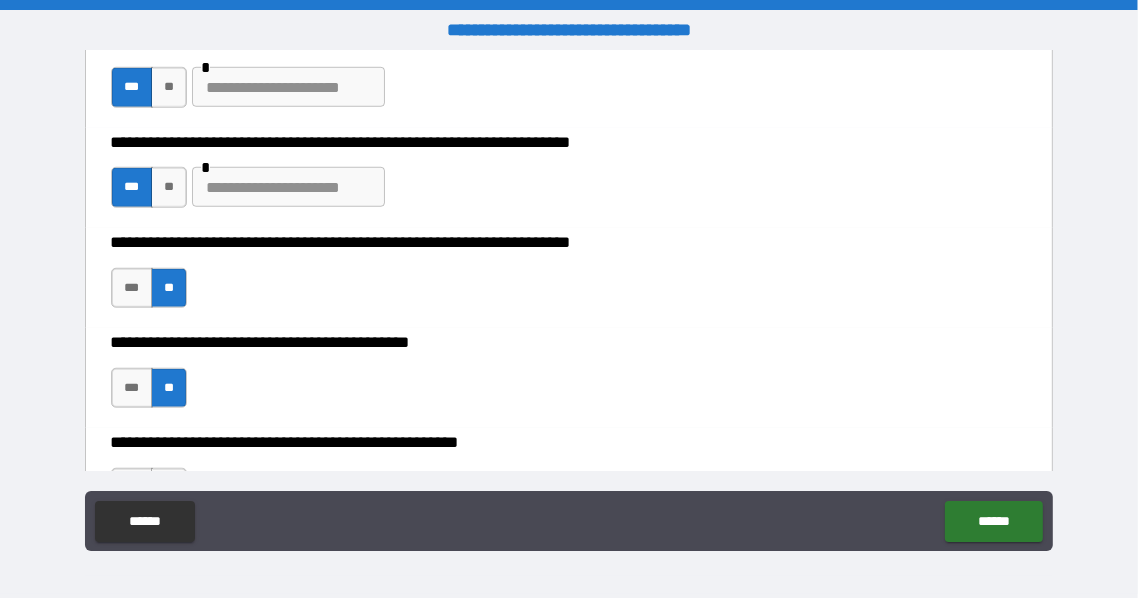 scroll, scrollTop: 1470, scrollLeft: 0, axis: vertical 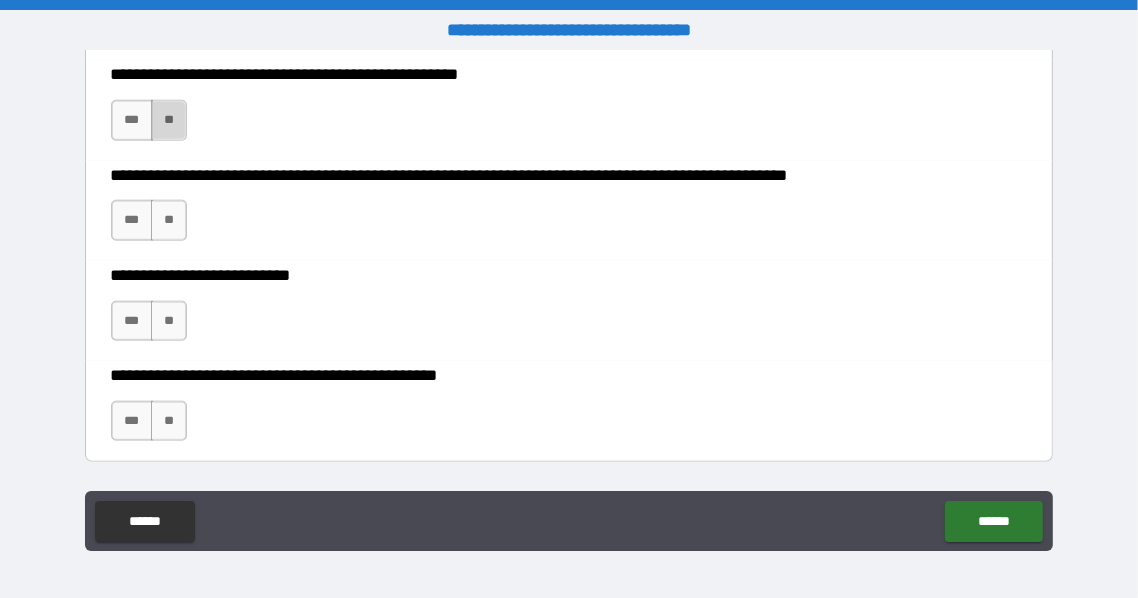 click on "**" at bounding box center (169, 120) 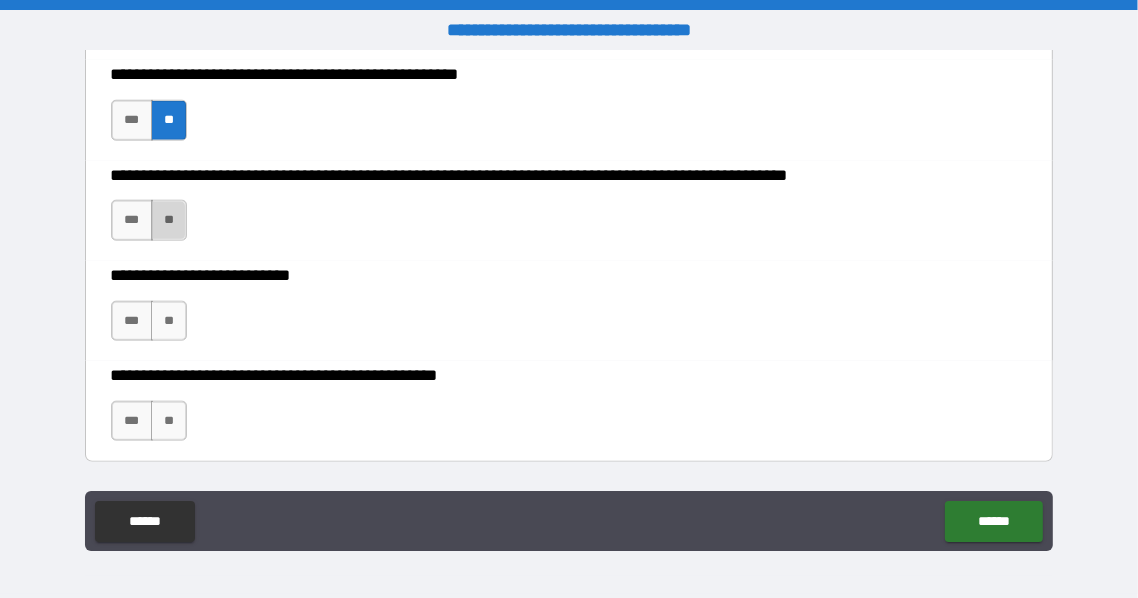 click on "**" at bounding box center (169, 220) 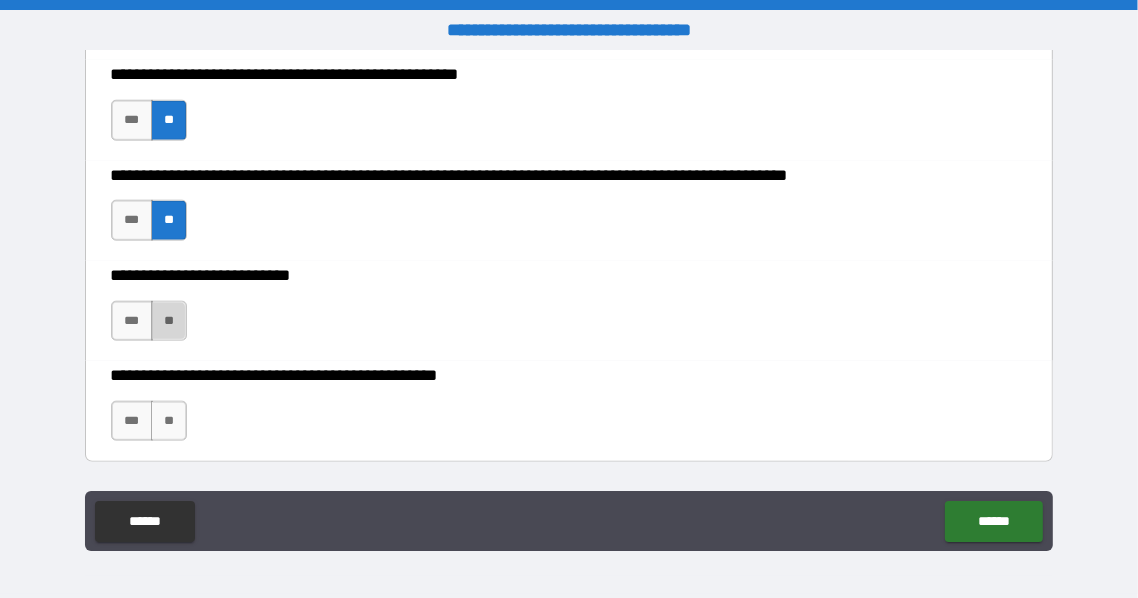 click on "**" at bounding box center [169, 321] 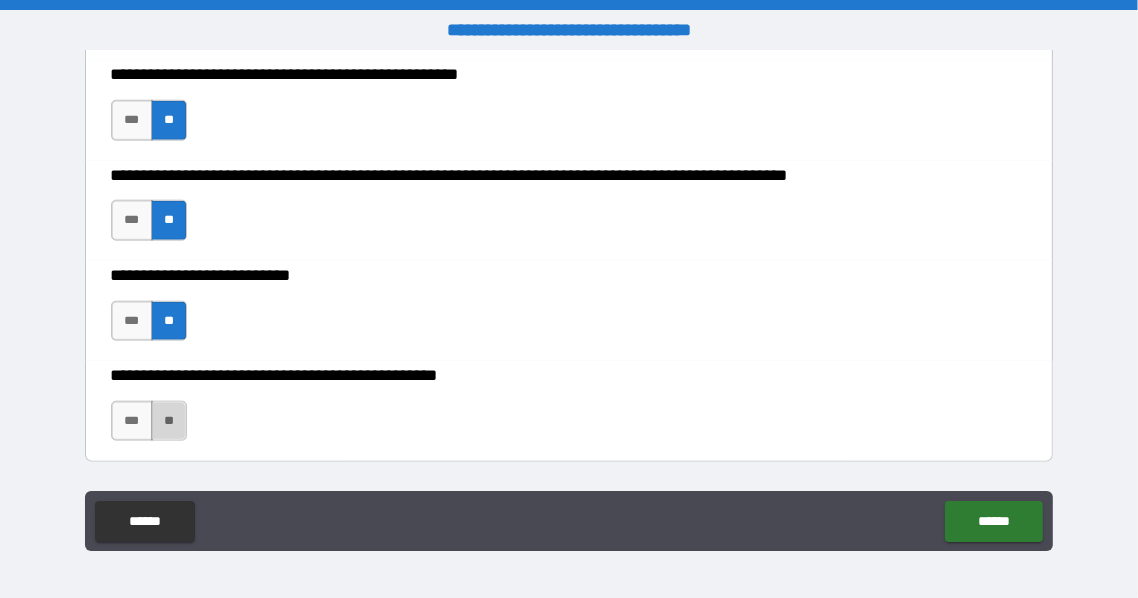 click on "**" at bounding box center [169, 421] 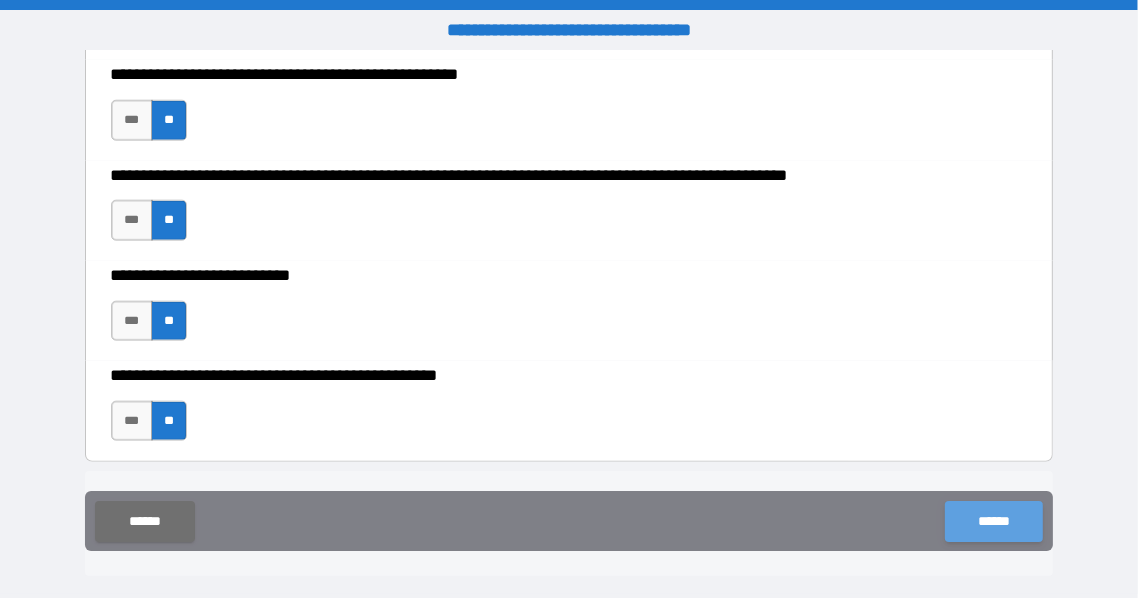 click on "******" at bounding box center [993, 521] 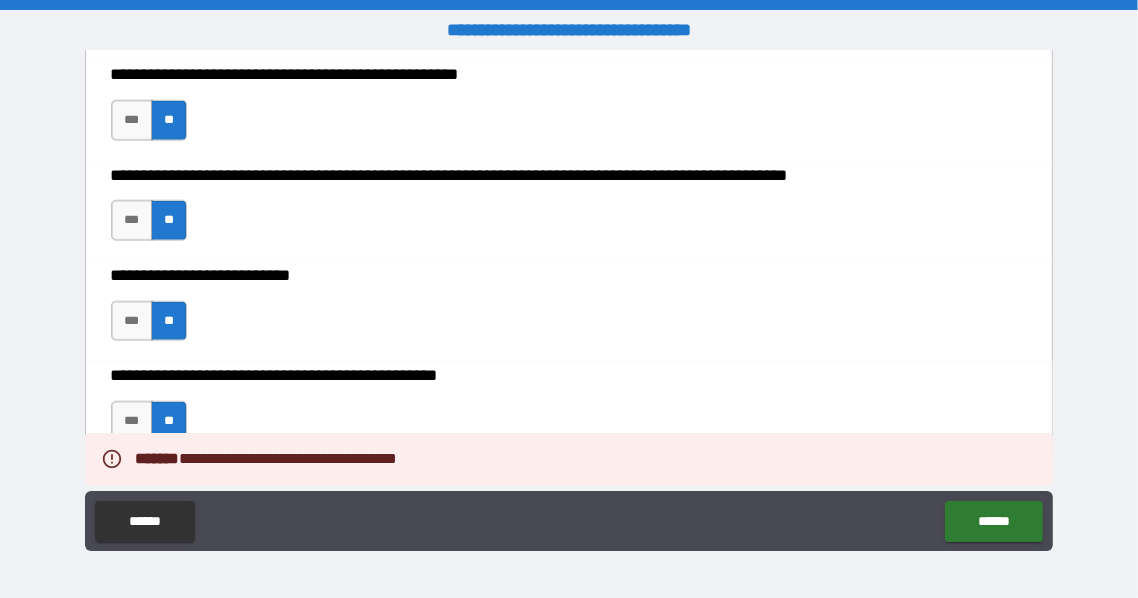 scroll, scrollTop: 1837, scrollLeft: 0, axis: vertical 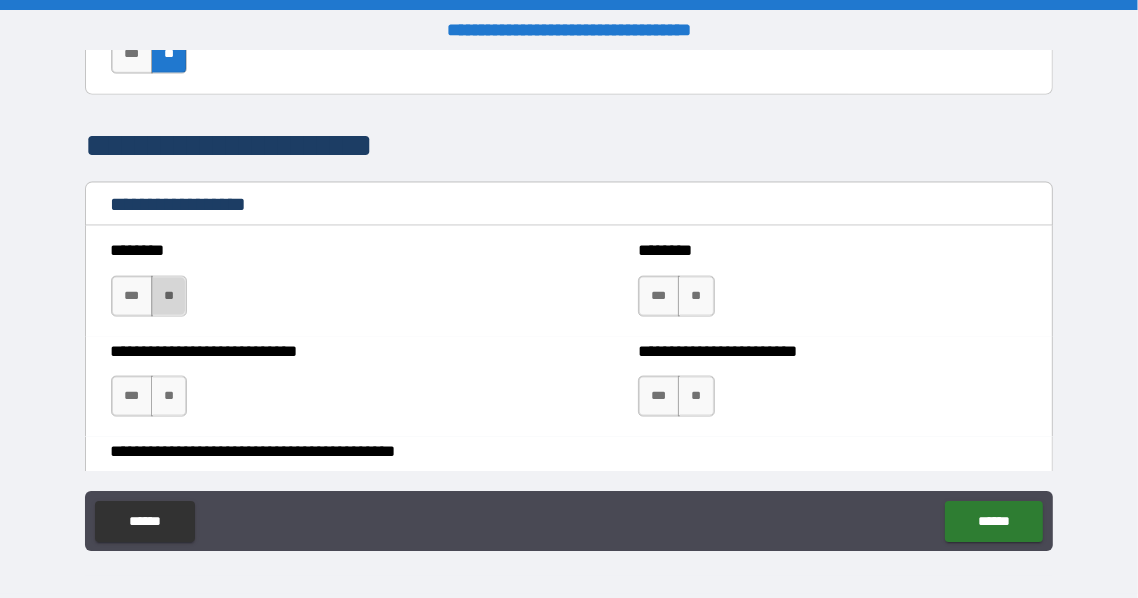 click on "**" at bounding box center [169, 296] 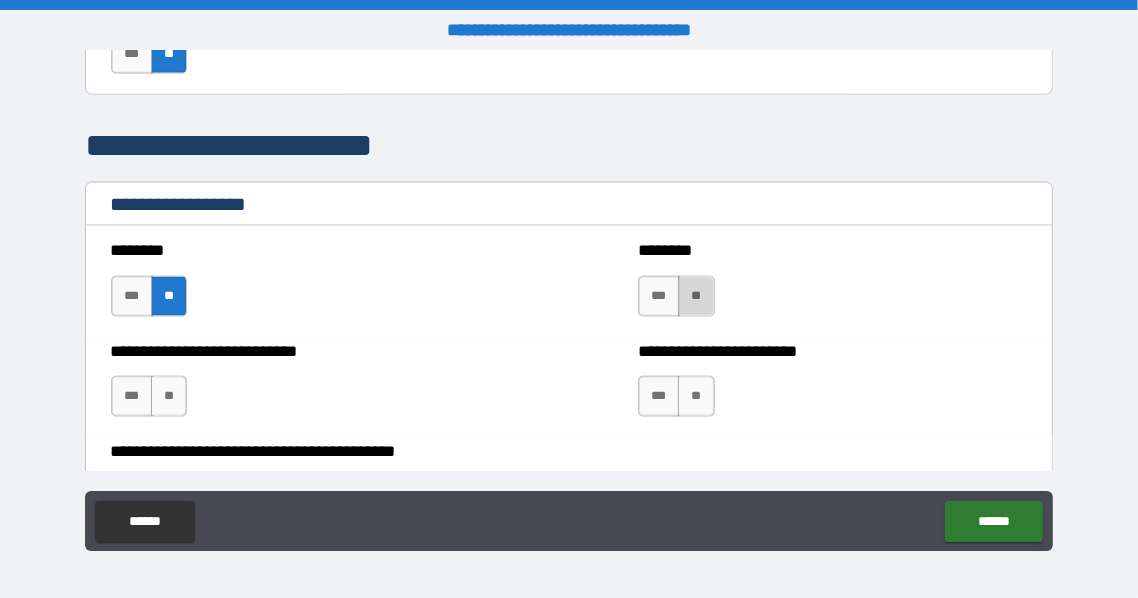 click on "**" at bounding box center [696, 296] 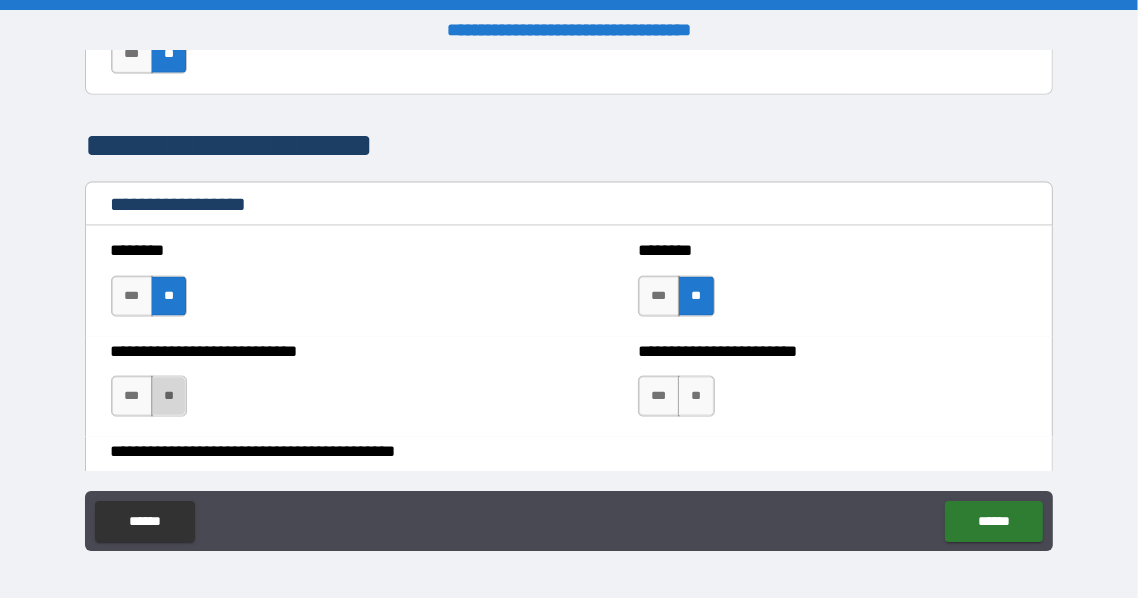 click on "**" at bounding box center (169, 396) 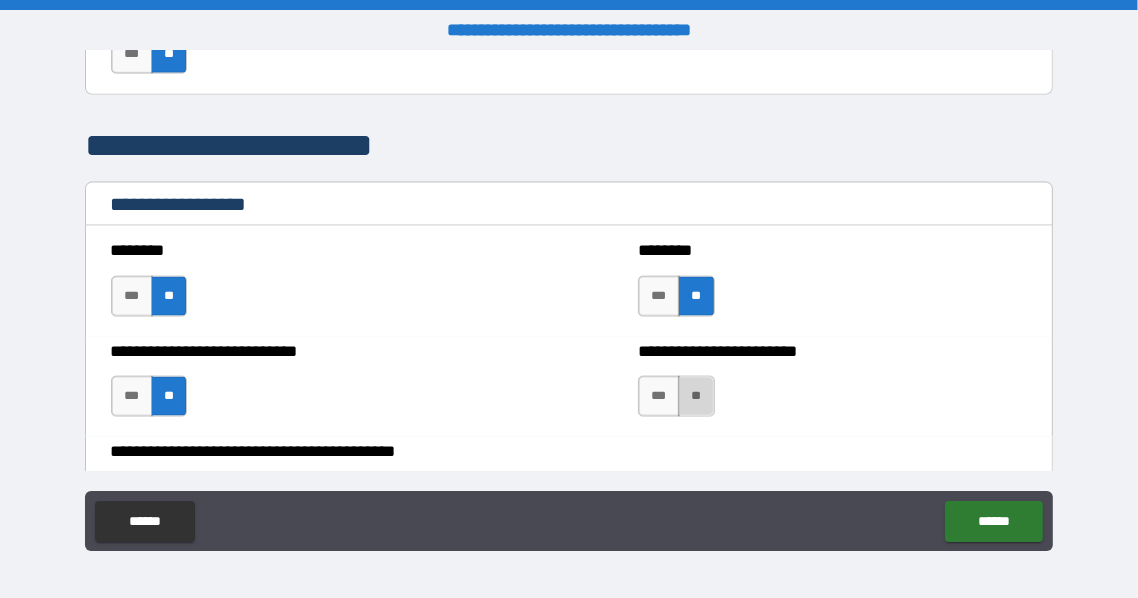 click on "**" at bounding box center [696, 396] 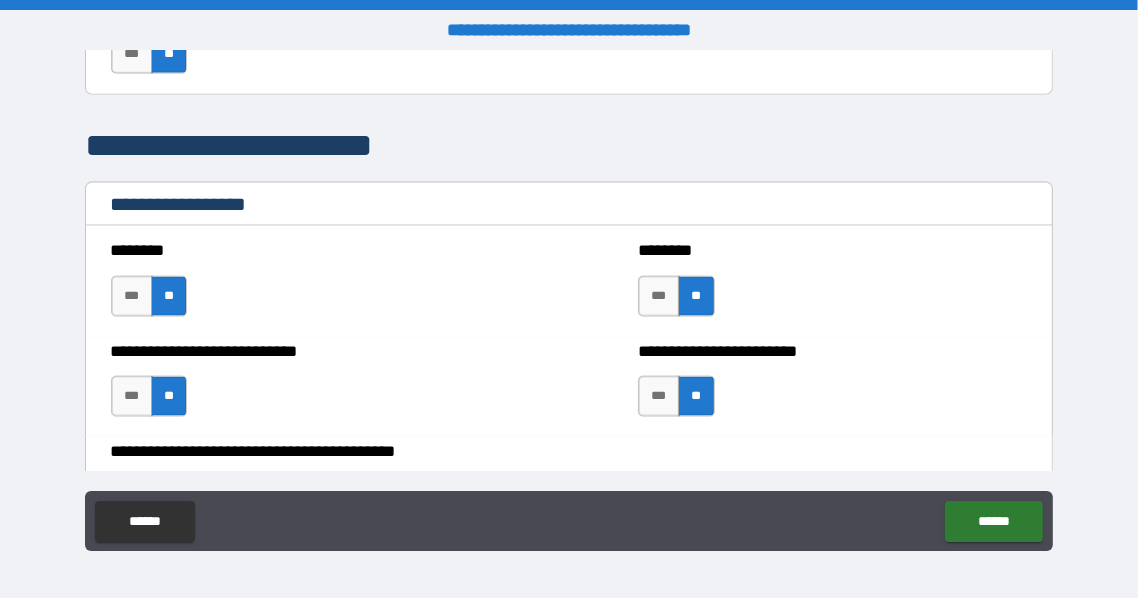scroll, scrollTop: 2204, scrollLeft: 0, axis: vertical 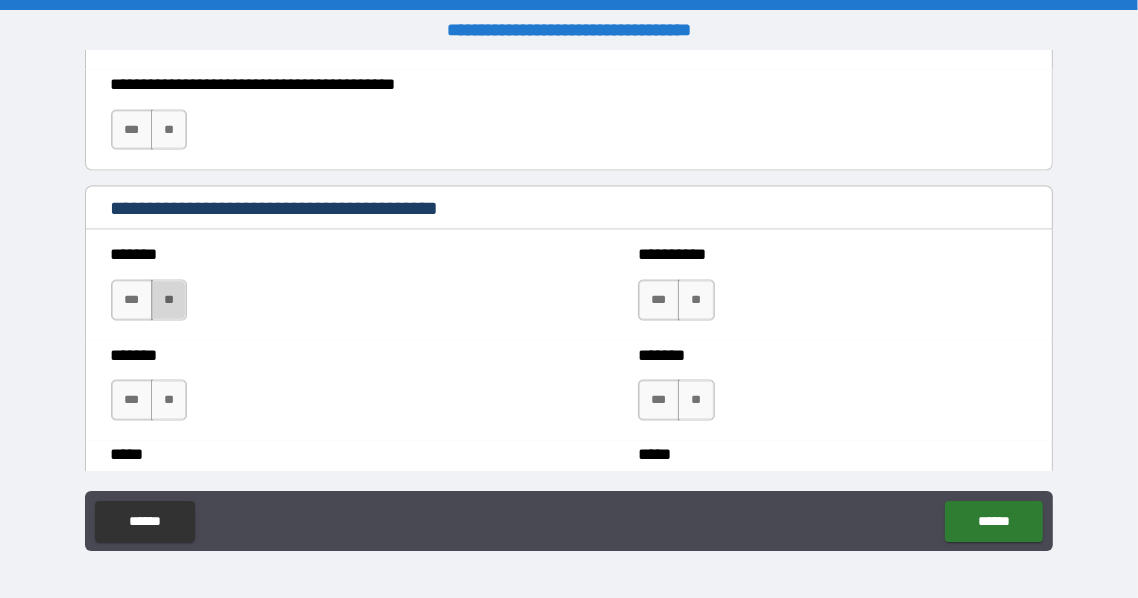 click on "**" at bounding box center [169, 300] 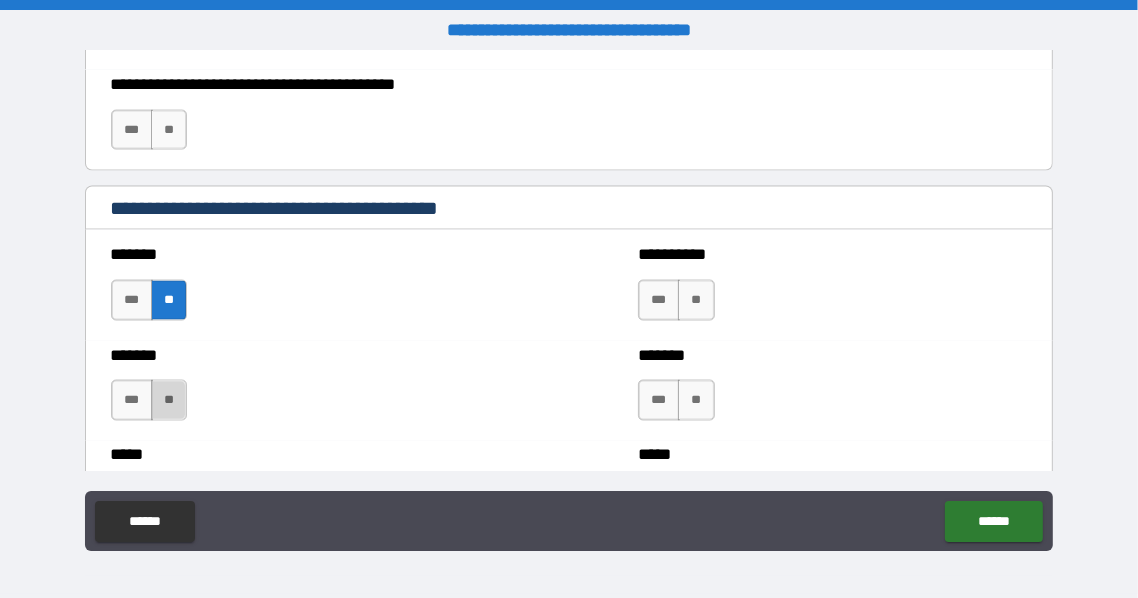 click on "**" at bounding box center (169, 400) 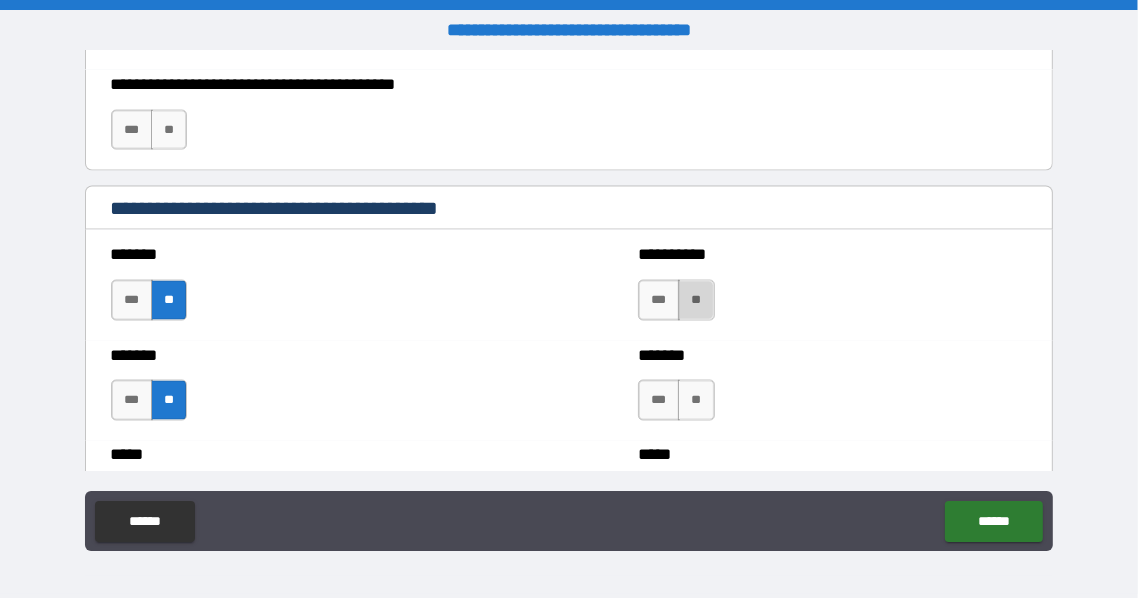 click on "**" at bounding box center [696, 300] 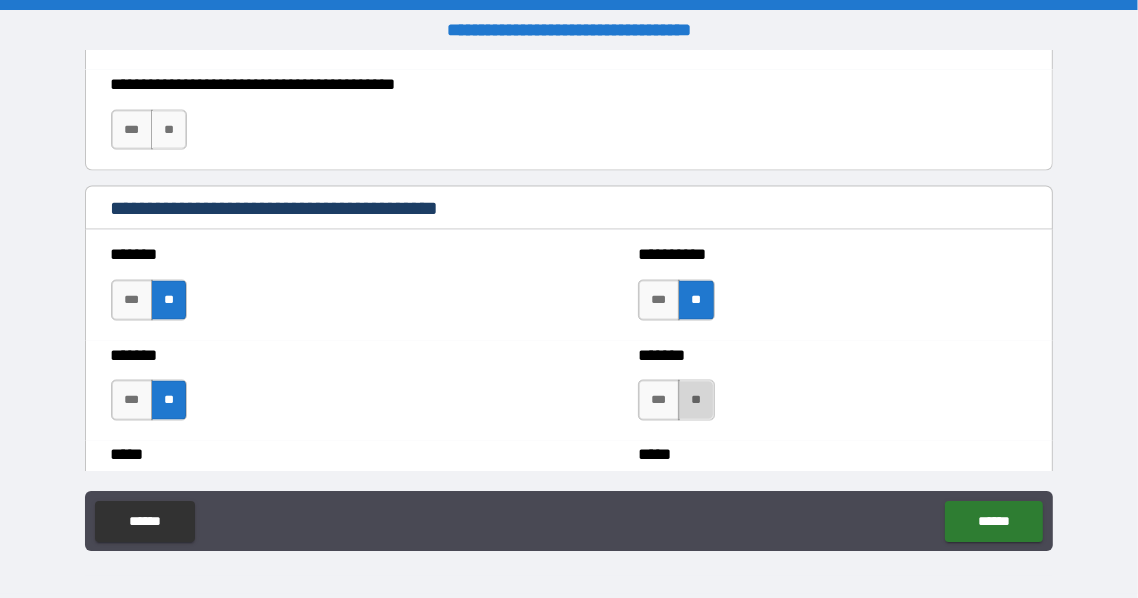click on "**" at bounding box center [696, 400] 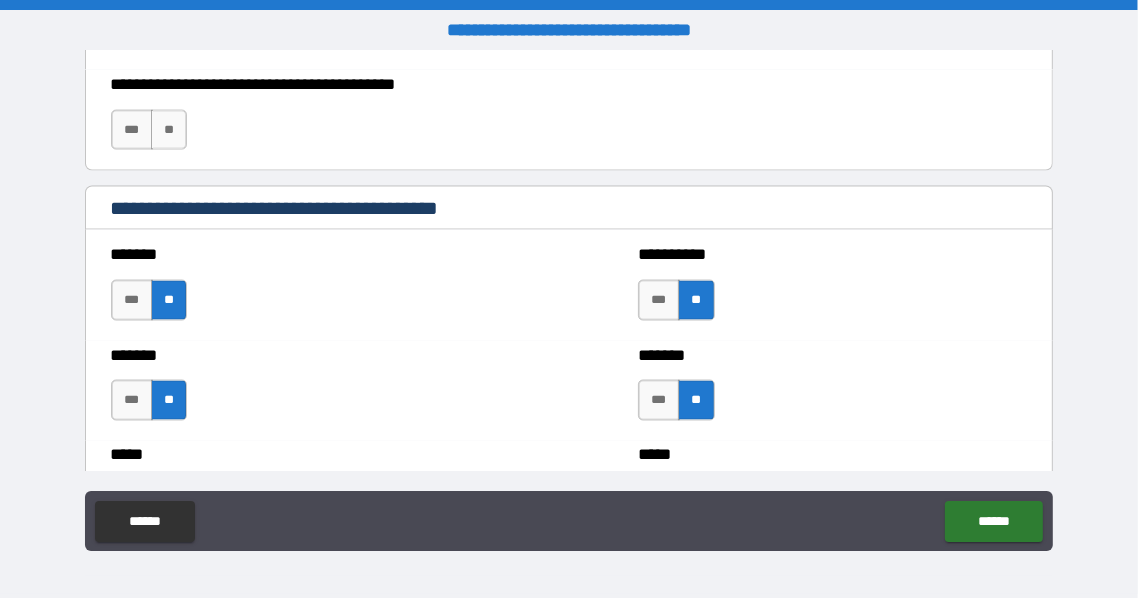 scroll, scrollTop: 2572, scrollLeft: 0, axis: vertical 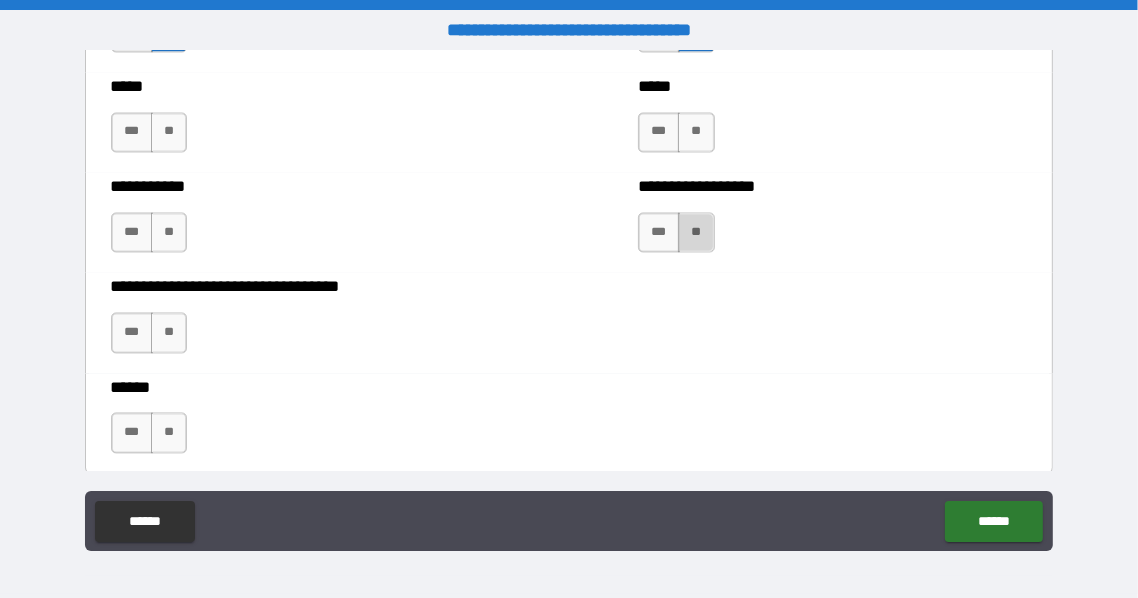 click on "**" at bounding box center [696, 233] 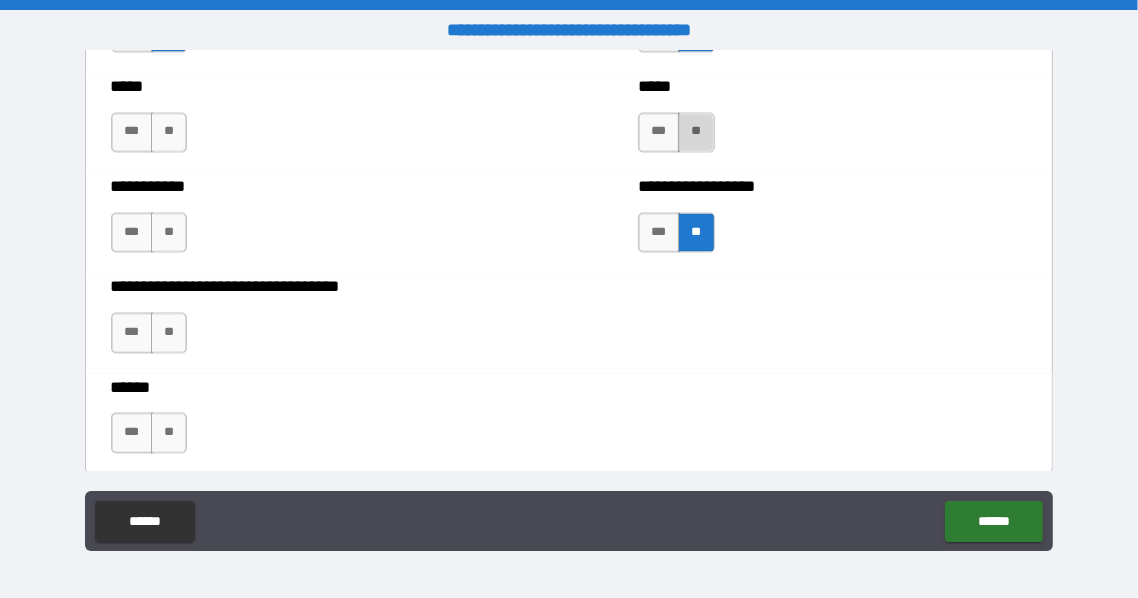 click on "**" at bounding box center [696, 133] 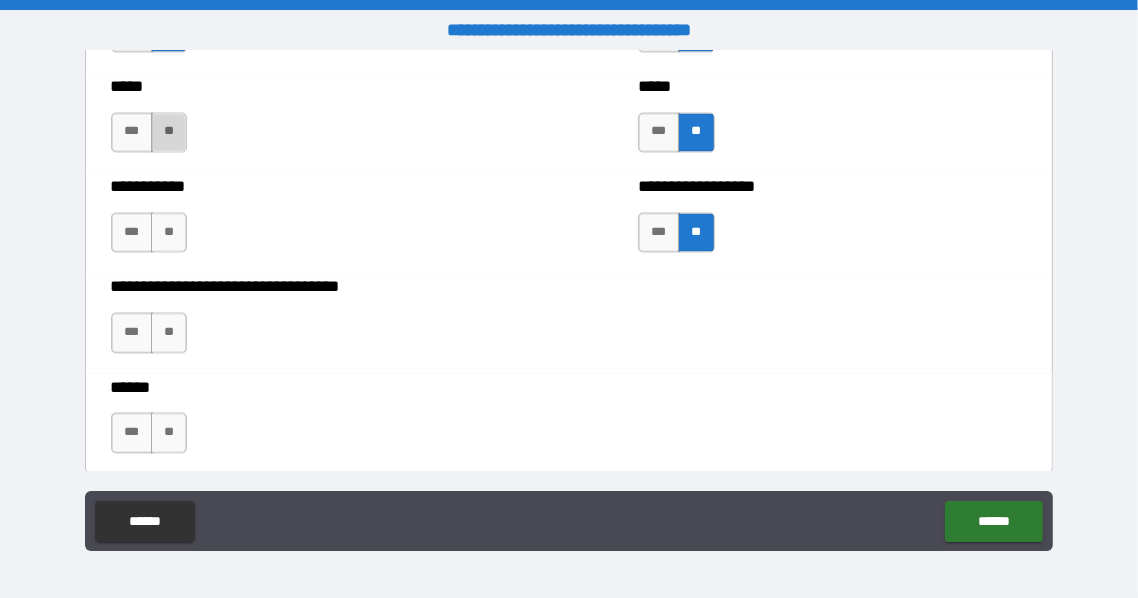 click on "**" at bounding box center (169, 133) 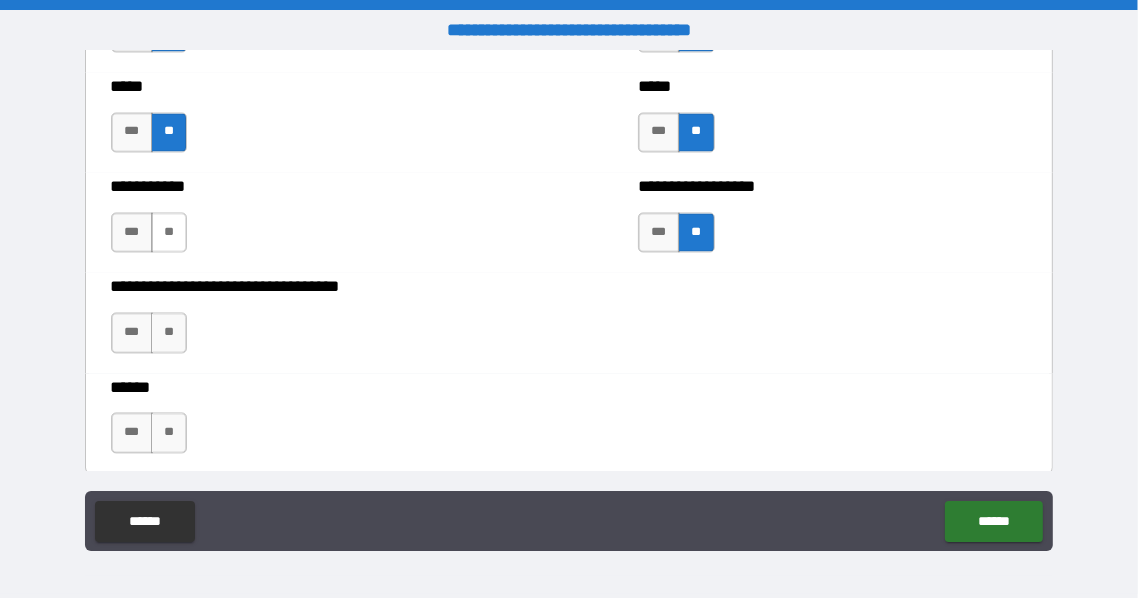 click on "**" at bounding box center (169, 233) 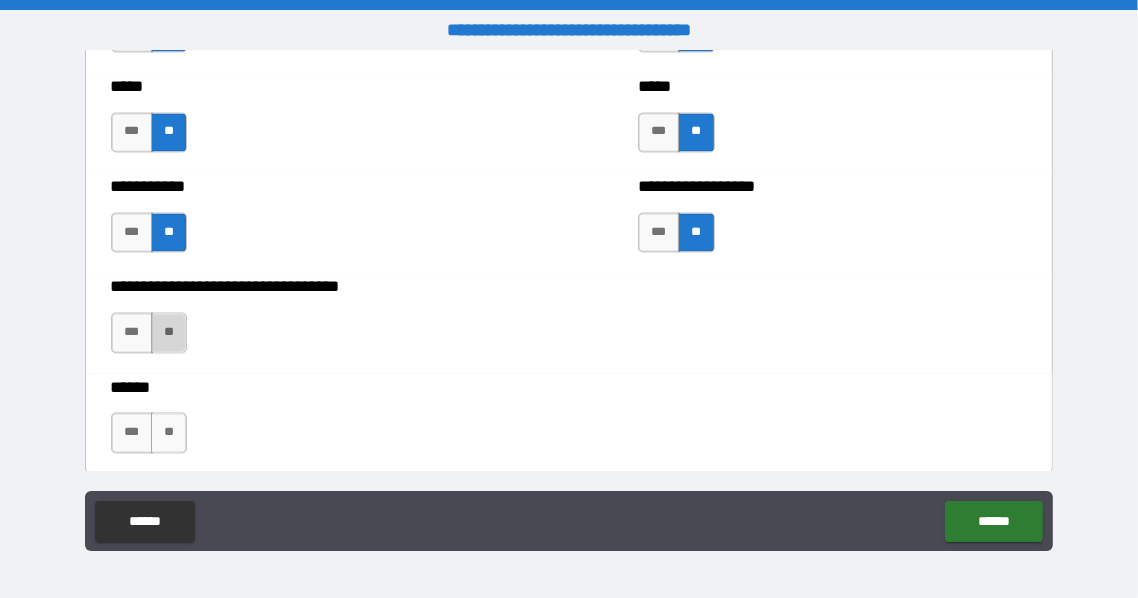 click on "**" at bounding box center (169, 333) 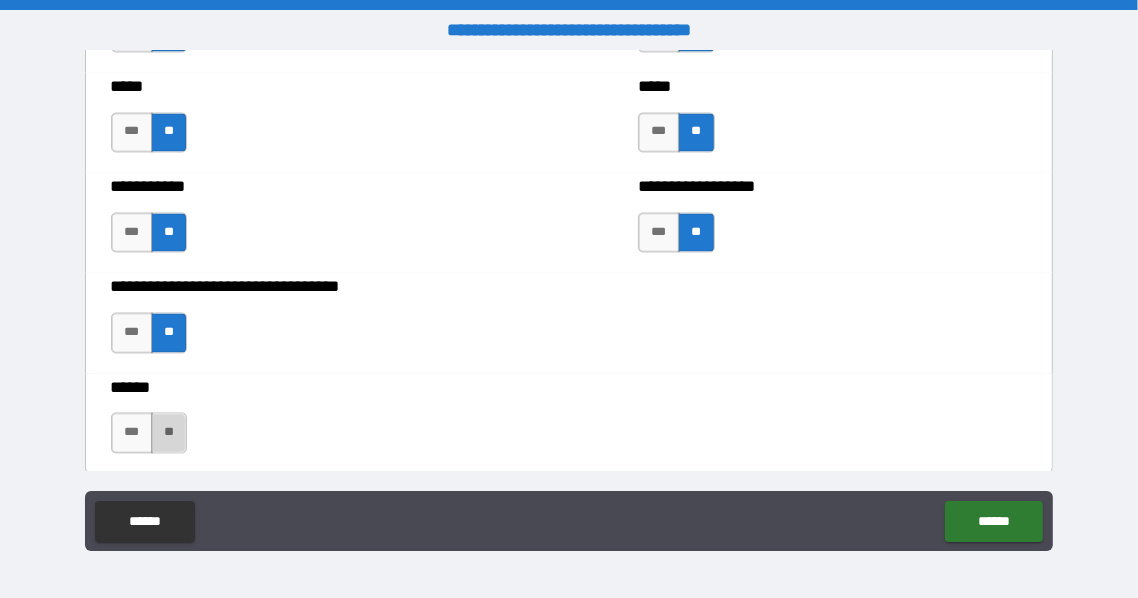 click on "**" at bounding box center (169, 433) 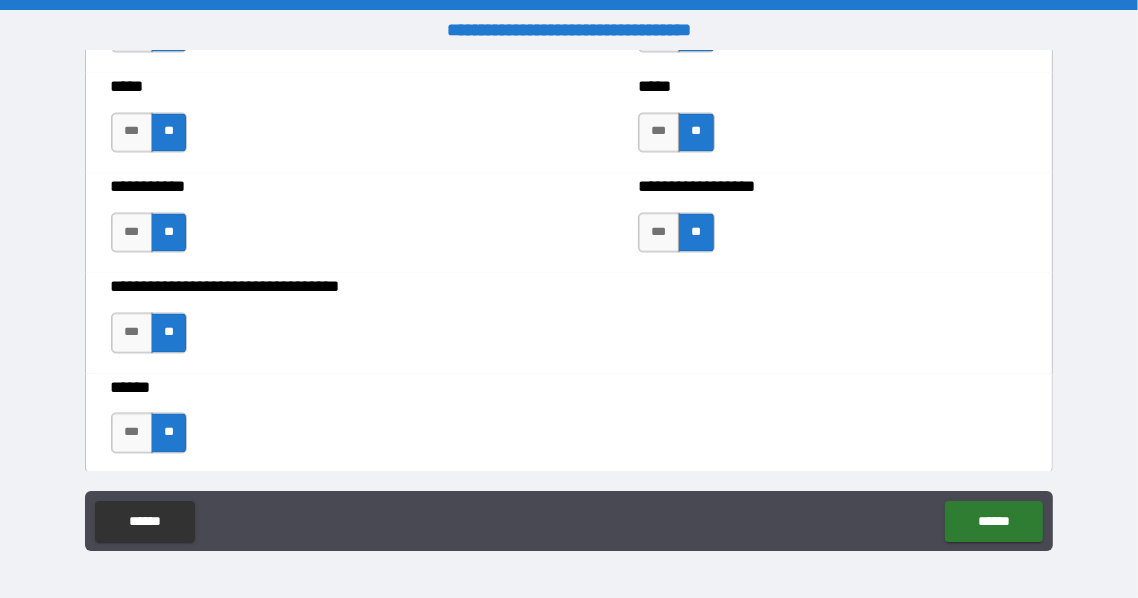 scroll, scrollTop: 2940, scrollLeft: 0, axis: vertical 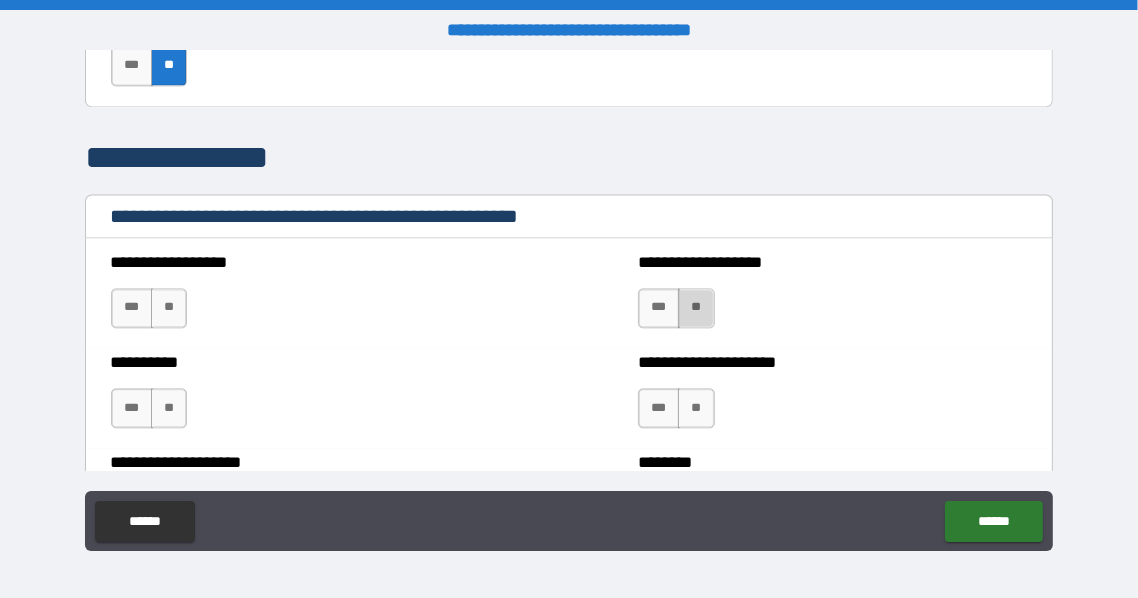 click on "**" at bounding box center [696, 308] 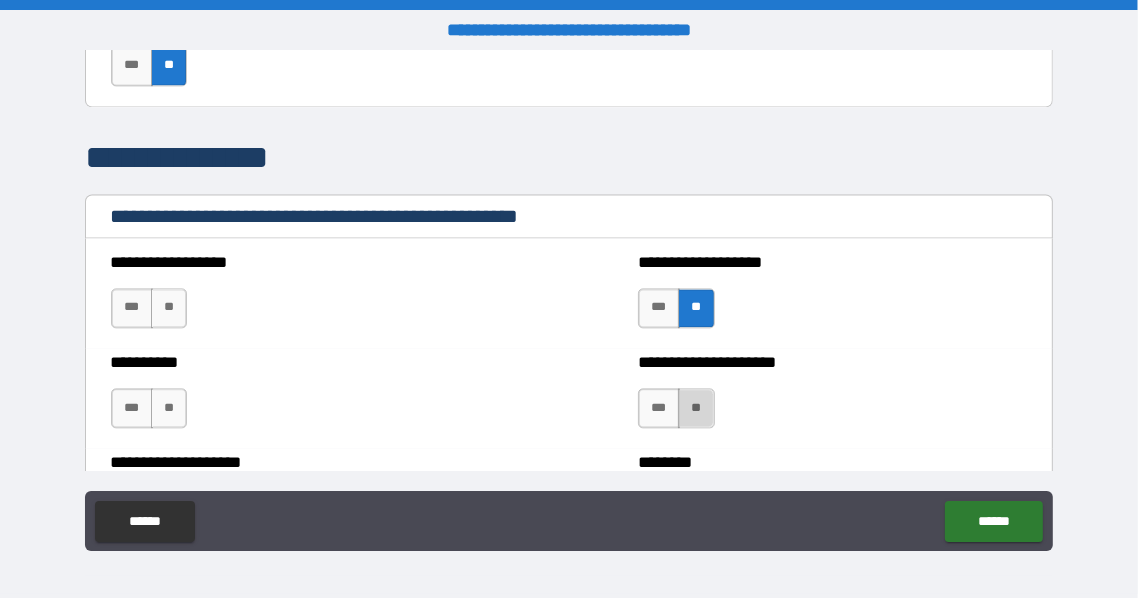 click on "**" at bounding box center (696, 408) 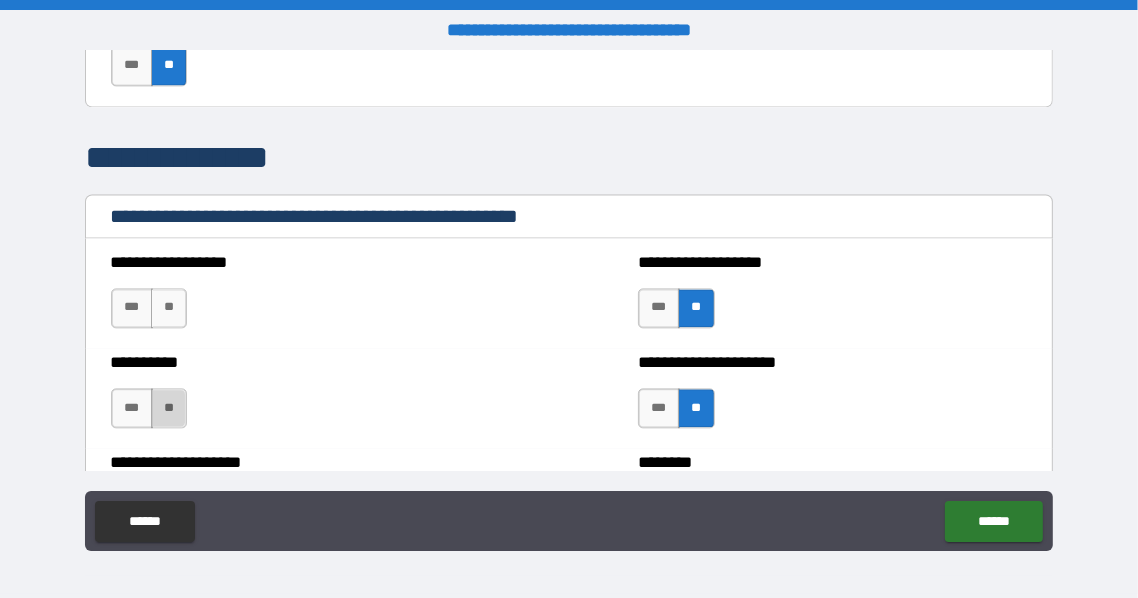 click on "**" at bounding box center (169, 408) 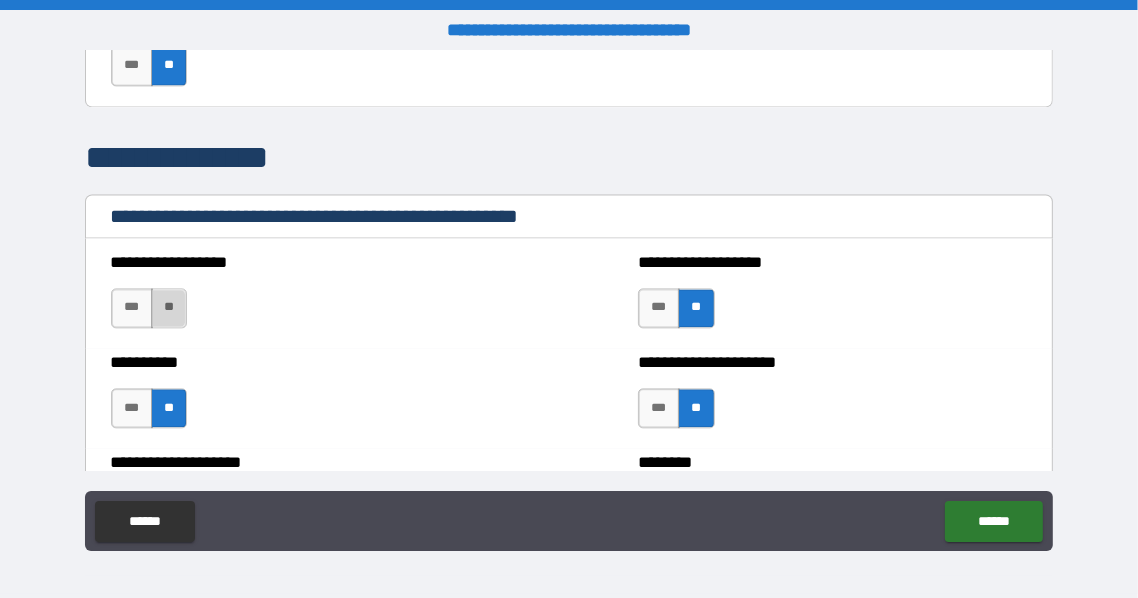 click on "**" at bounding box center [169, 308] 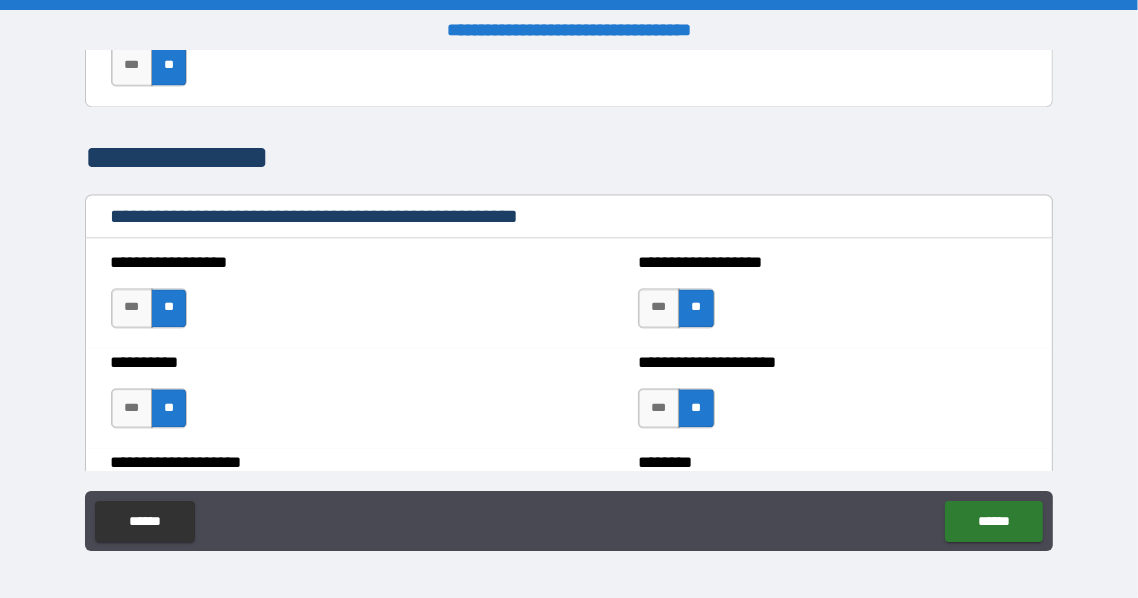 scroll, scrollTop: 3307, scrollLeft: 0, axis: vertical 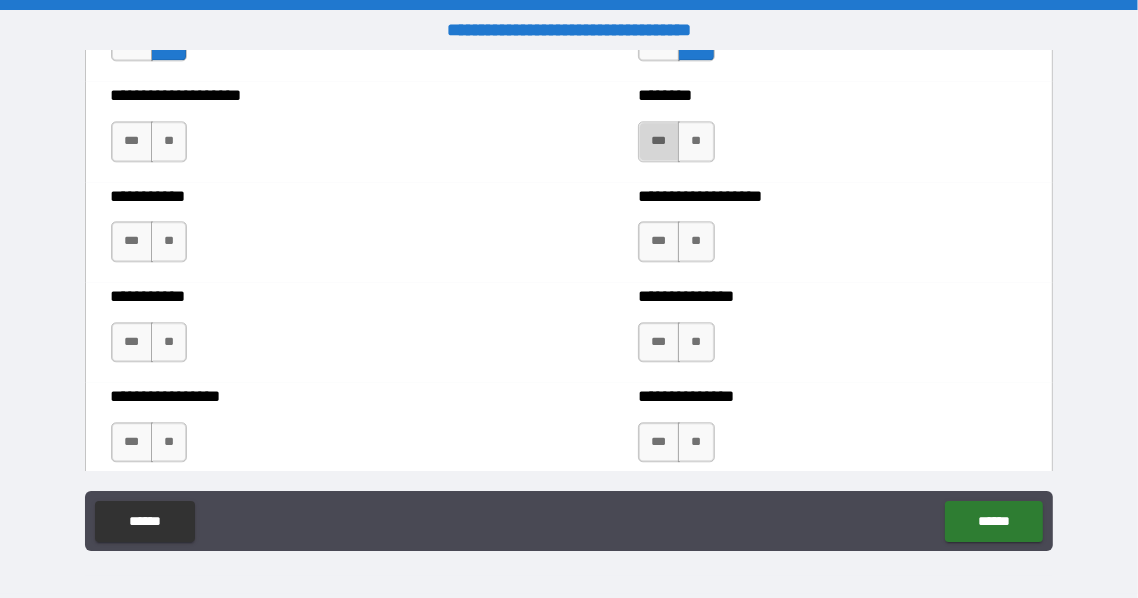 click on "***" at bounding box center [659, 141] 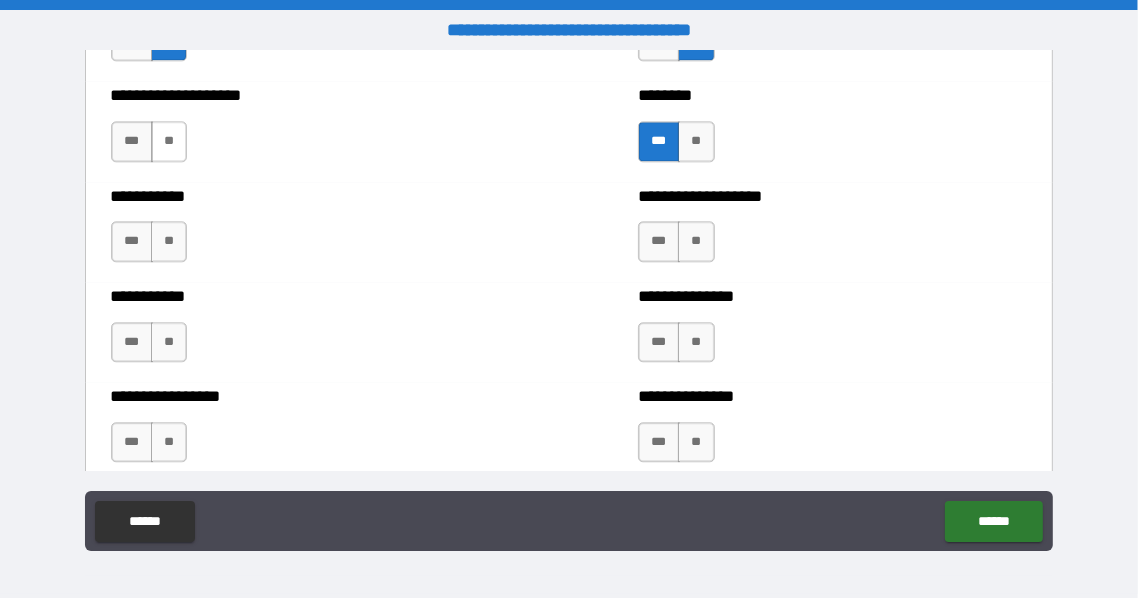 click on "**" at bounding box center [169, 141] 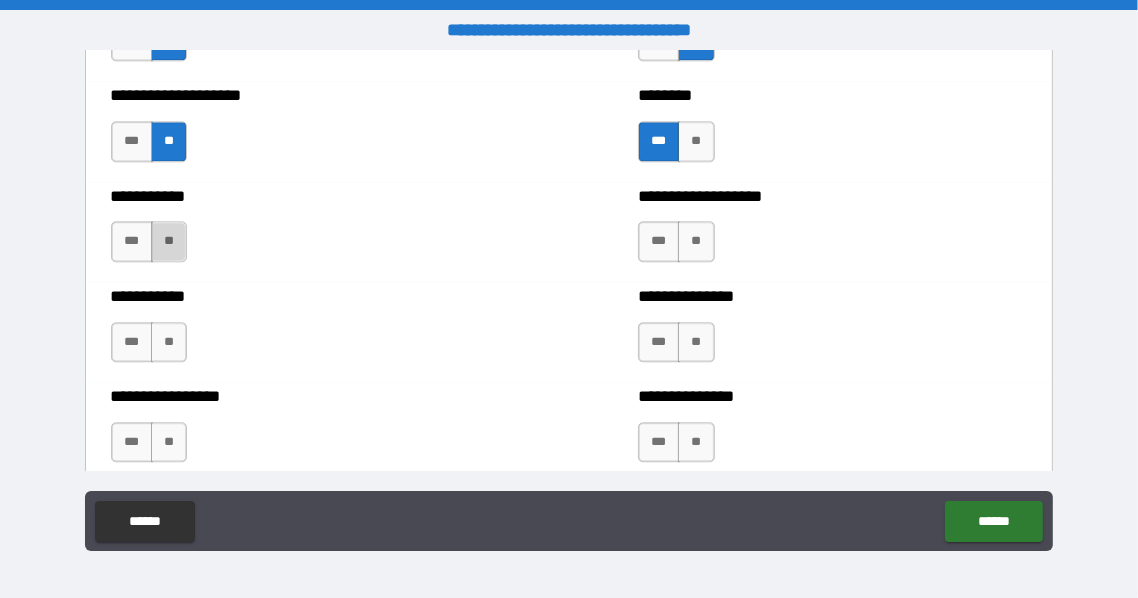 click on "**" at bounding box center (169, 241) 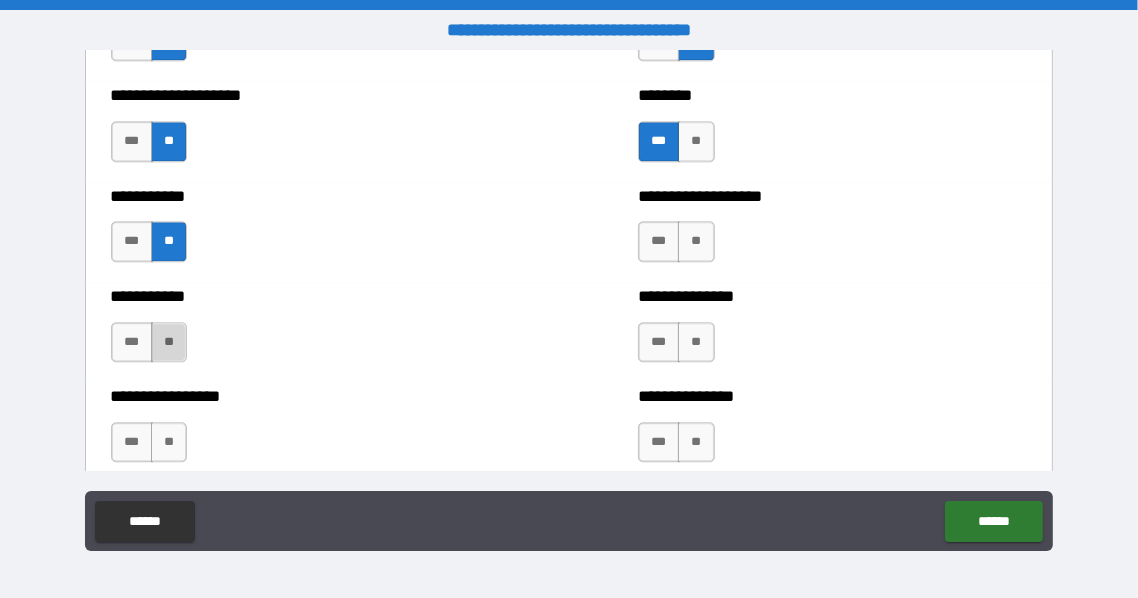 click on "**" at bounding box center (169, 342) 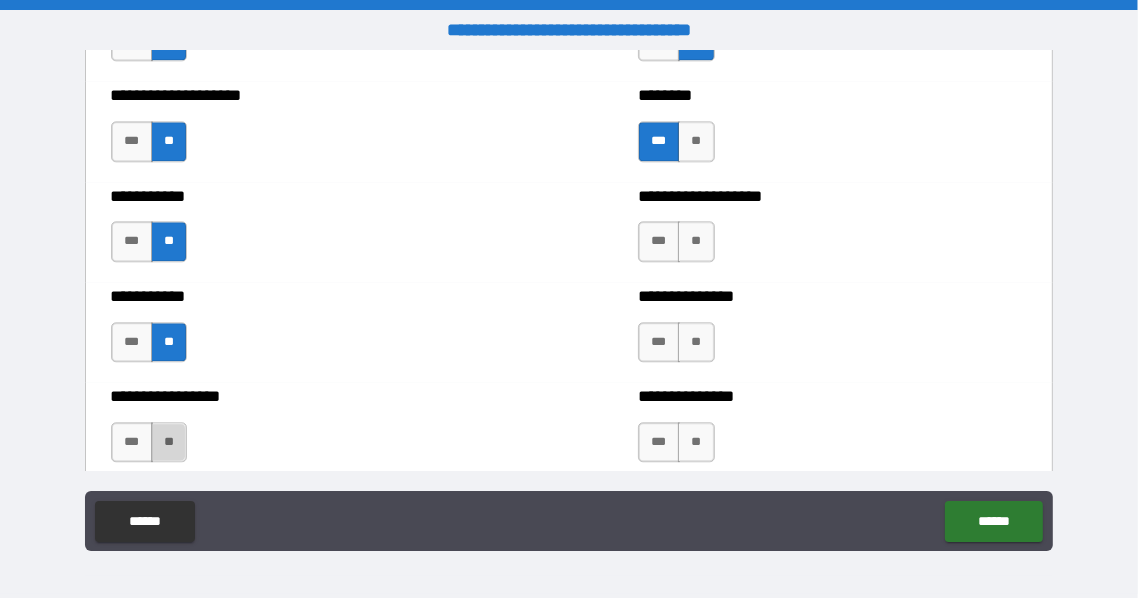 click on "**" at bounding box center [169, 442] 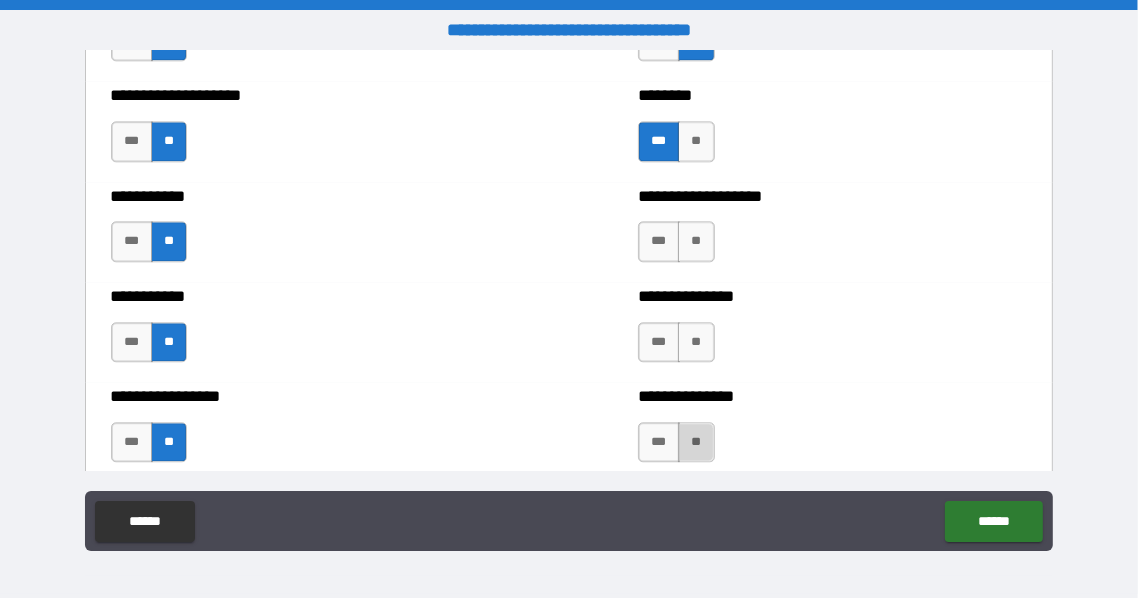 click on "**" at bounding box center [696, 442] 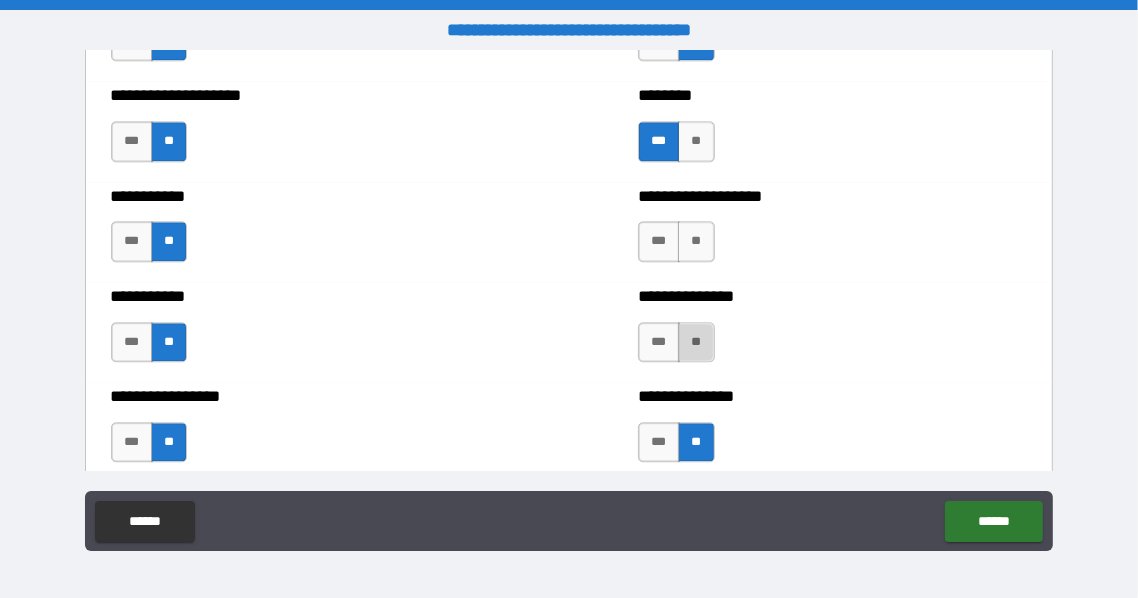 click on "**" at bounding box center (696, 342) 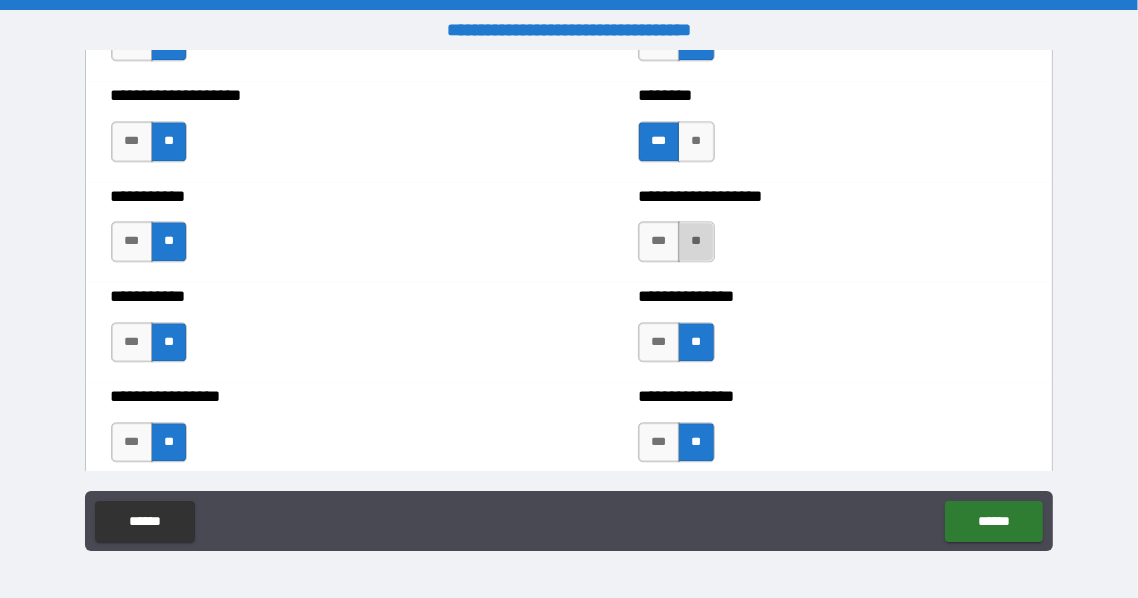 click on "**" at bounding box center (696, 241) 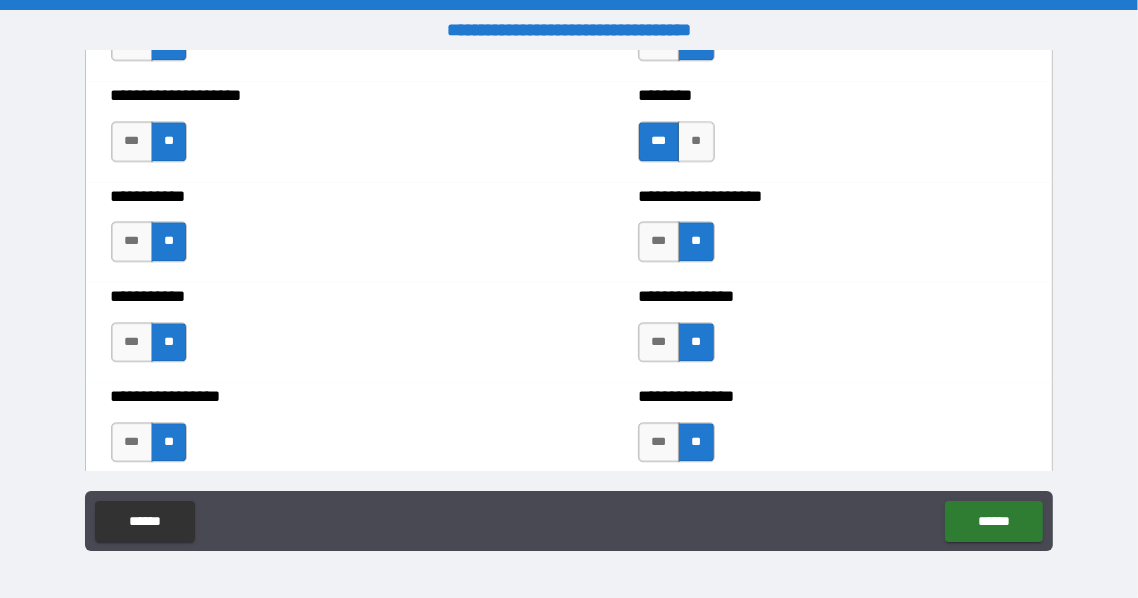 scroll, scrollTop: 3675, scrollLeft: 0, axis: vertical 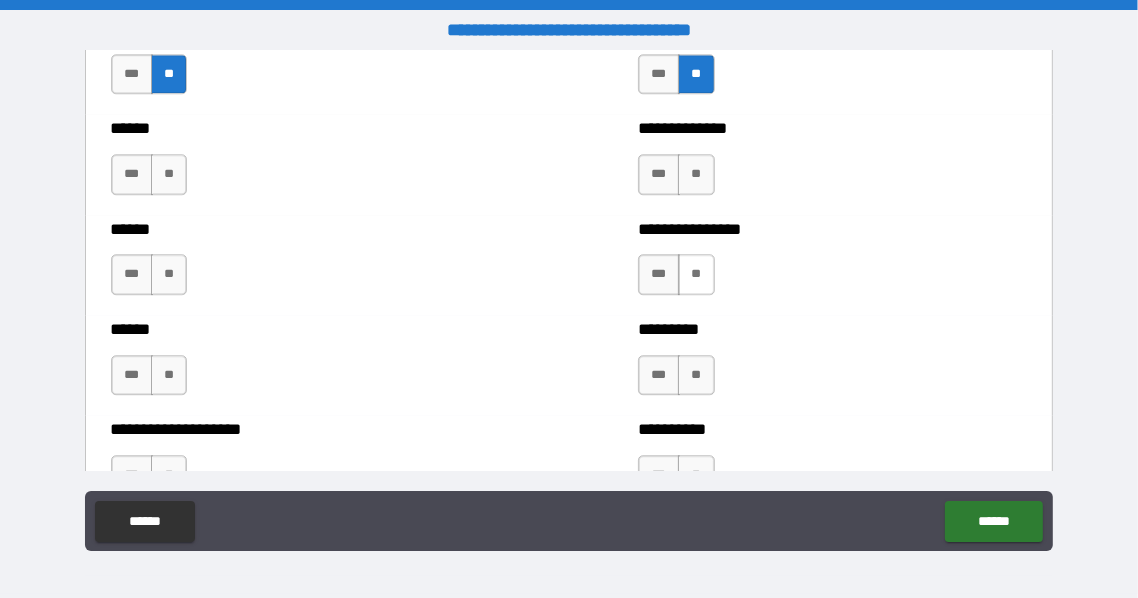 drag, startPoint x: 693, startPoint y: 185, endPoint x: 698, endPoint y: 270, distance: 85.146935 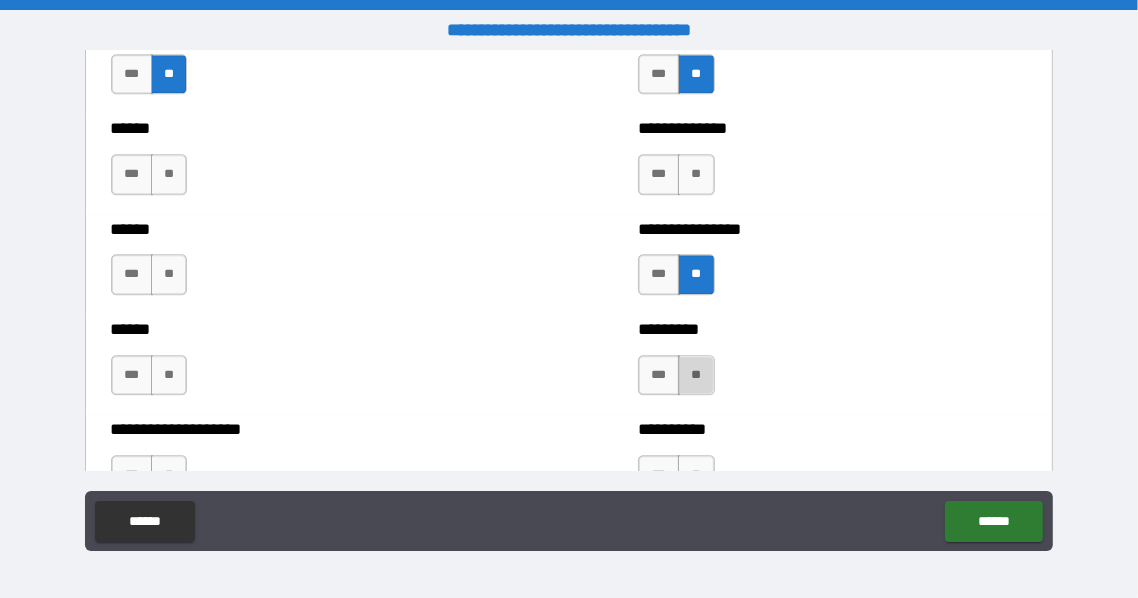 click on "**" at bounding box center [696, 375] 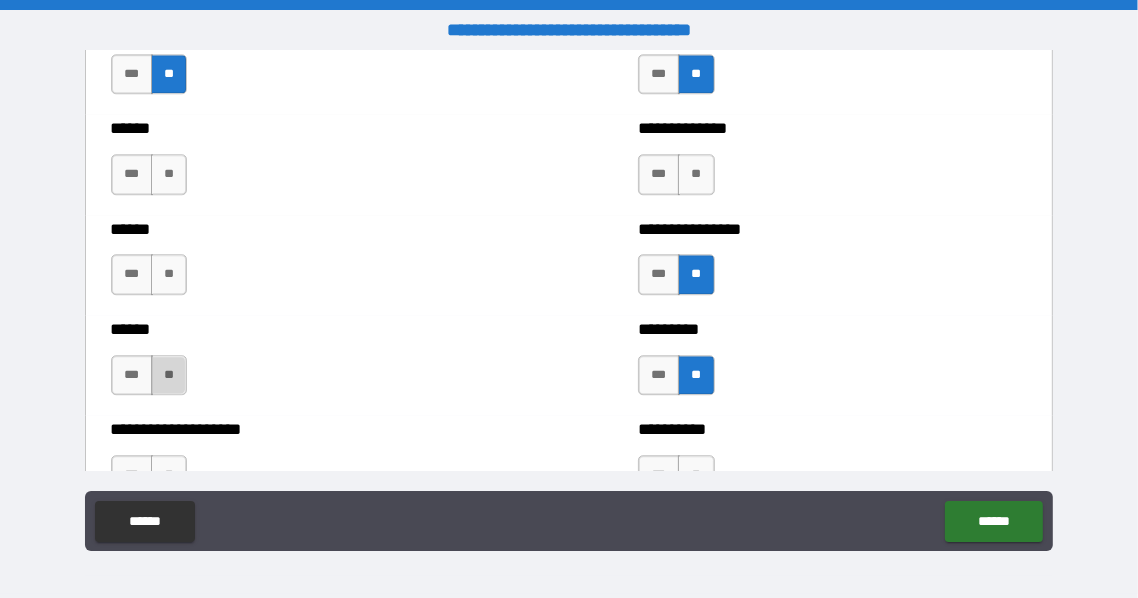 click on "**" at bounding box center [169, 375] 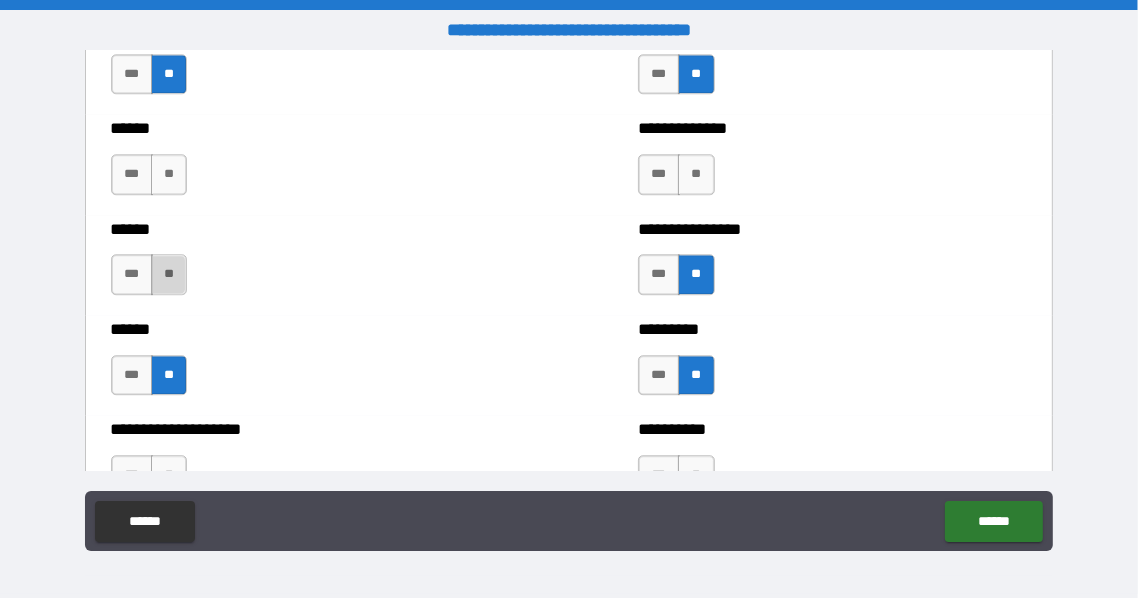 click on "**" at bounding box center (169, 274) 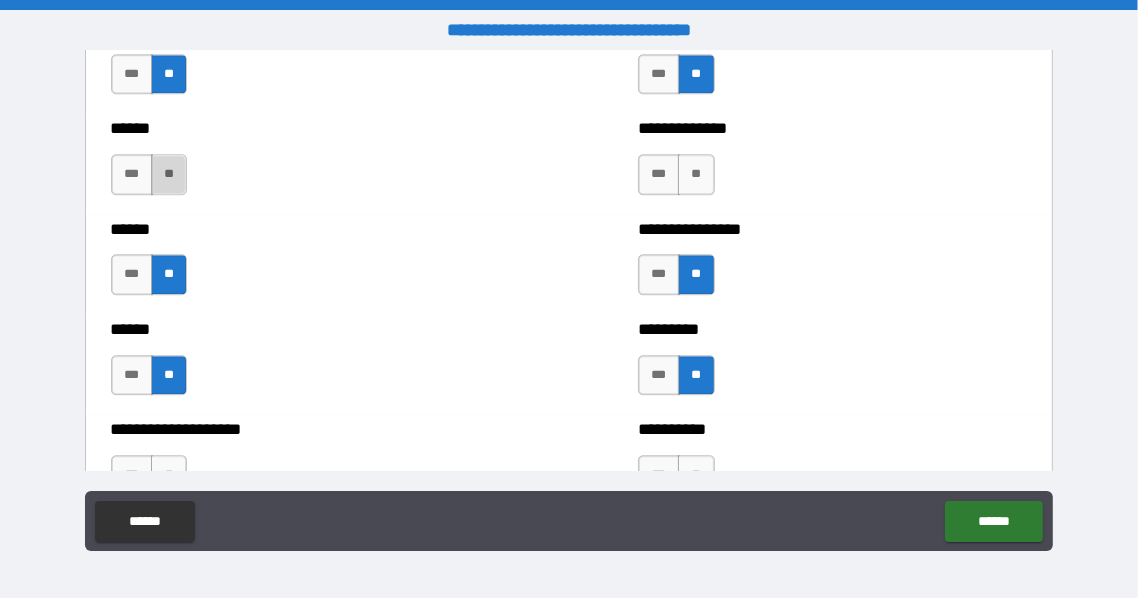 click on "**" at bounding box center [169, 174] 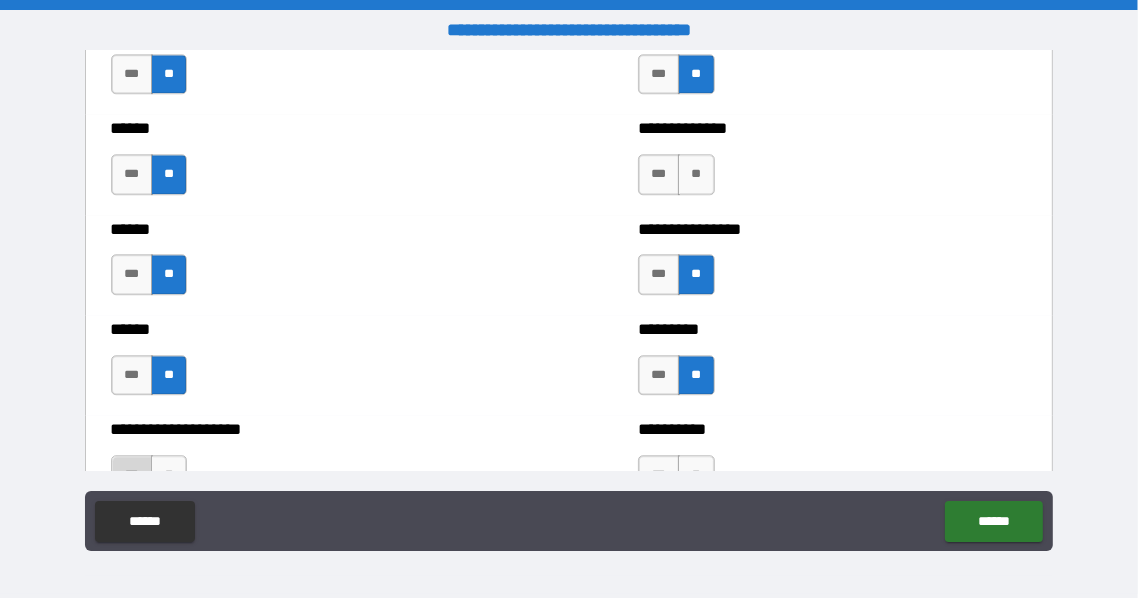 click on "***" at bounding box center [132, 475] 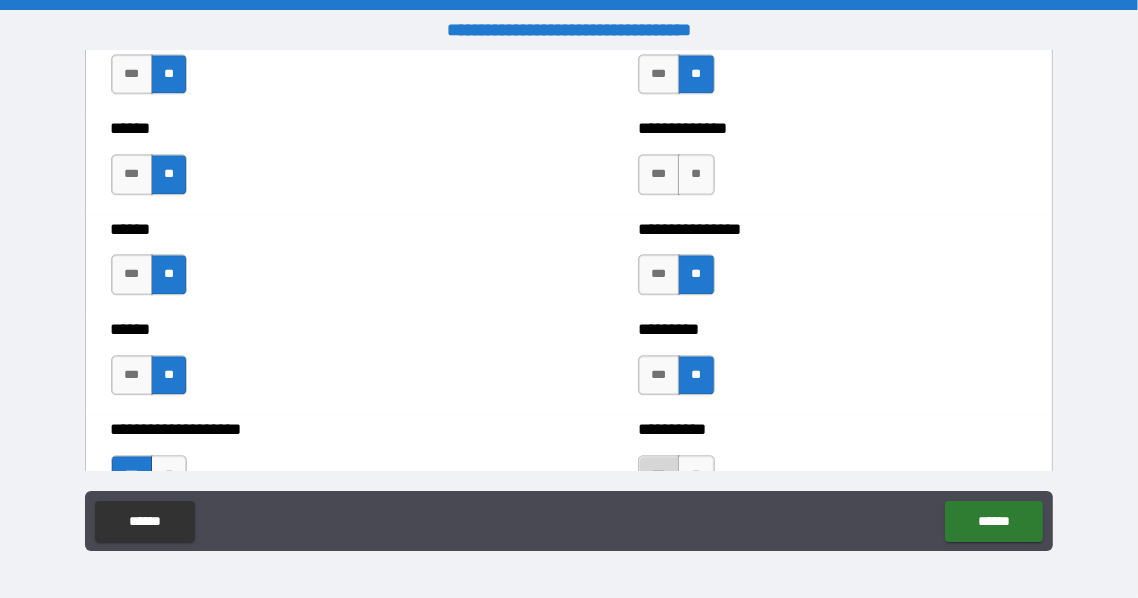 click on "***" at bounding box center [659, 475] 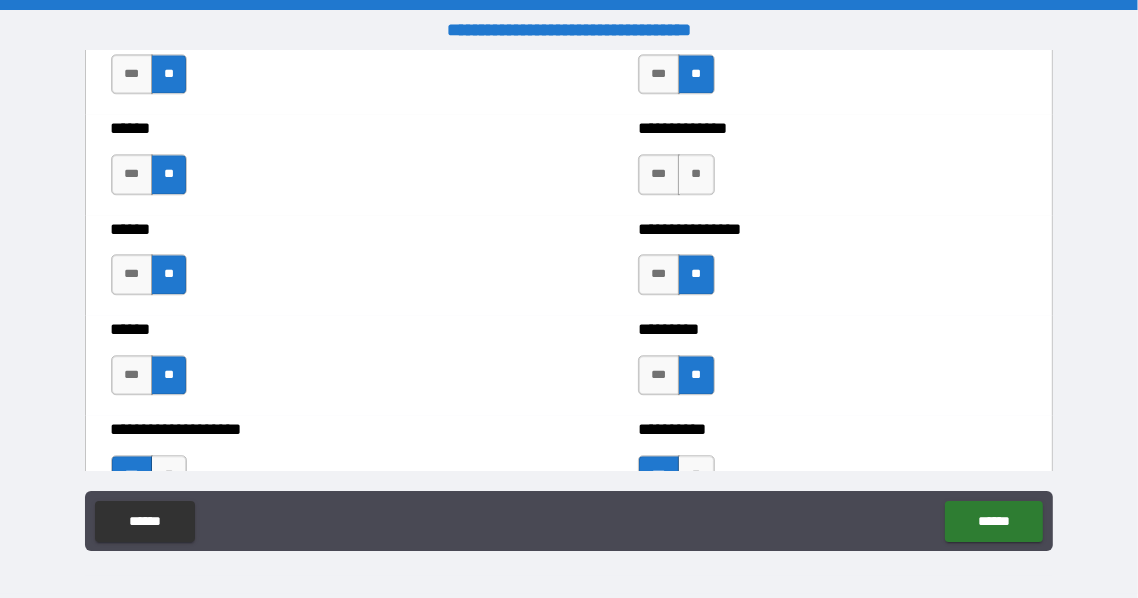 scroll, scrollTop: 4042, scrollLeft: 0, axis: vertical 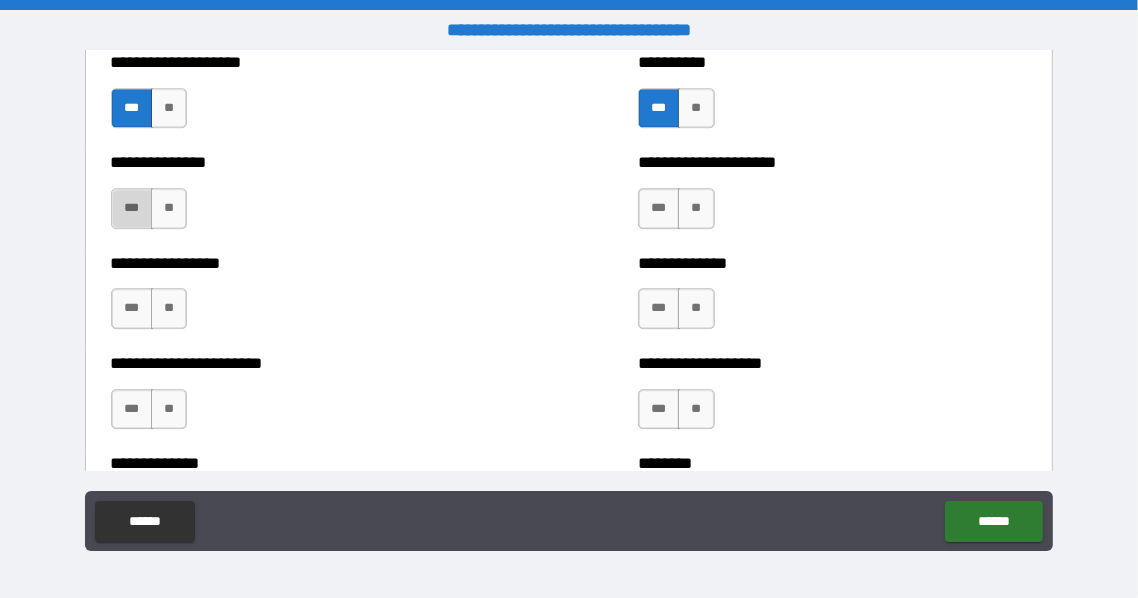 click on "***" at bounding box center (132, 208) 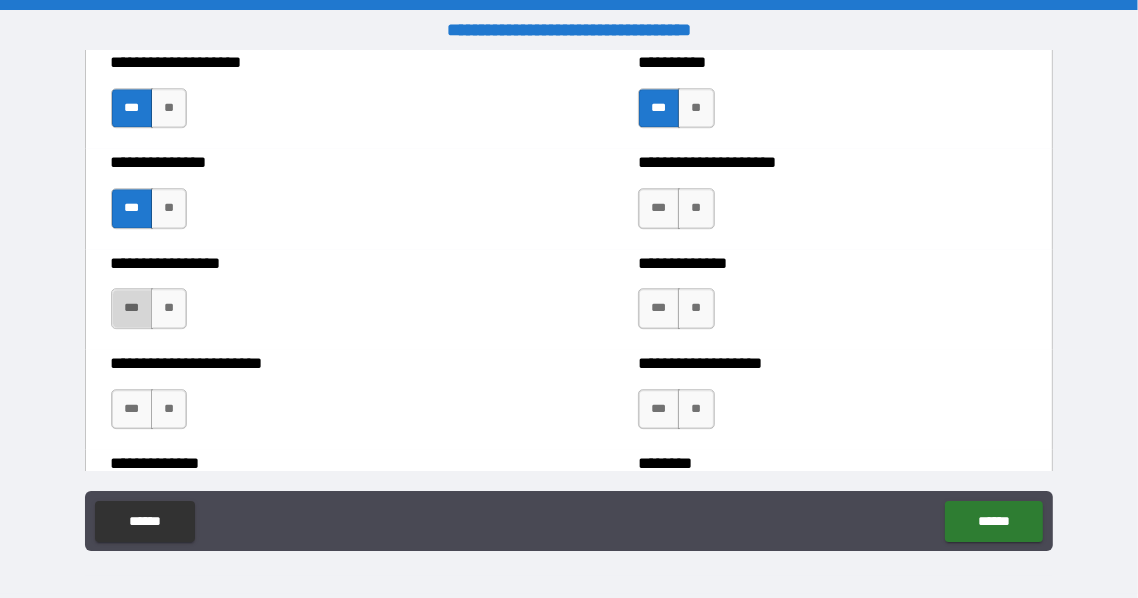 click on "***" at bounding box center [132, 308] 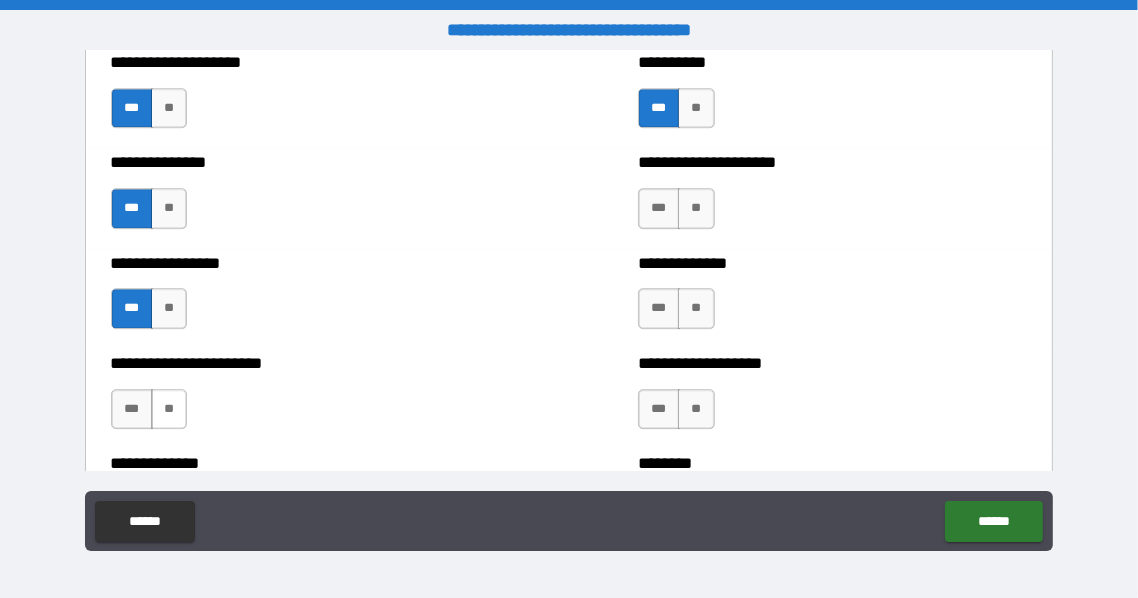 click on "**" at bounding box center (169, 409) 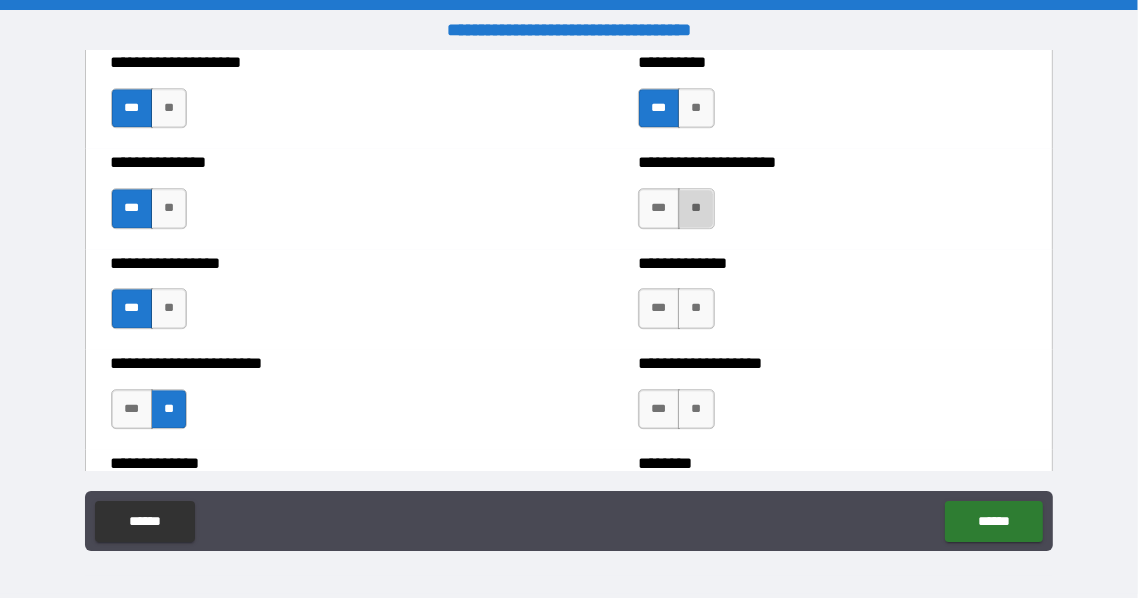 click on "**" at bounding box center (696, 208) 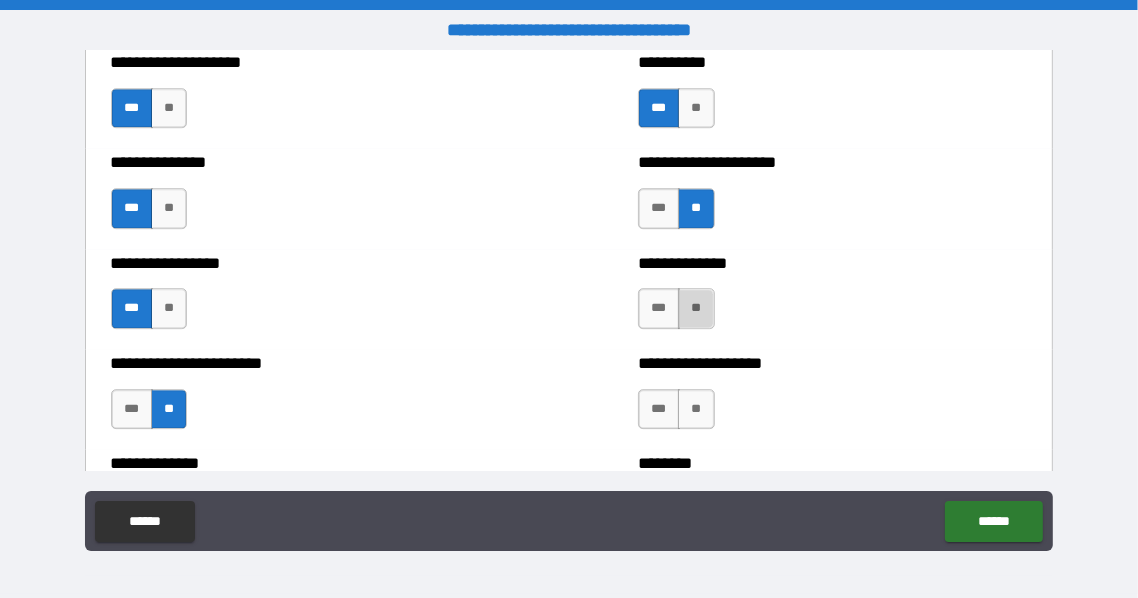 click on "**" at bounding box center (696, 308) 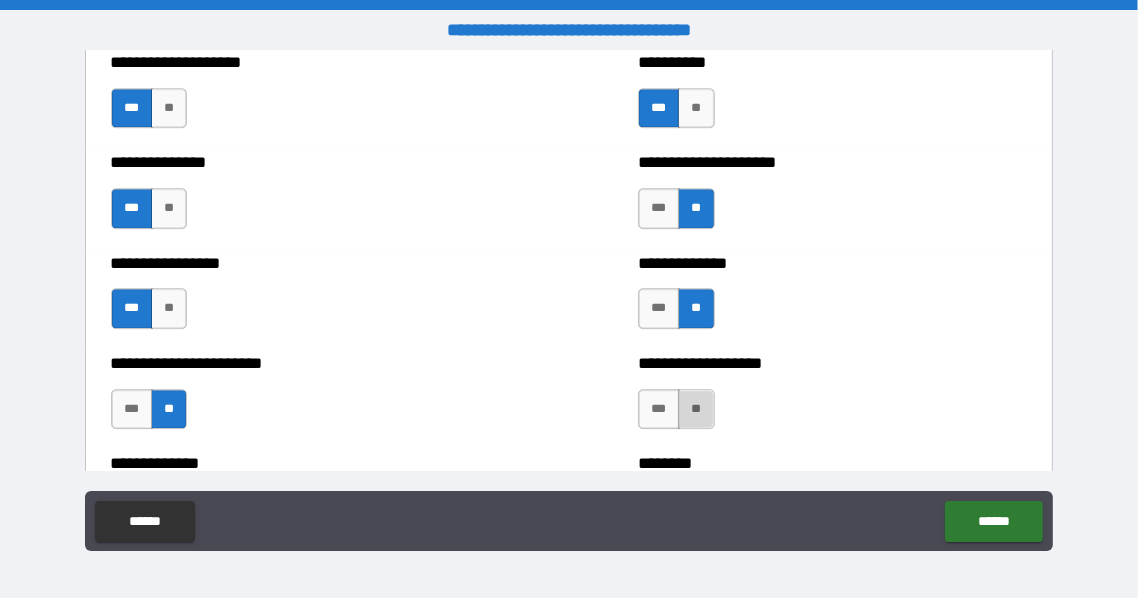 click on "**" at bounding box center [696, 409] 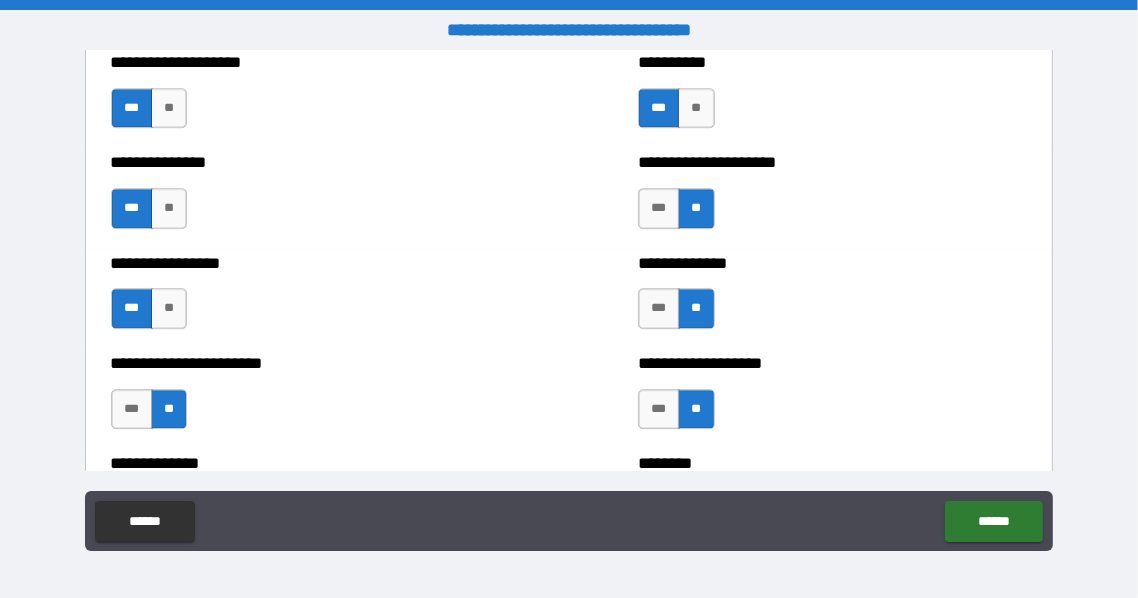 scroll, scrollTop: 4410, scrollLeft: 0, axis: vertical 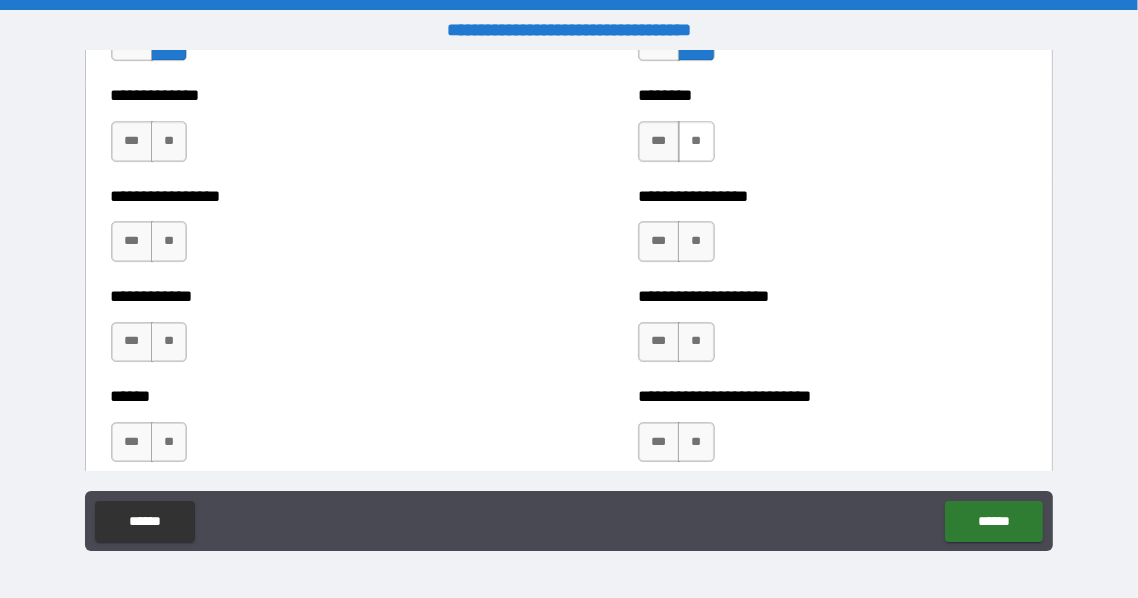 click on "**" at bounding box center [696, 141] 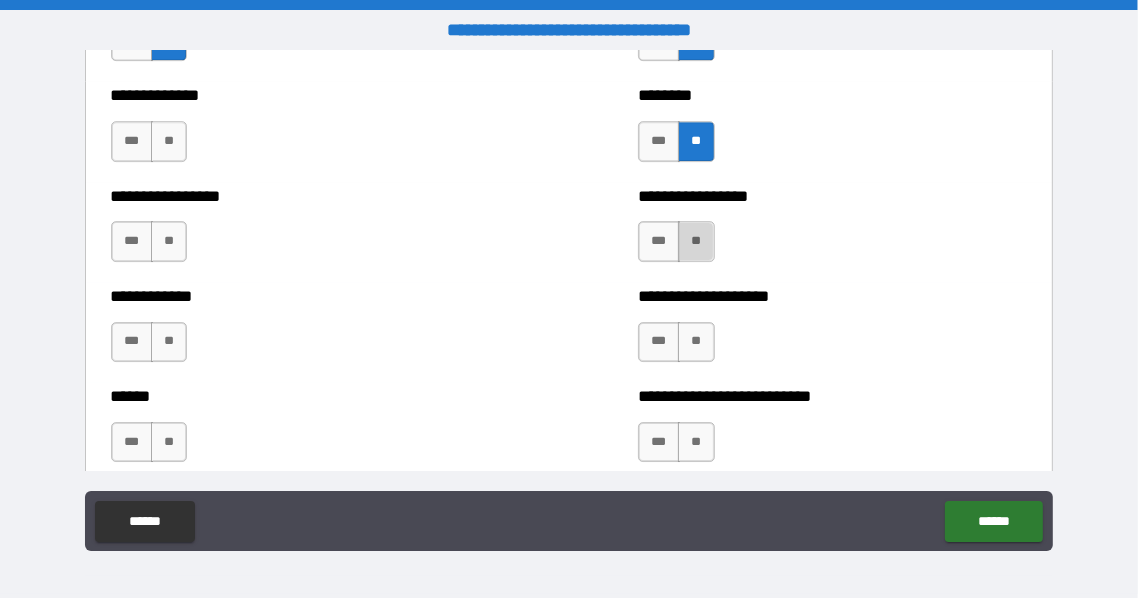 click on "**" at bounding box center (696, 241) 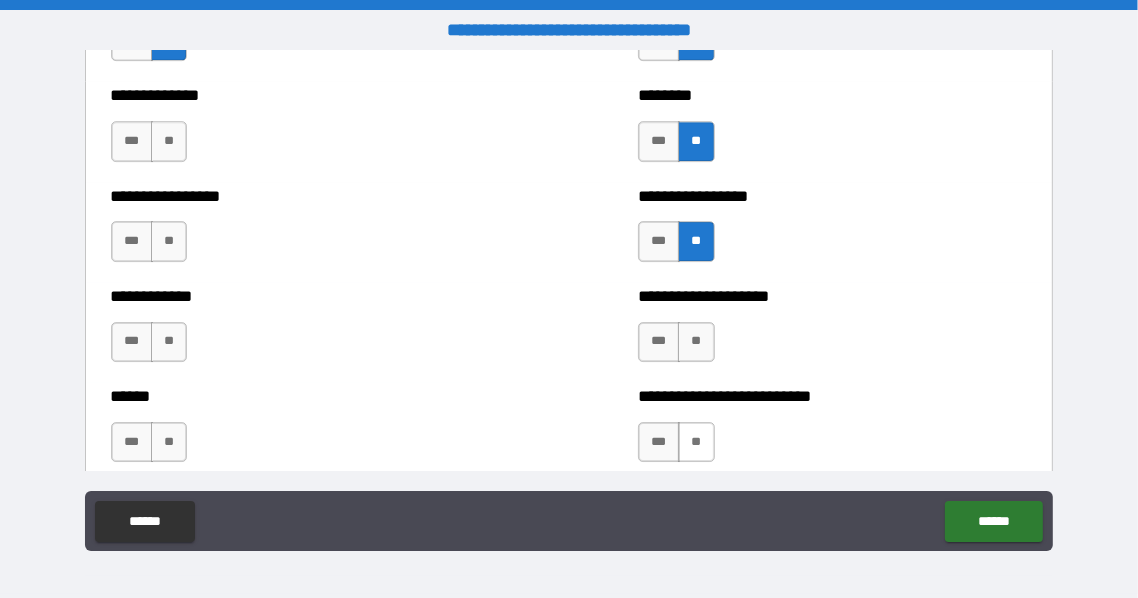 drag, startPoint x: 692, startPoint y: 339, endPoint x: 692, endPoint y: 442, distance: 103 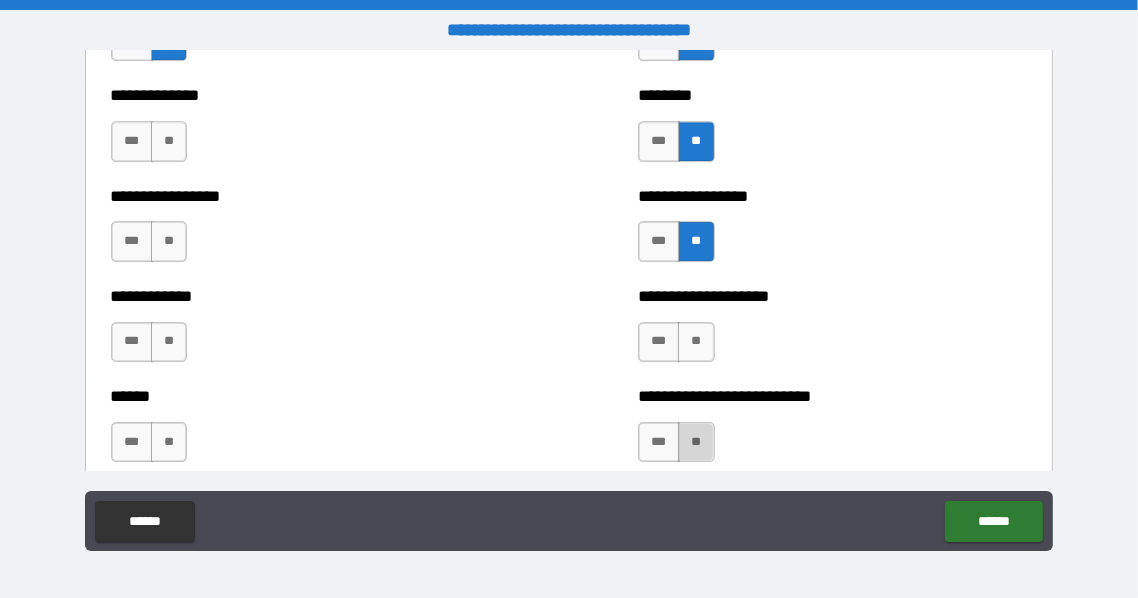 click on "**" at bounding box center [696, 442] 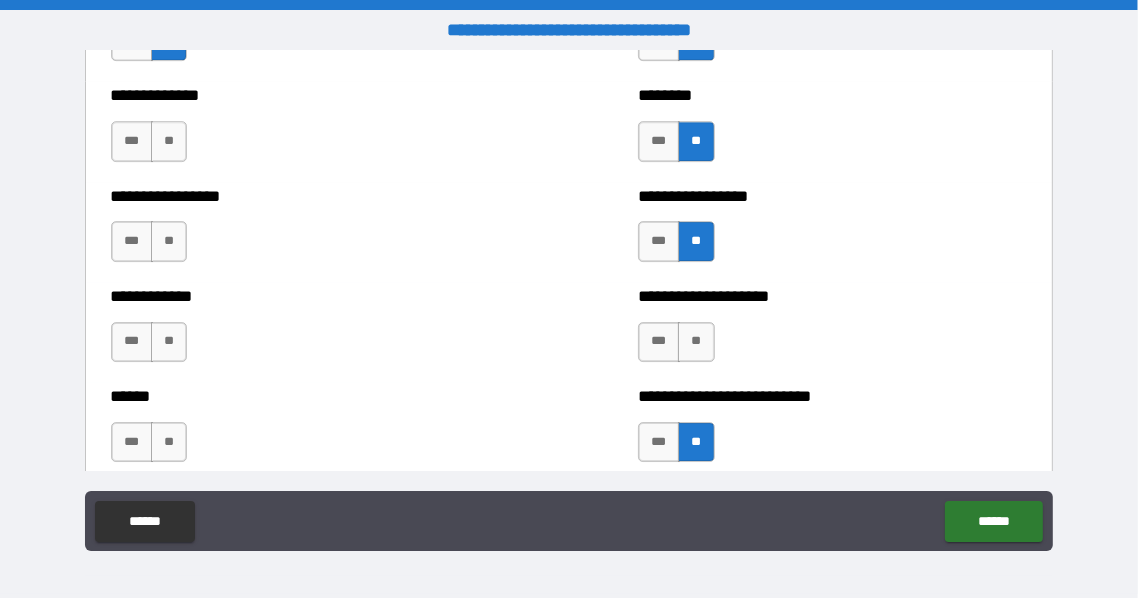 click on "*** **" at bounding box center [152, 447] 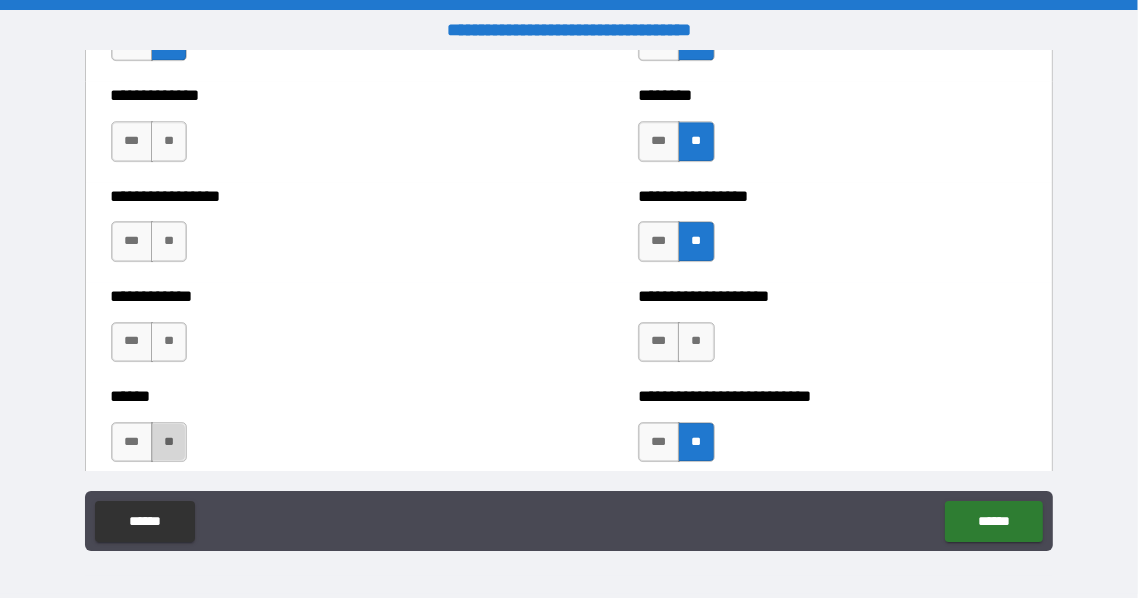 click on "**" at bounding box center [169, 442] 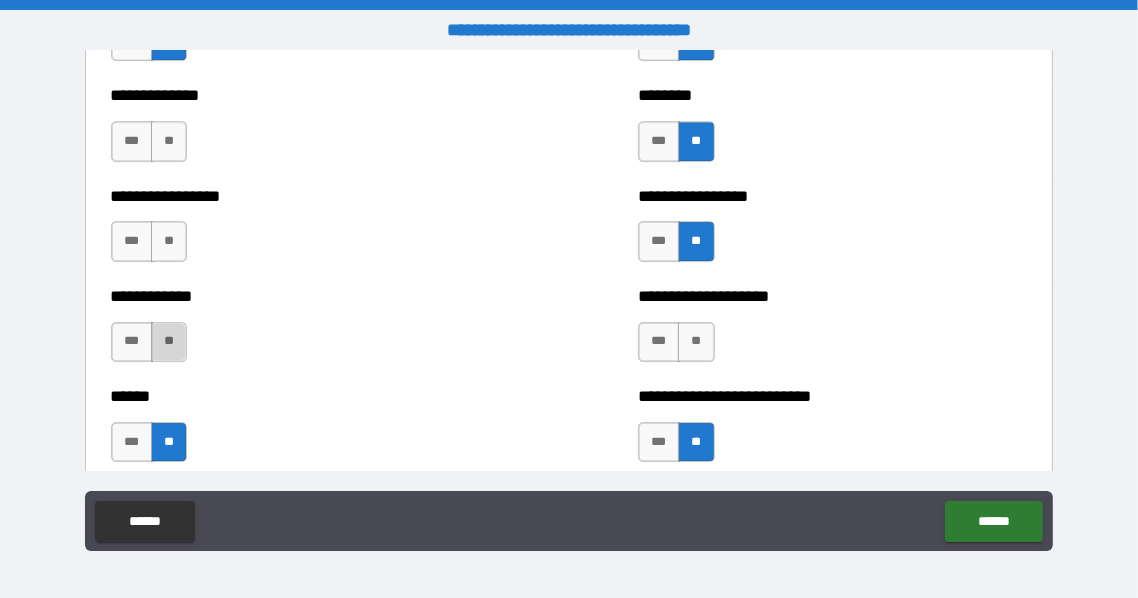 click on "**" at bounding box center [169, 342] 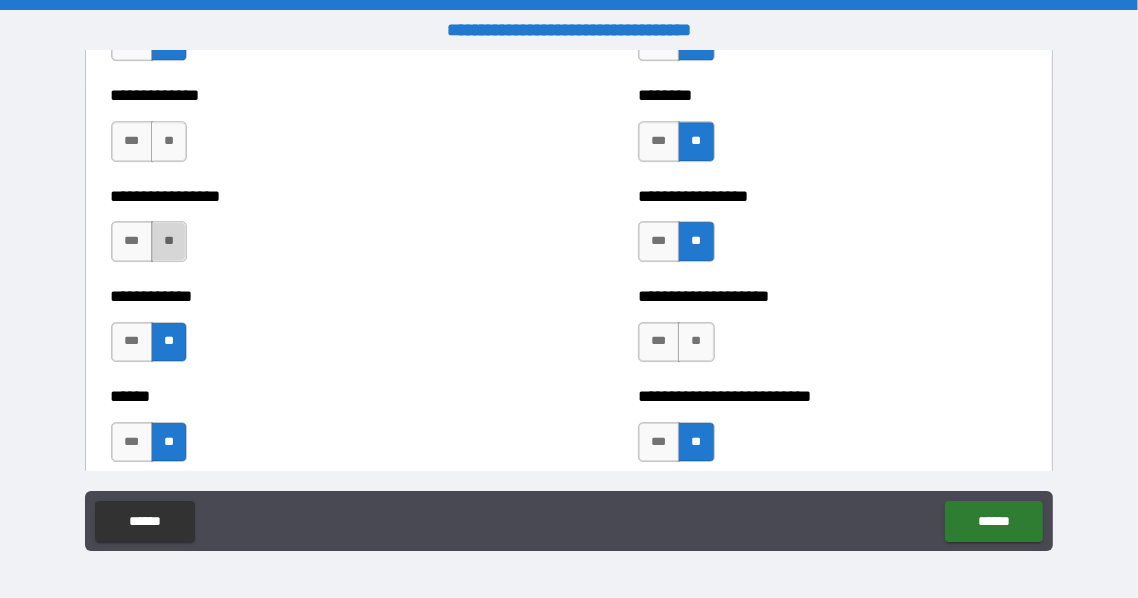 click on "**" at bounding box center [169, 241] 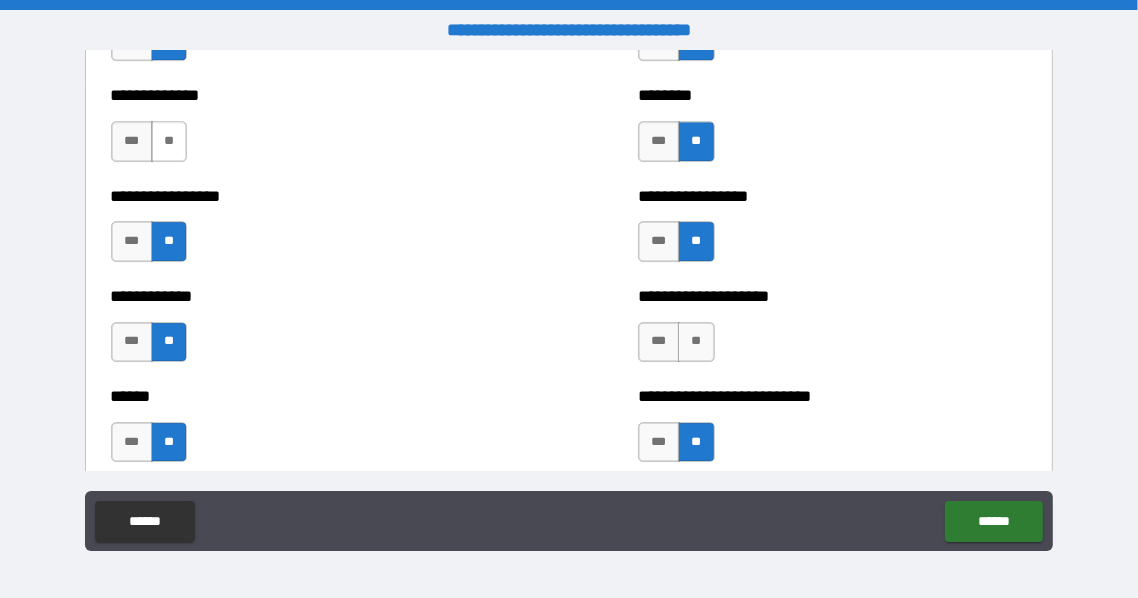 click on "**" at bounding box center (169, 141) 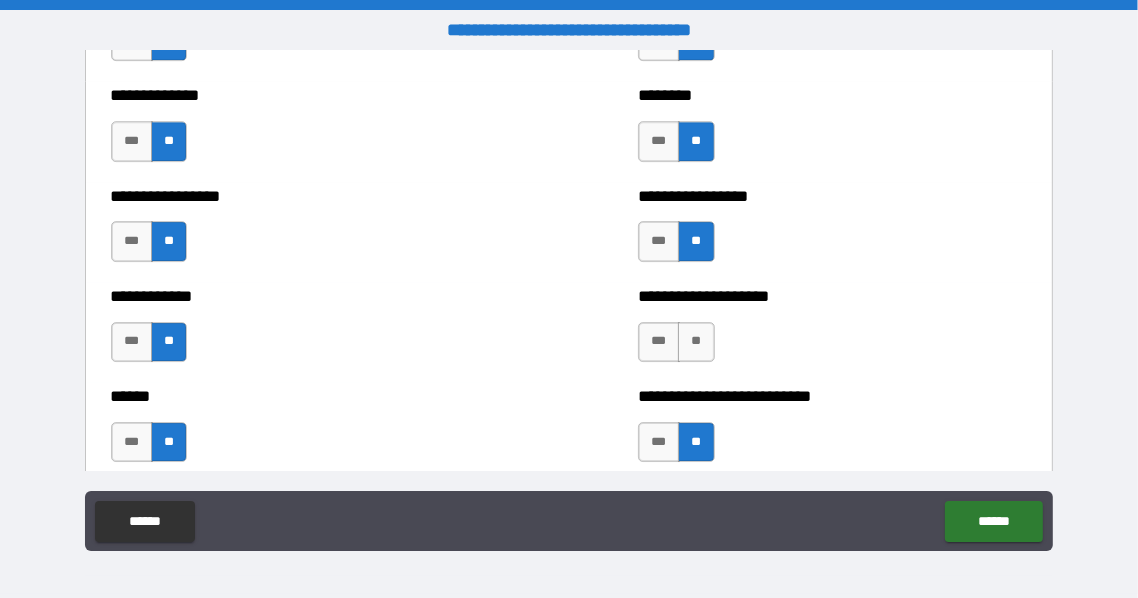 scroll, scrollTop: 4777, scrollLeft: 0, axis: vertical 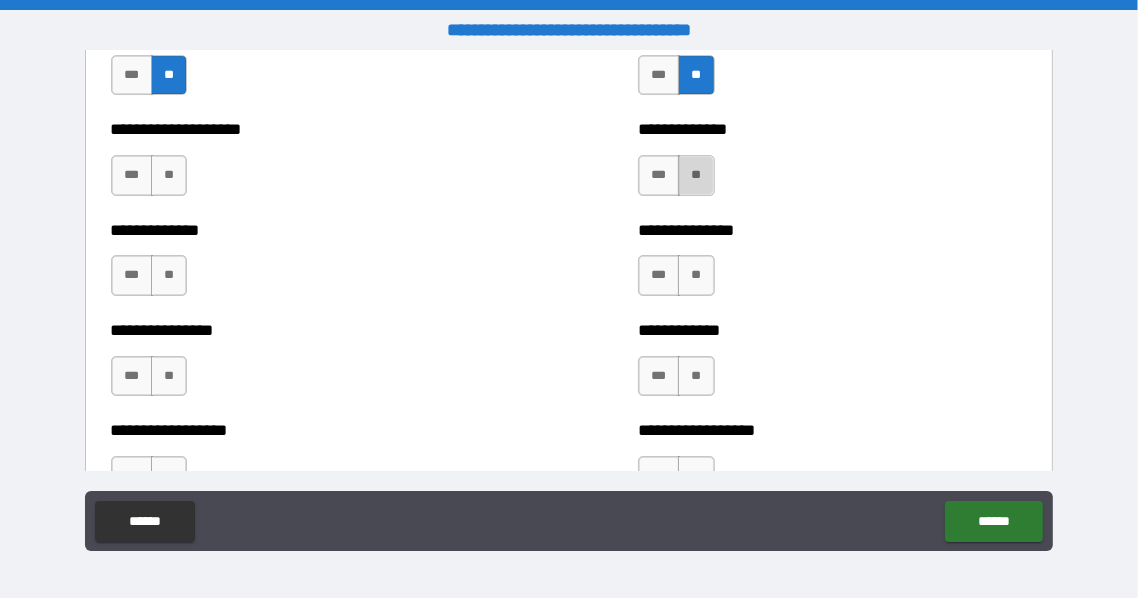 click on "**" at bounding box center (696, 175) 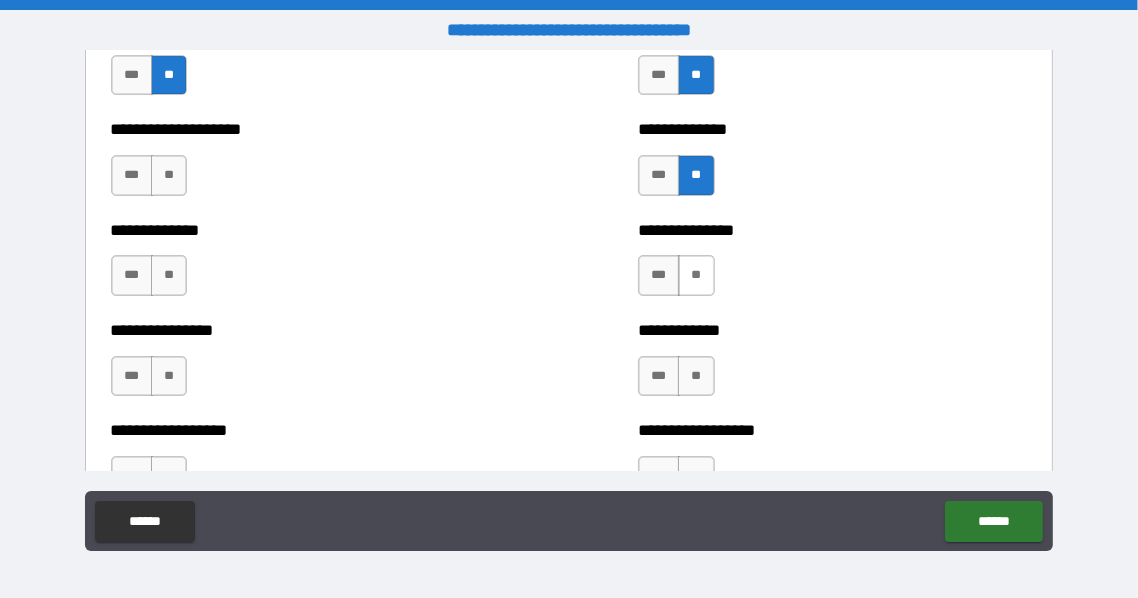 click on "**" at bounding box center (696, 275) 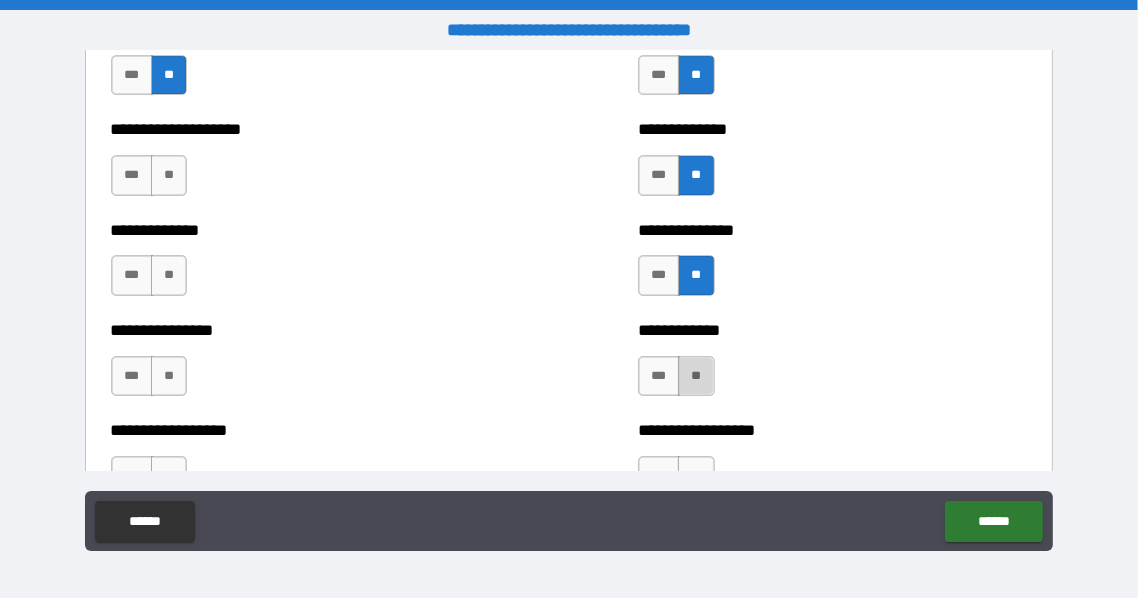 click on "**" at bounding box center (696, 376) 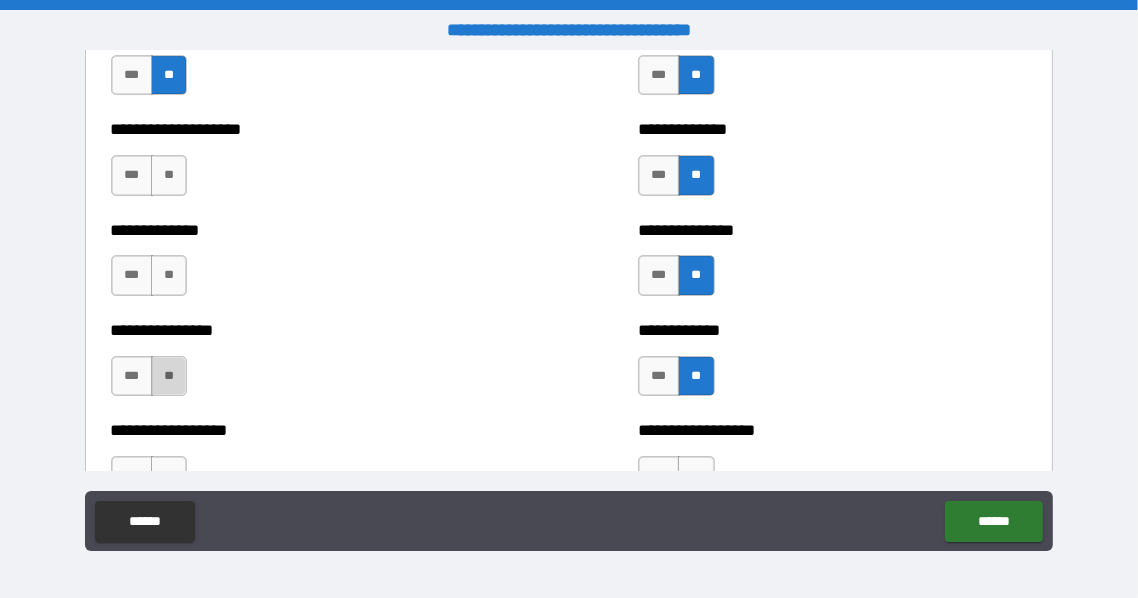 click on "**" at bounding box center [169, 376] 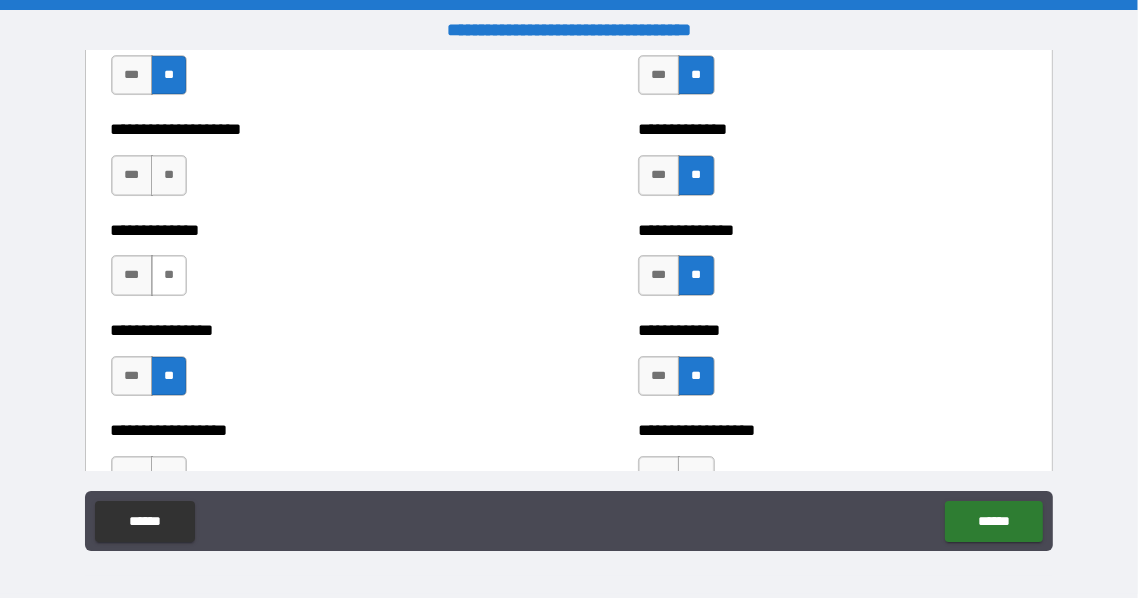 click on "**" at bounding box center [169, 275] 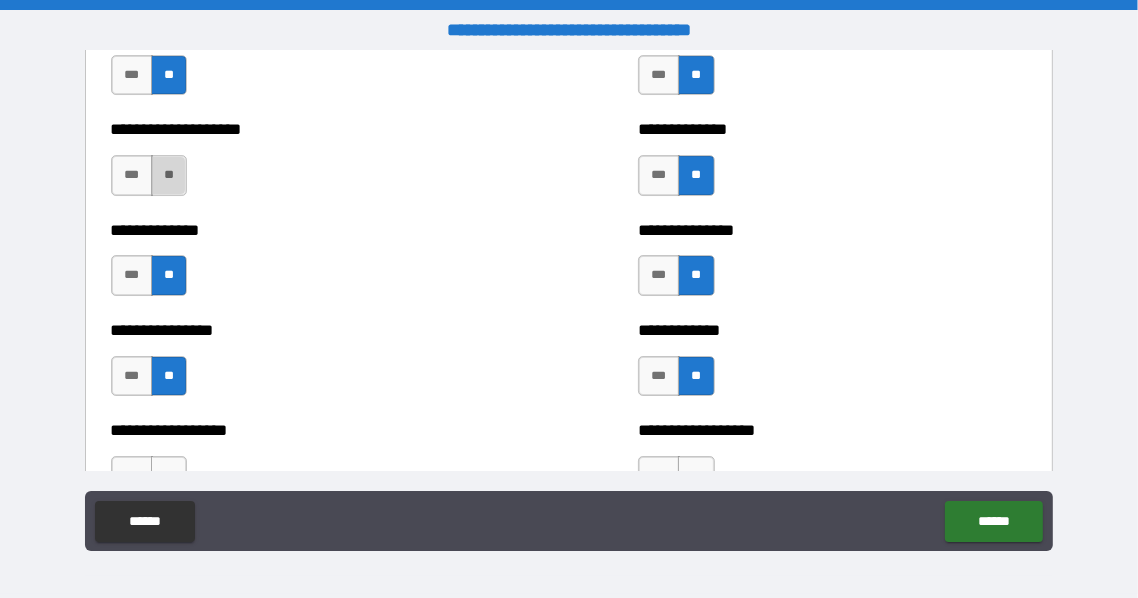click on "**" at bounding box center [169, 175] 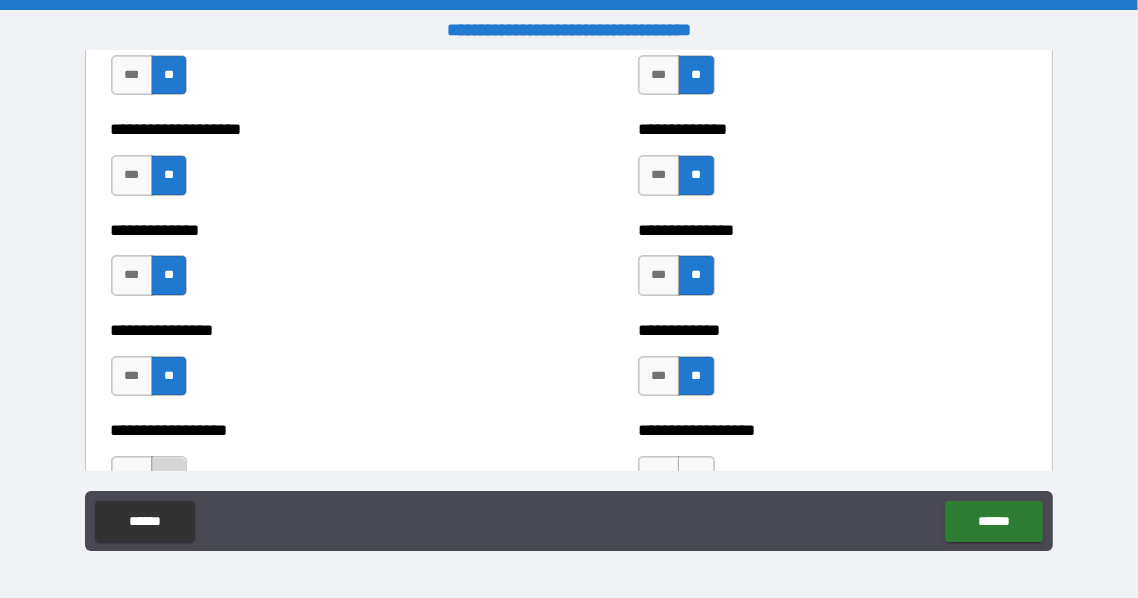 click on "**" at bounding box center (169, 476) 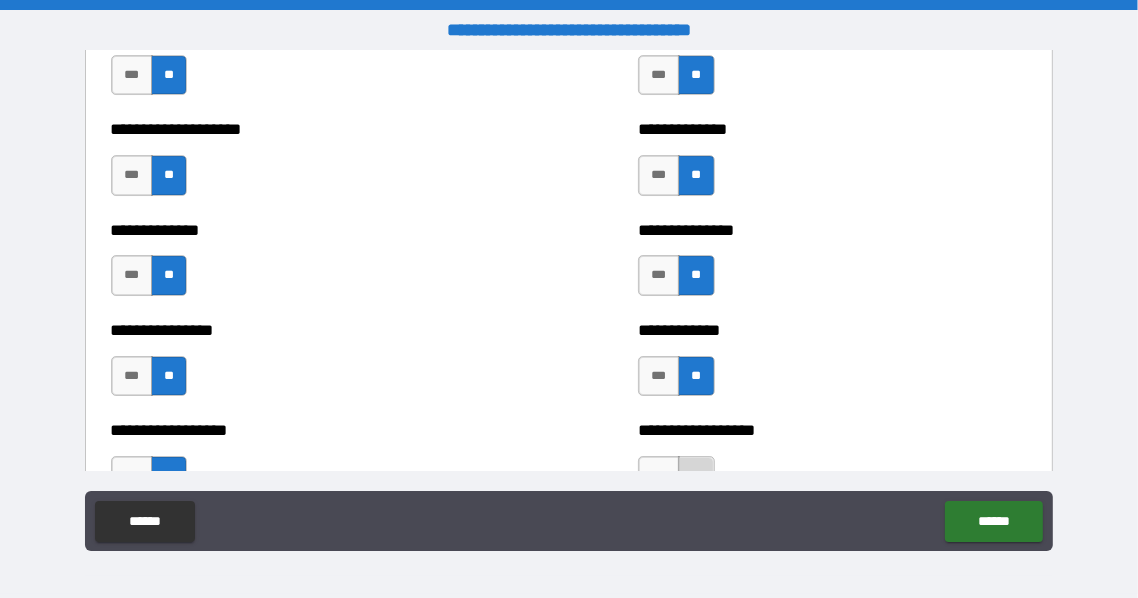 click on "**" at bounding box center (696, 476) 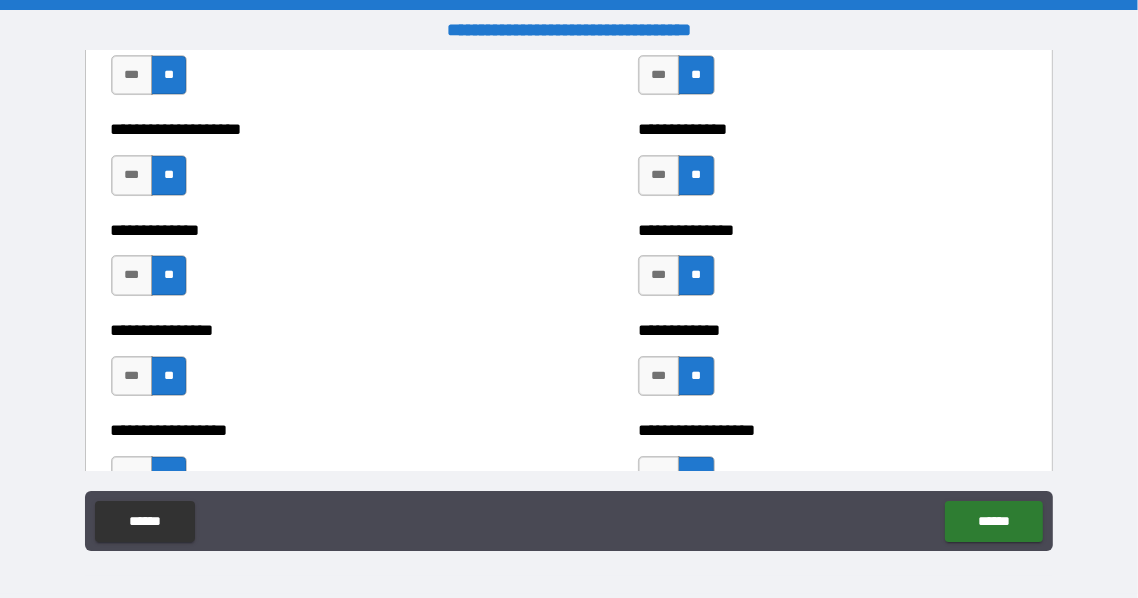 scroll, scrollTop: 5144, scrollLeft: 0, axis: vertical 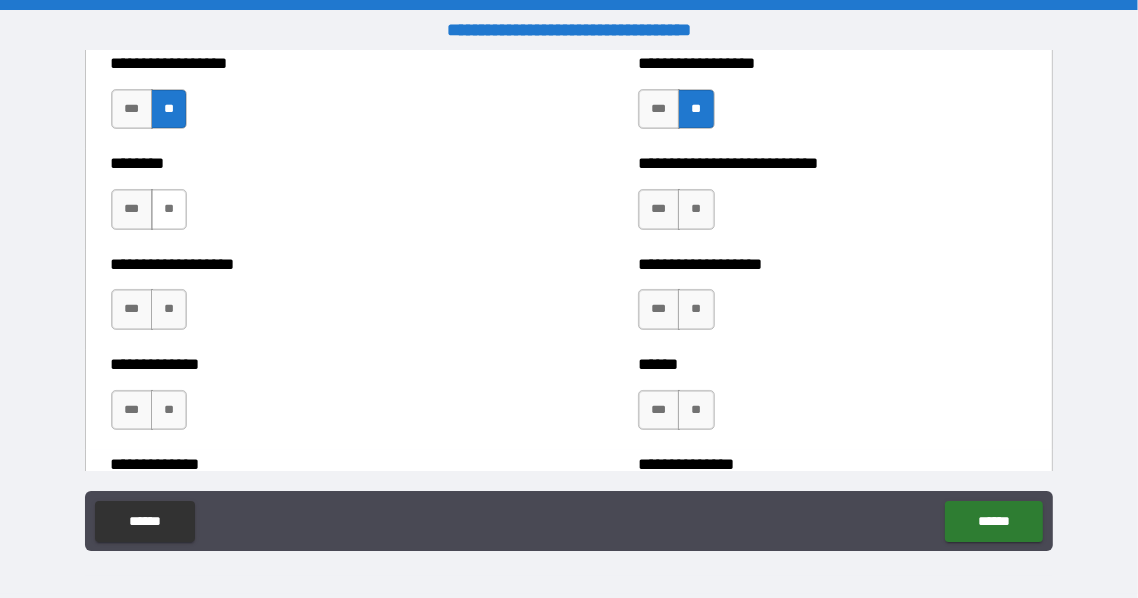 click on "**" at bounding box center [169, 209] 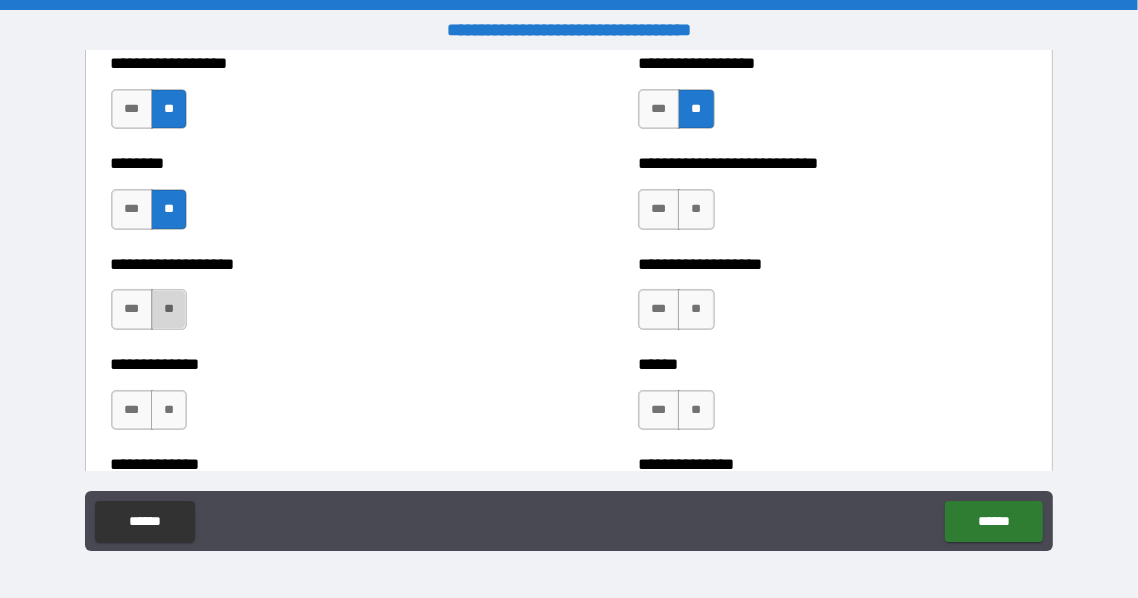 click on "**" at bounding box center (169, 309) 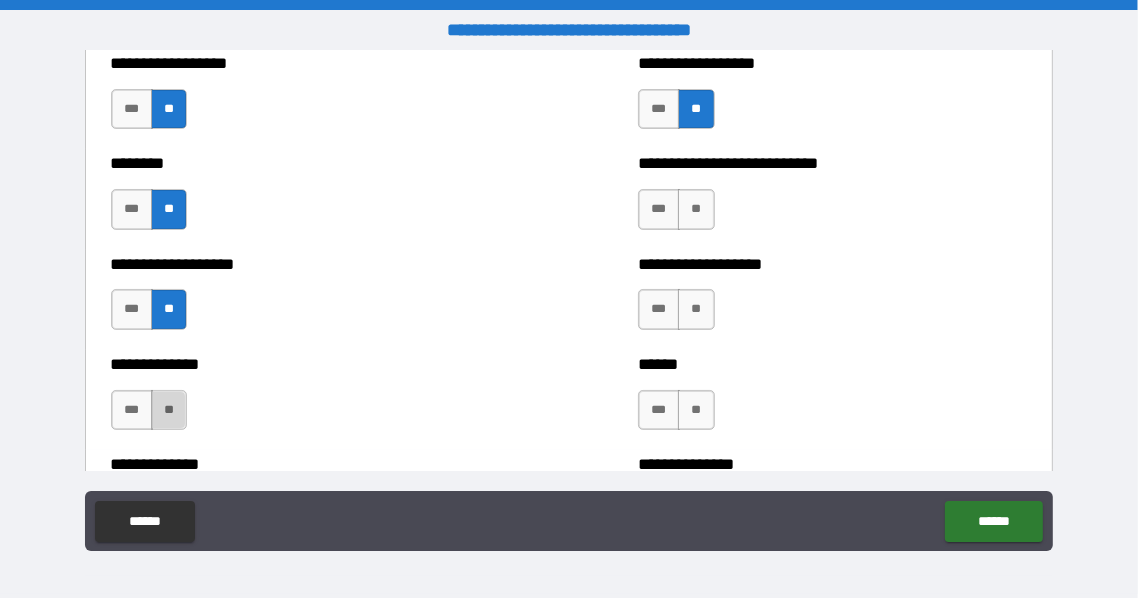 click on "**" at bounding box center (169, 410) 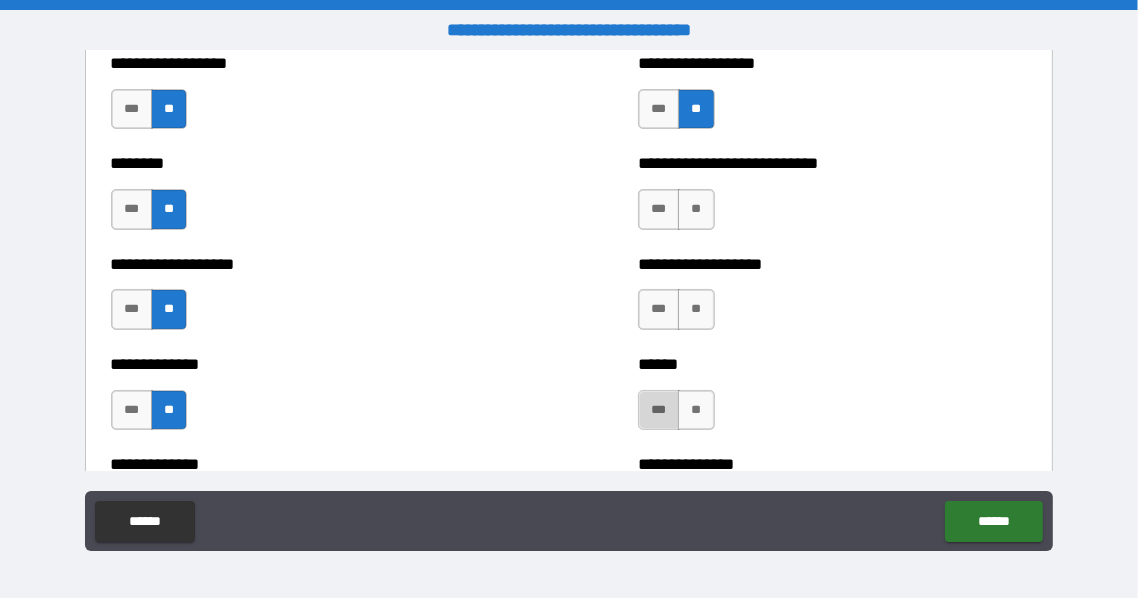 click on "***" at bounding box center (659, 410) 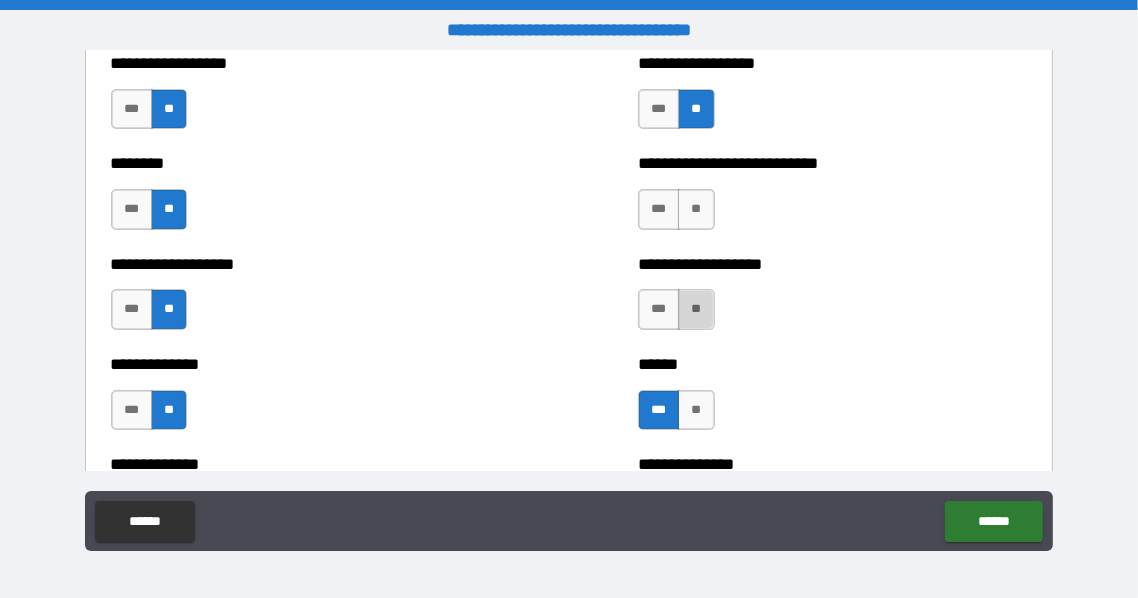 click on "**" at bounding box center (696, 309) 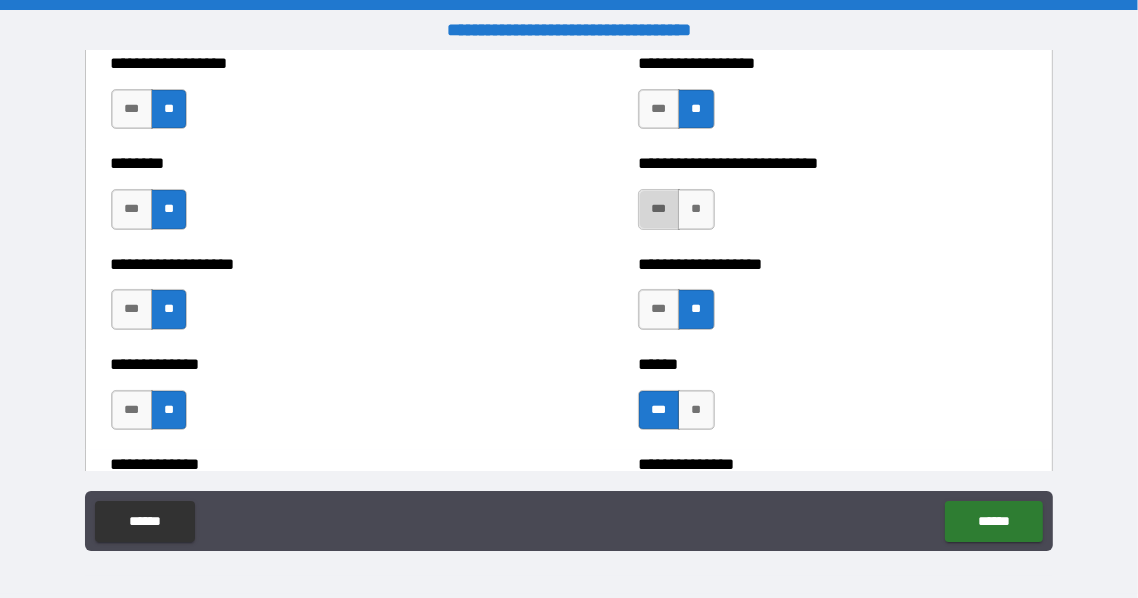 click on "***" at bounding box center [659, 209] 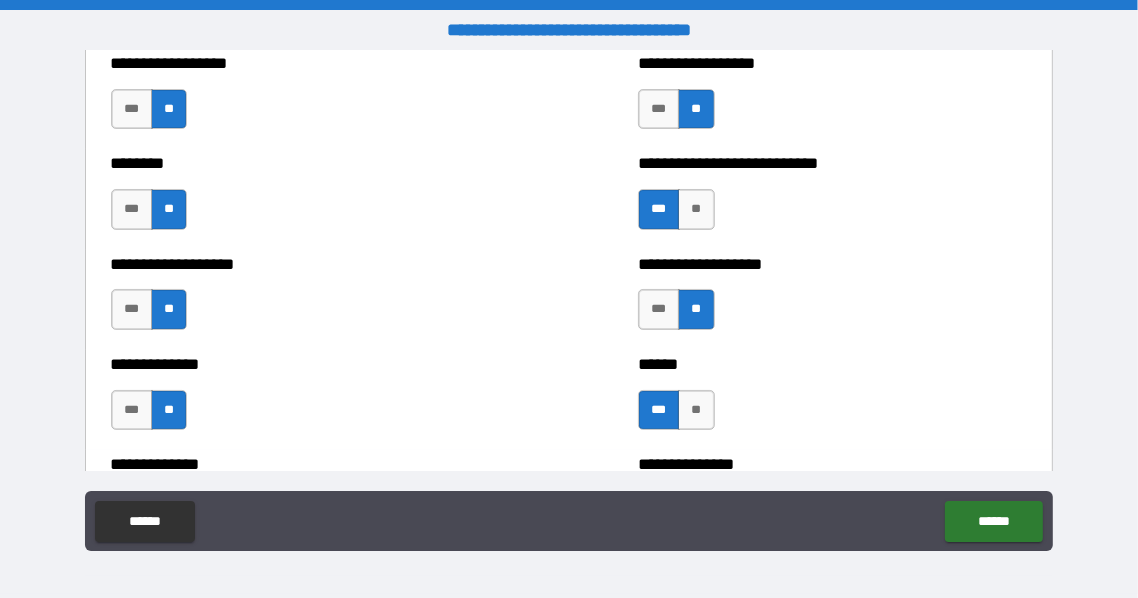 scroll, scrollTop: 5512, scrollLeft: 0, axis: vertical 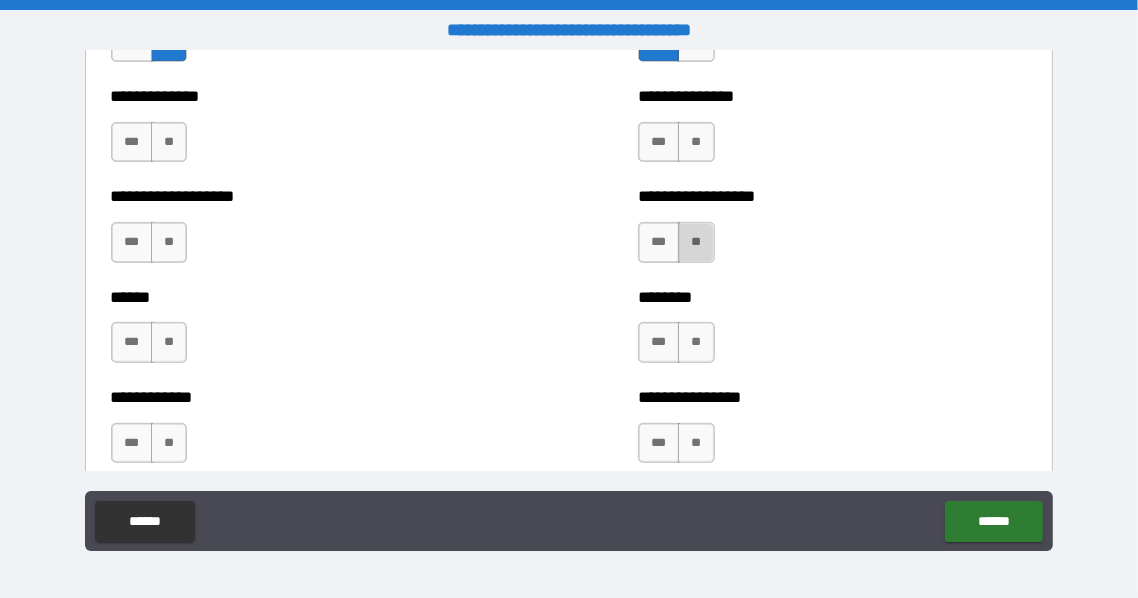 click on "**" at bounding box center (696, 242) 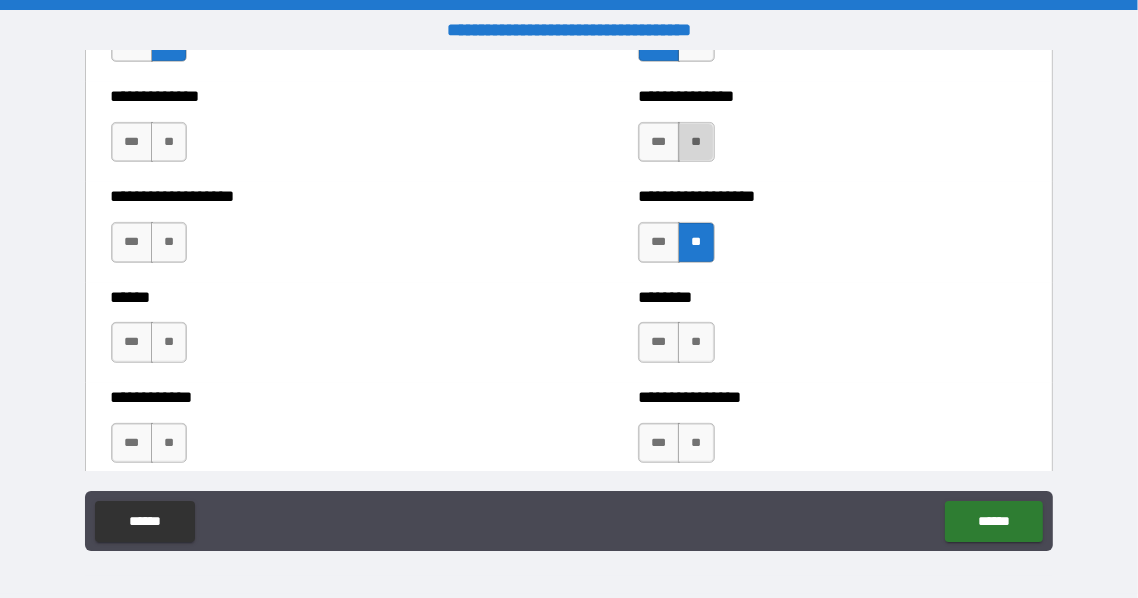 click on "**" at bounding box center (696, 142) 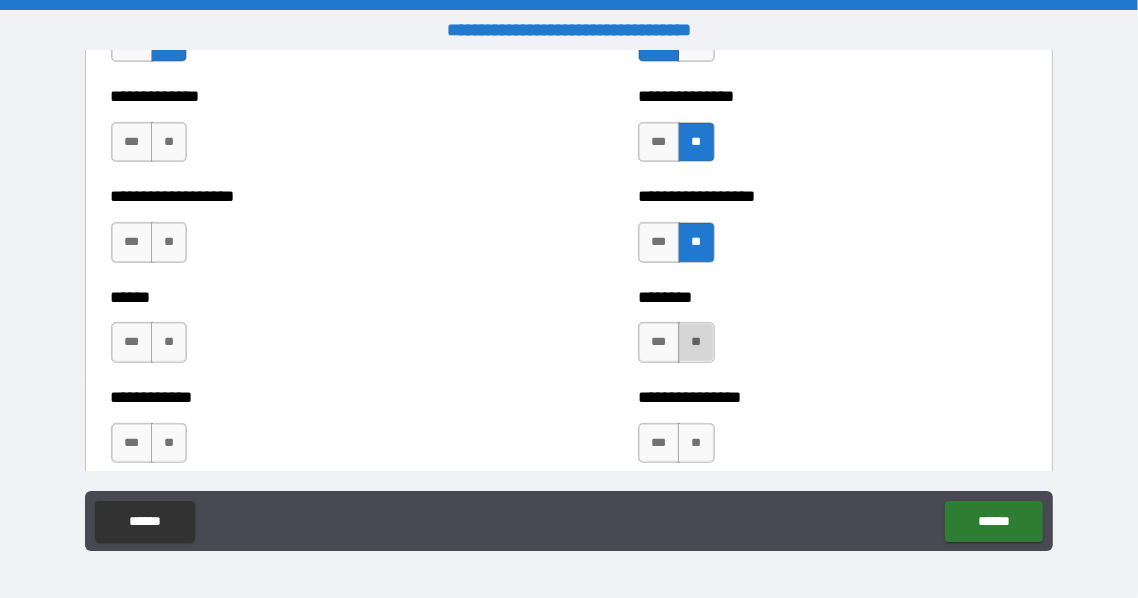 click on "**" at bounding box center (696, 342) 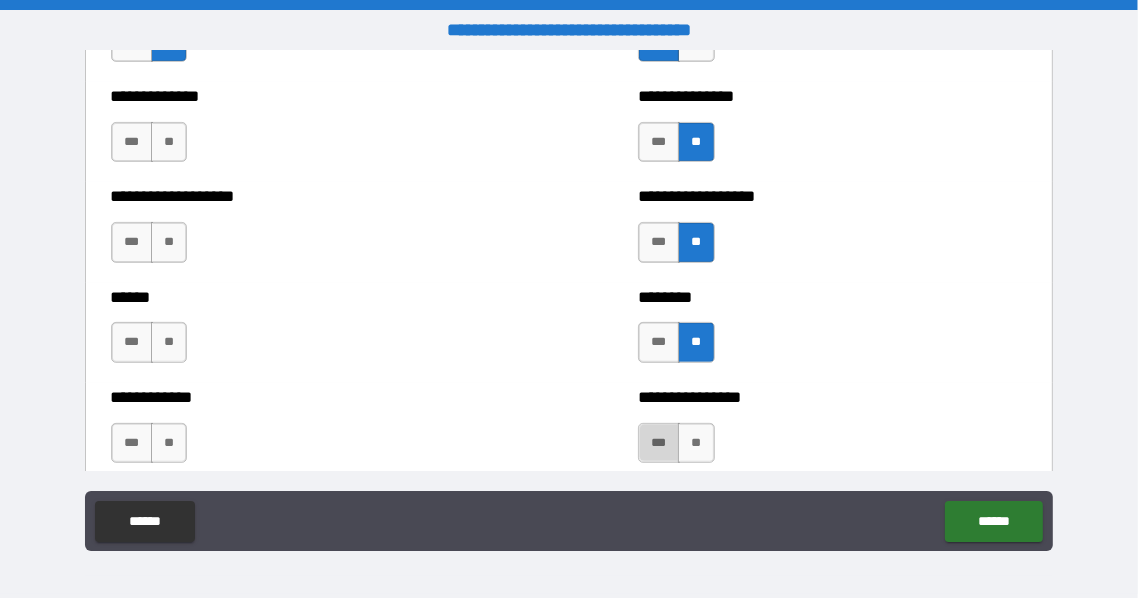 click on "***" at bounding box center (659, 443) 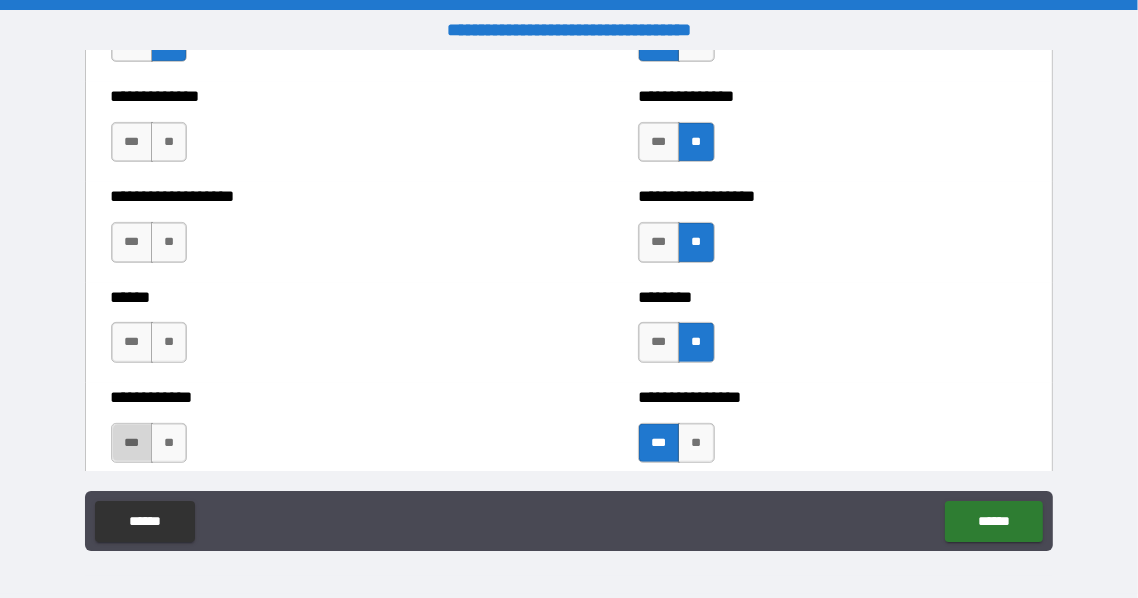 click on "***" at bounding box center [132, 443] 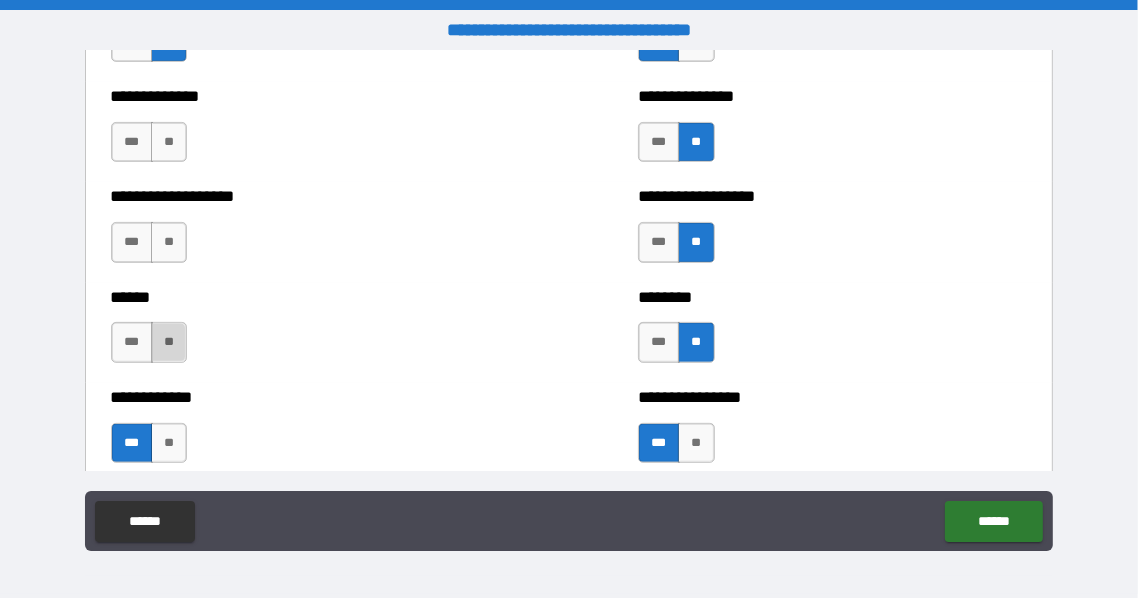 click on "**" at bounding box center (169, 342) 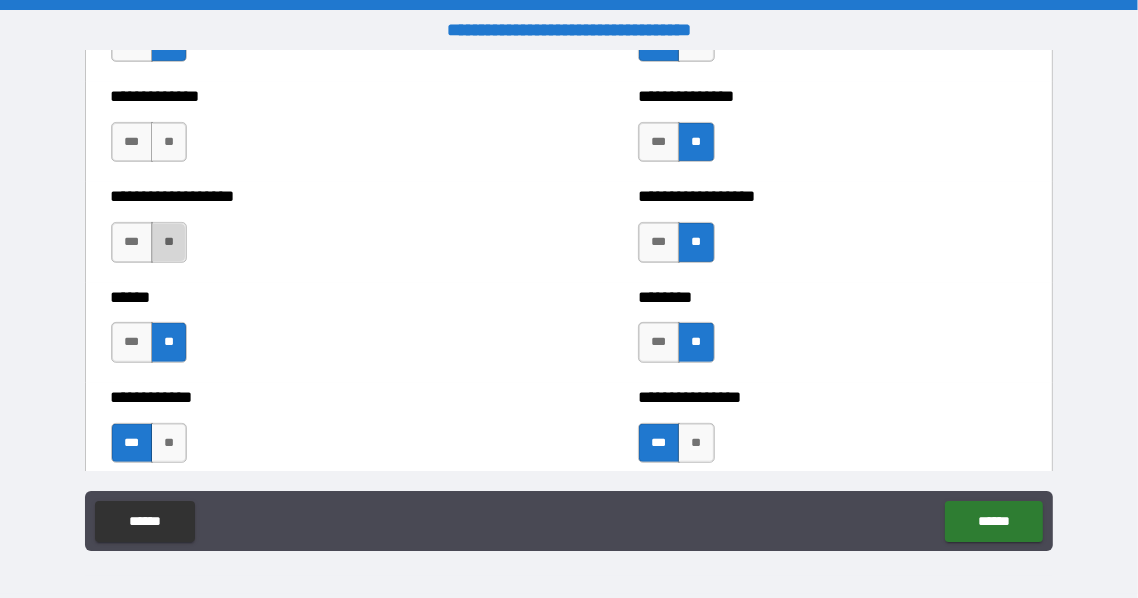 click on "**" at bounding box center (169, 242) 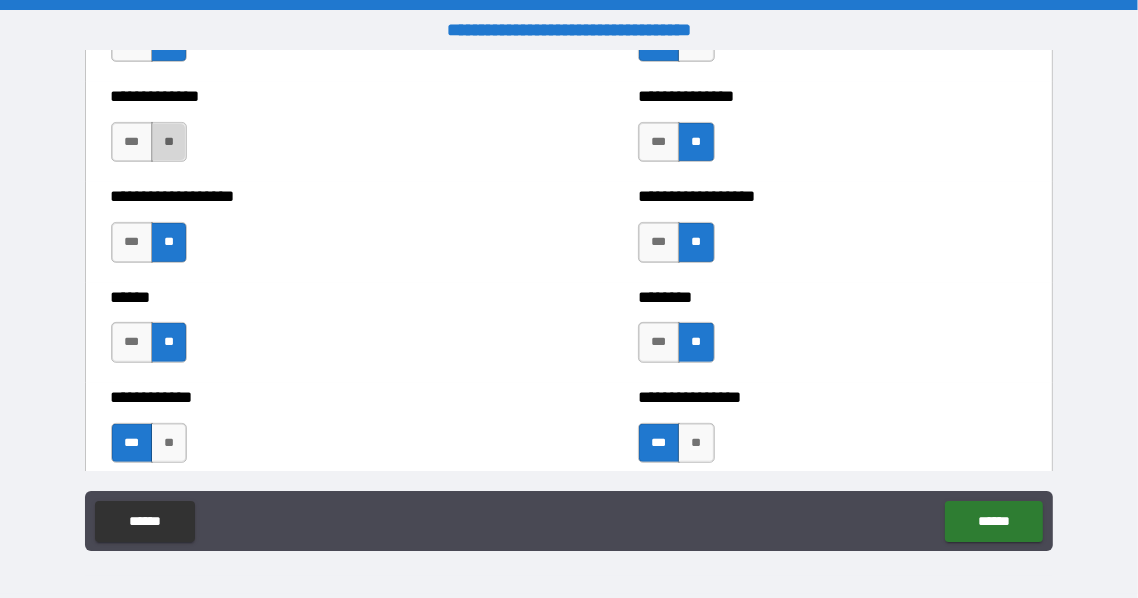 click on "**" at bounding box center [169, 142] 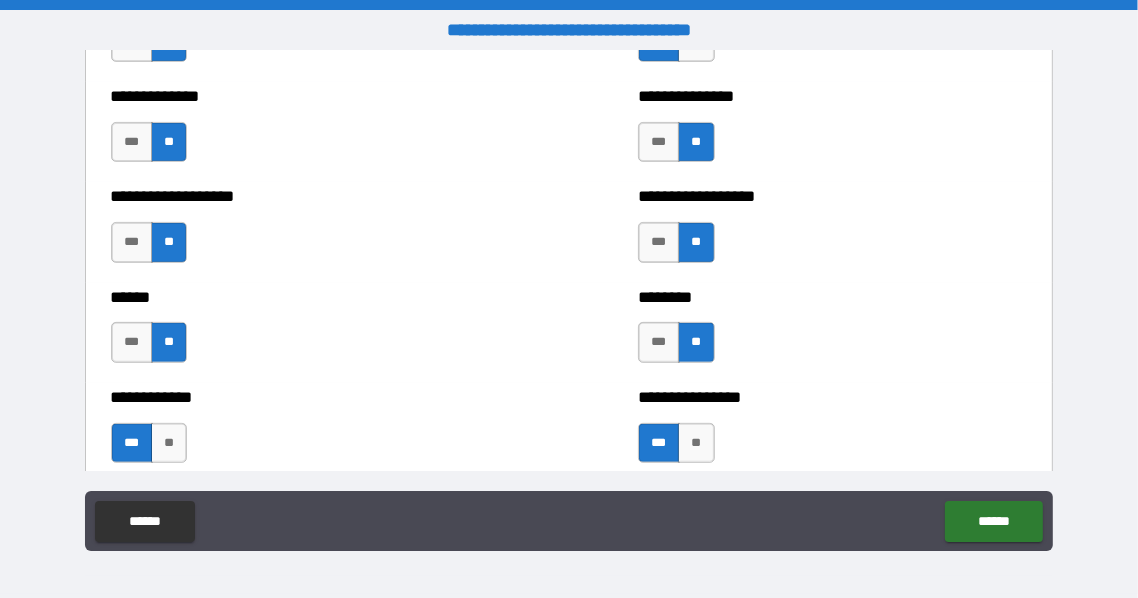scroll, scrollTop: 5880, scrollLeft: 0, axis: vertical 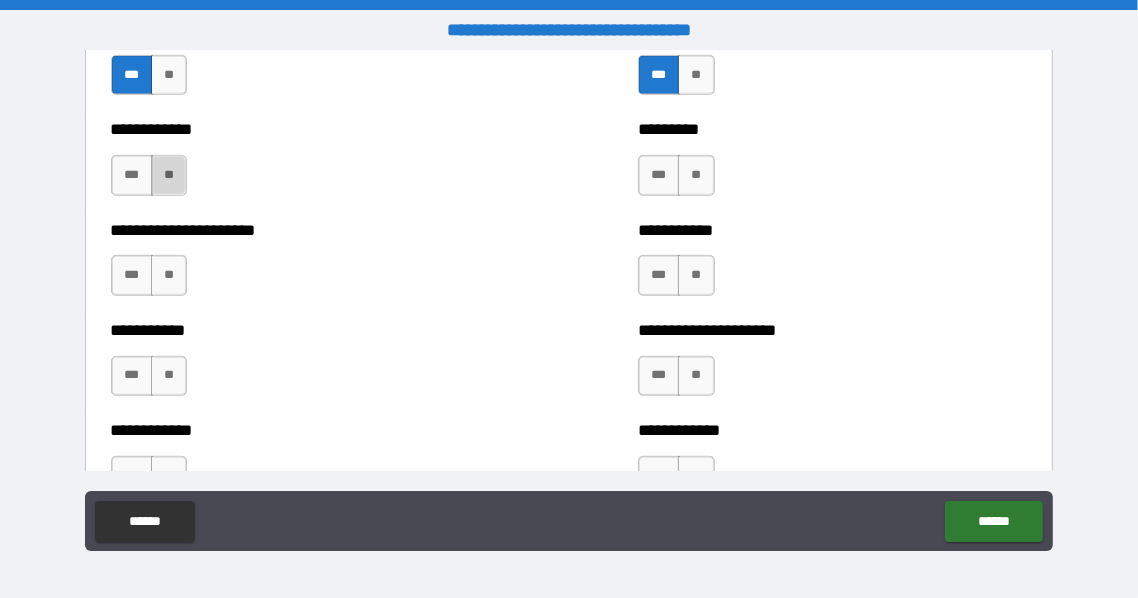 click on "**" at bounding box center [169, 175] 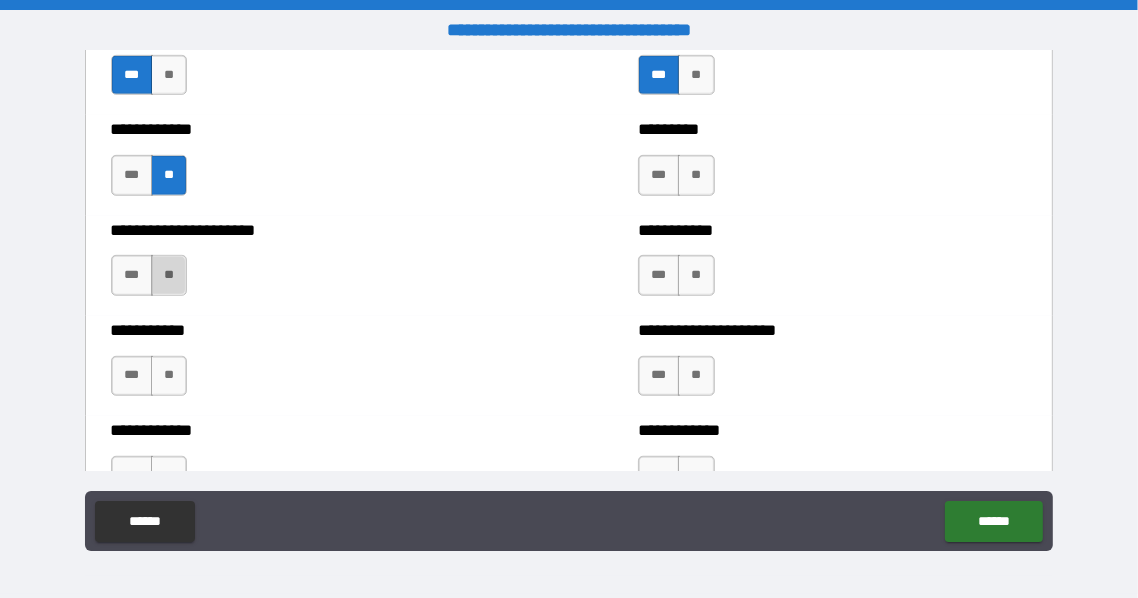 click on "**" at bounding box center (169, 275) 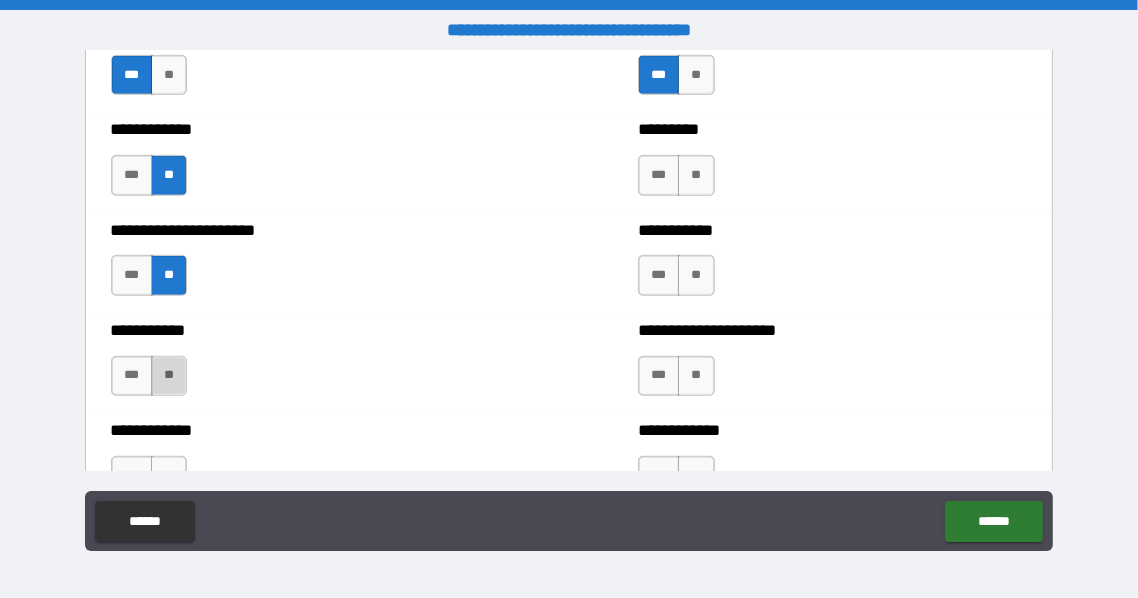 click on "**" at bounding box center (169, 376) 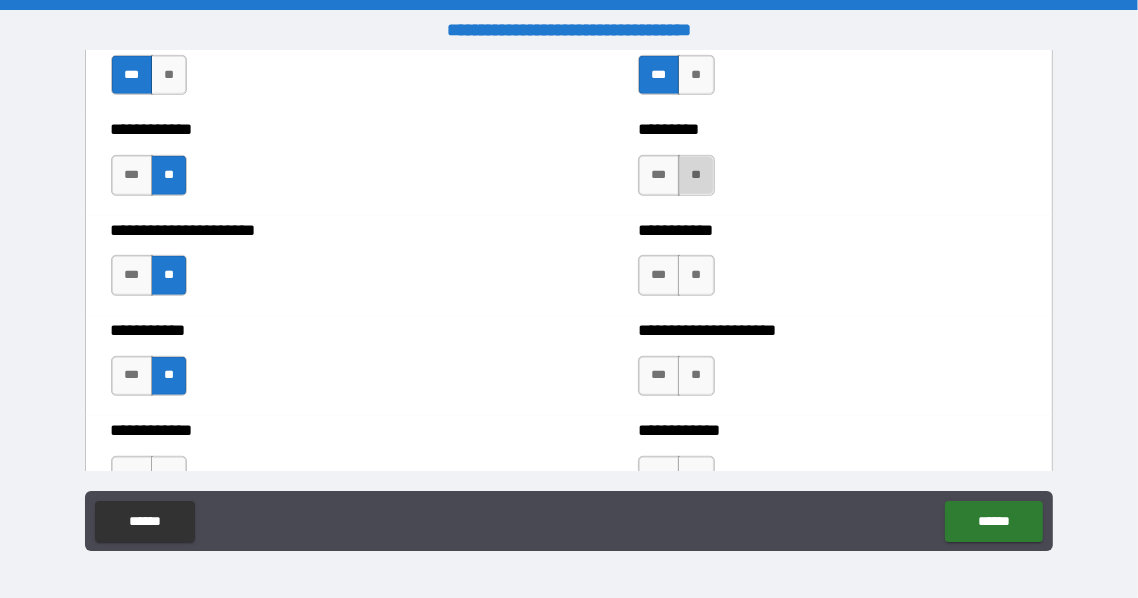 click on "**" at bounding box center [696, 175] 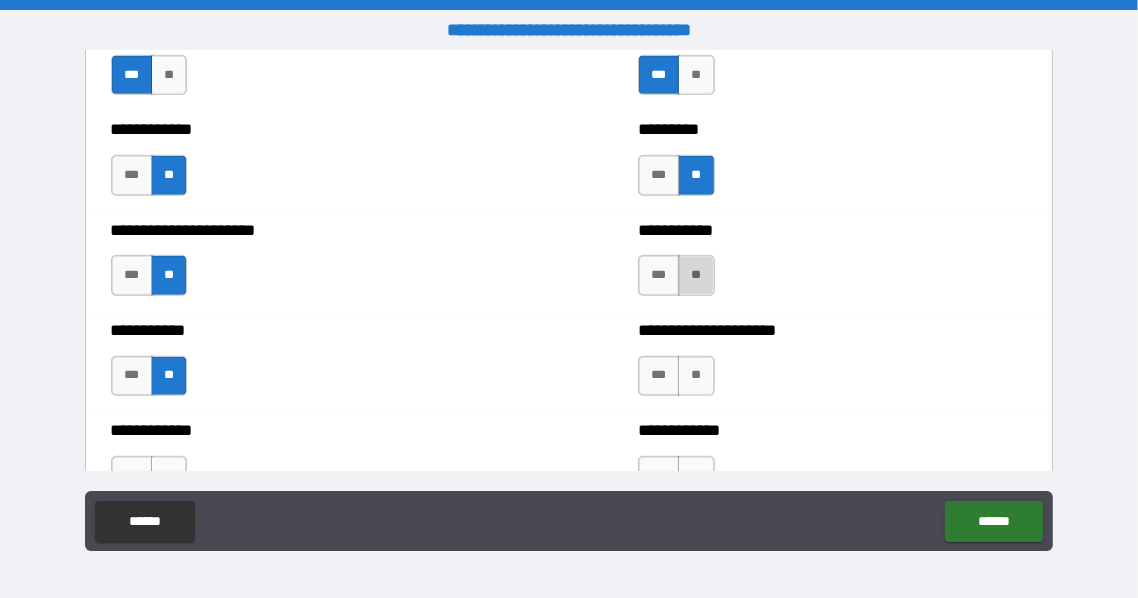 click on "**" at bounding box center (696, 275) 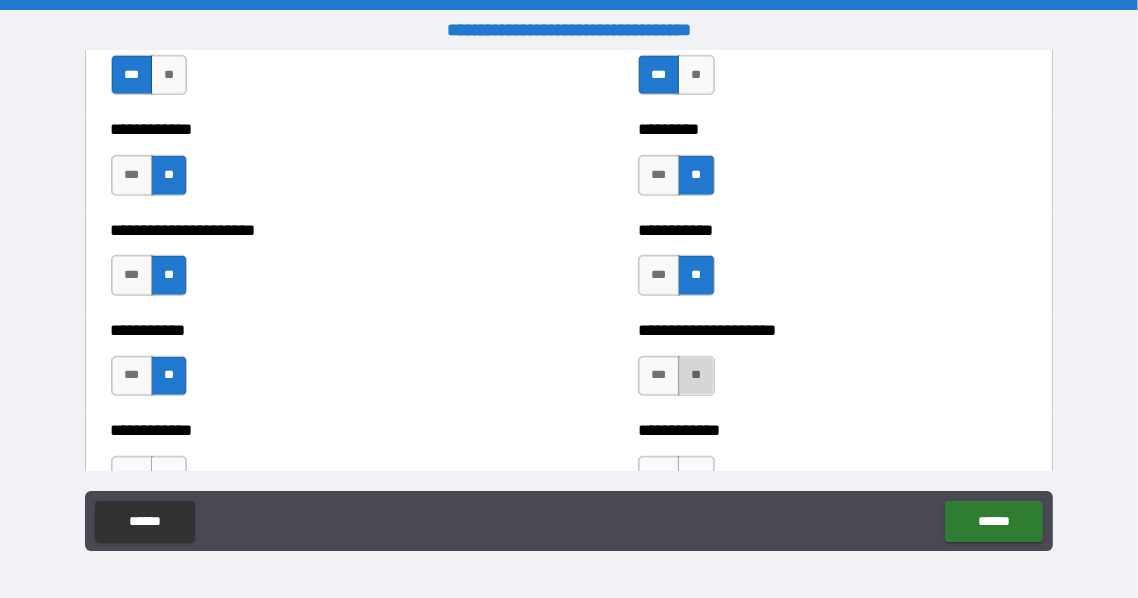 click on "**" at bounding box center (696, 376) 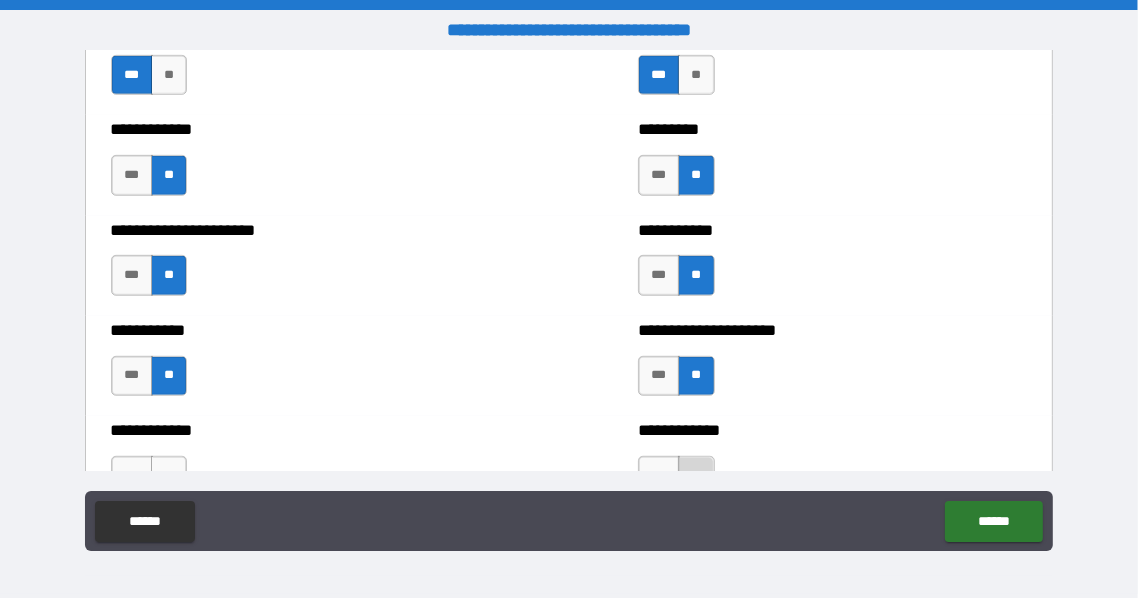 click on "**" at bounding box center (696, 476) 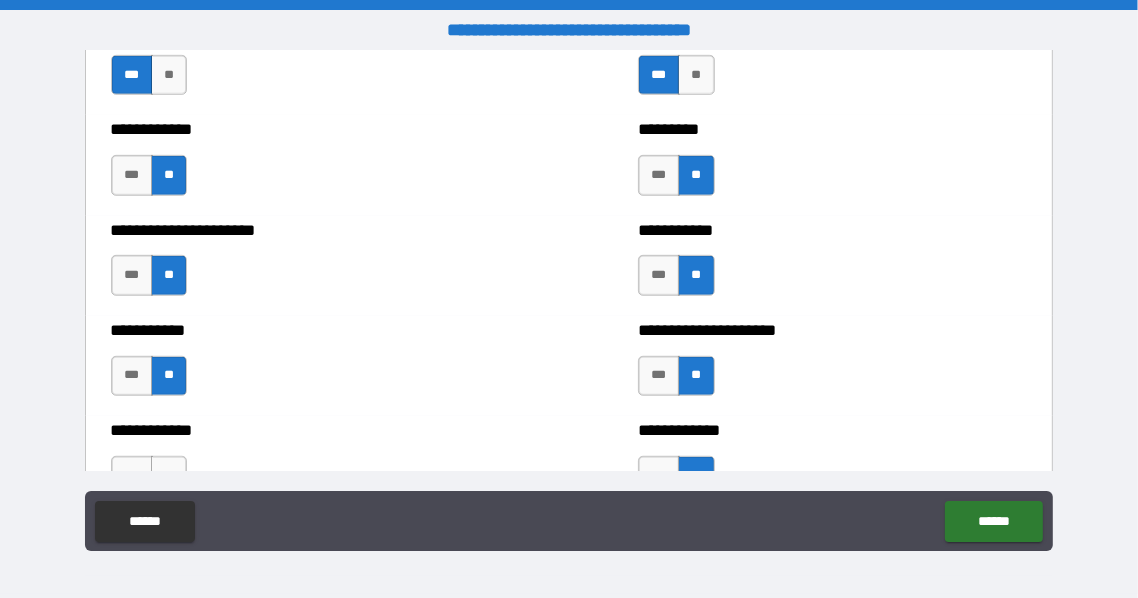 drag, startPoint x: 137, startPoint y: 460, endPoint x: 1107, endPoint y: 353, distance: 975.8837 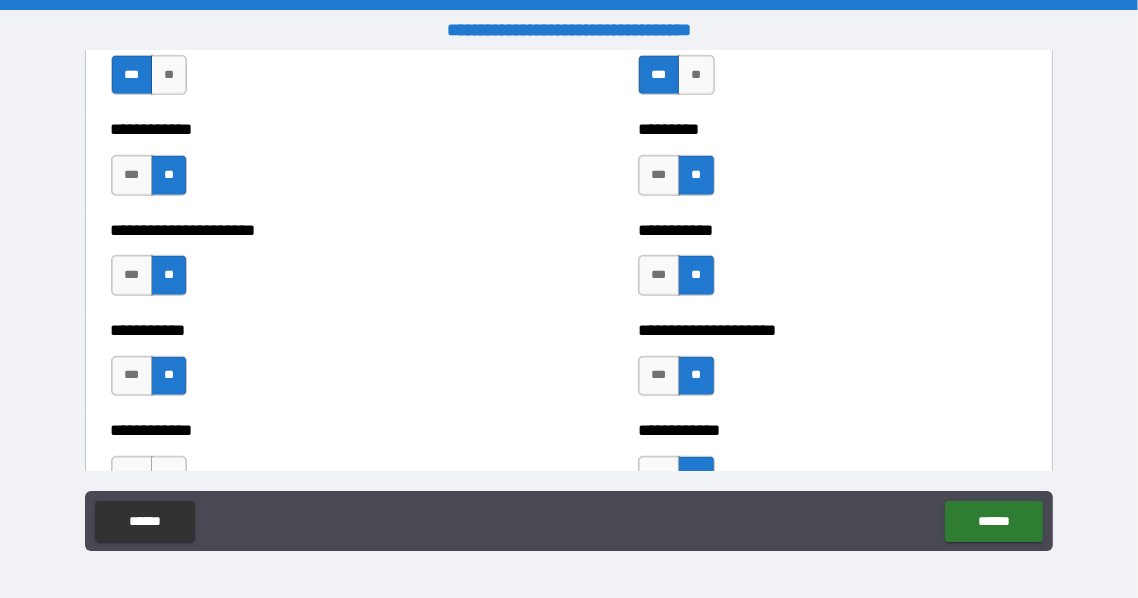 click on "**********" at bounding box center (568, 466) 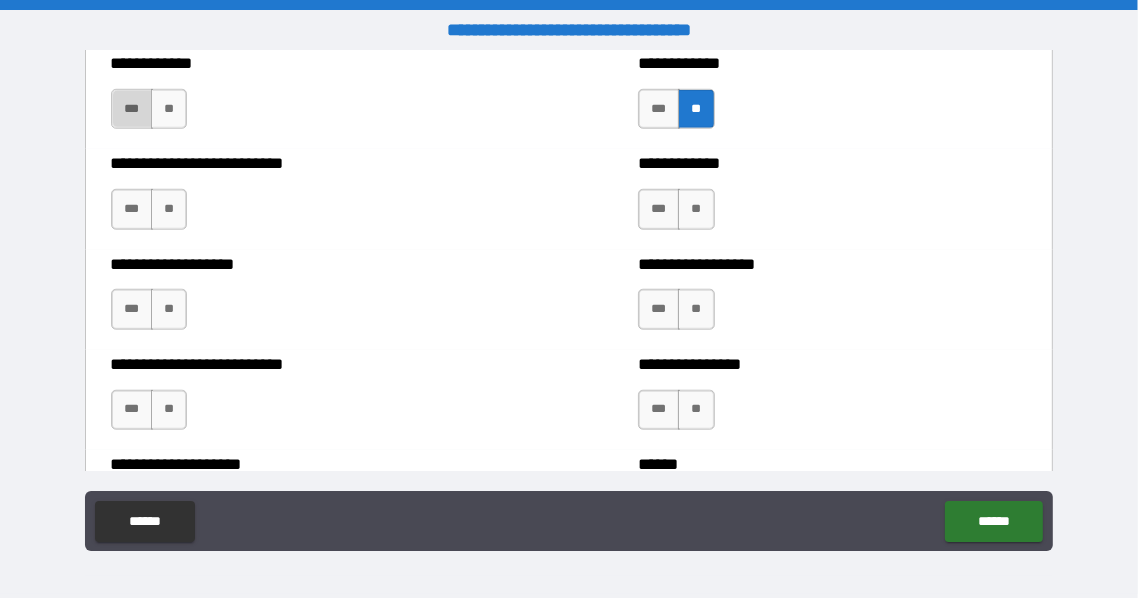 click on "***" at bounding box center [132, 109] 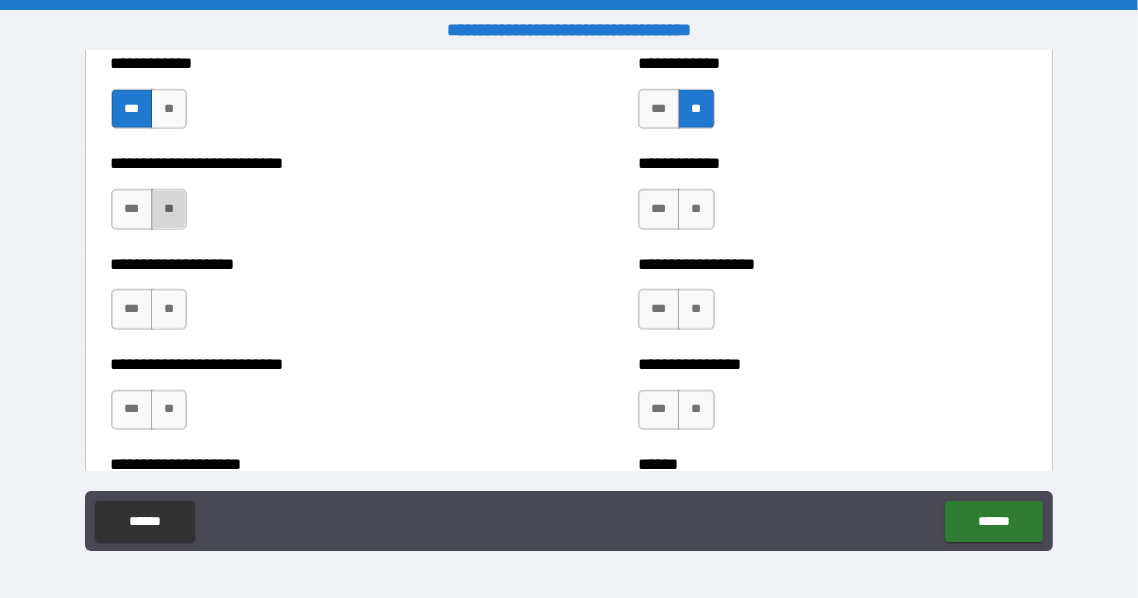 click on "**" at bounding box center (169, 209) 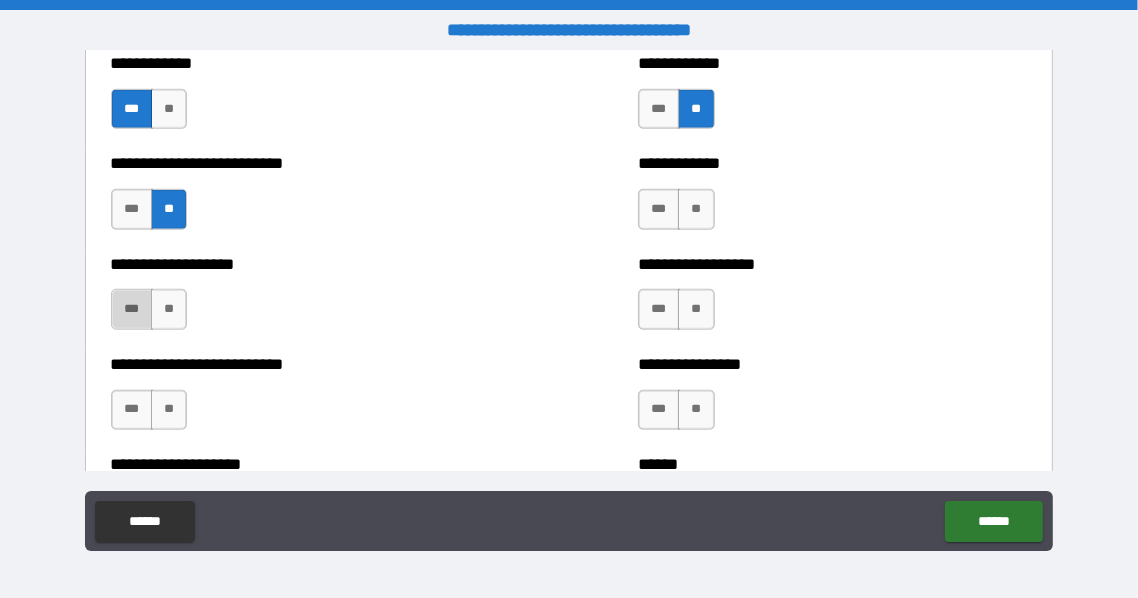 click on "***" at bounding box center (132, 309) 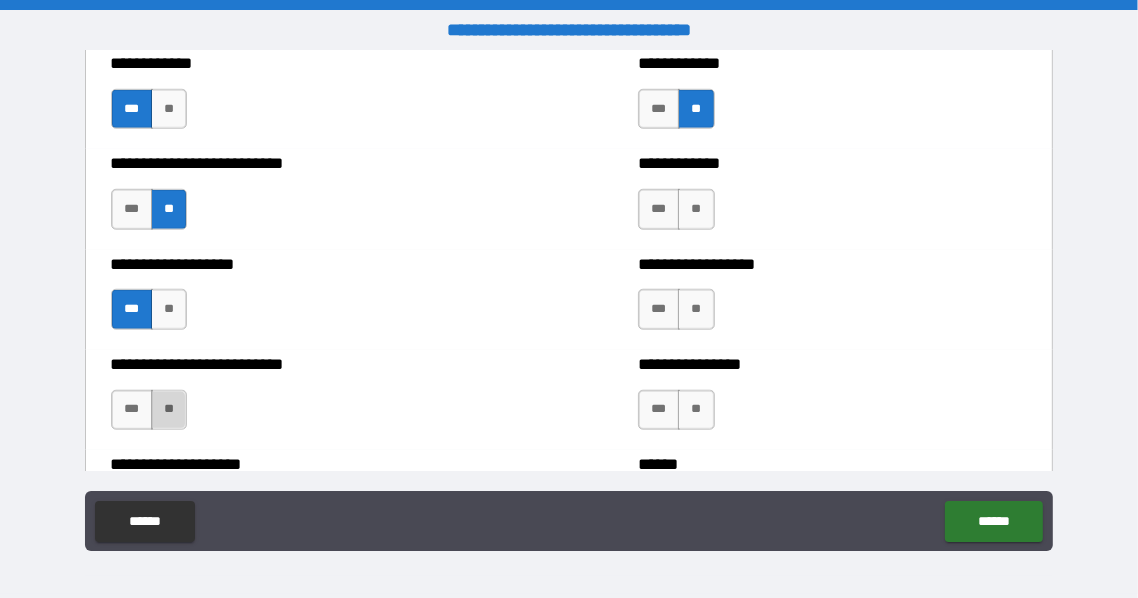 click on "**" at bounding box center (169, 410) 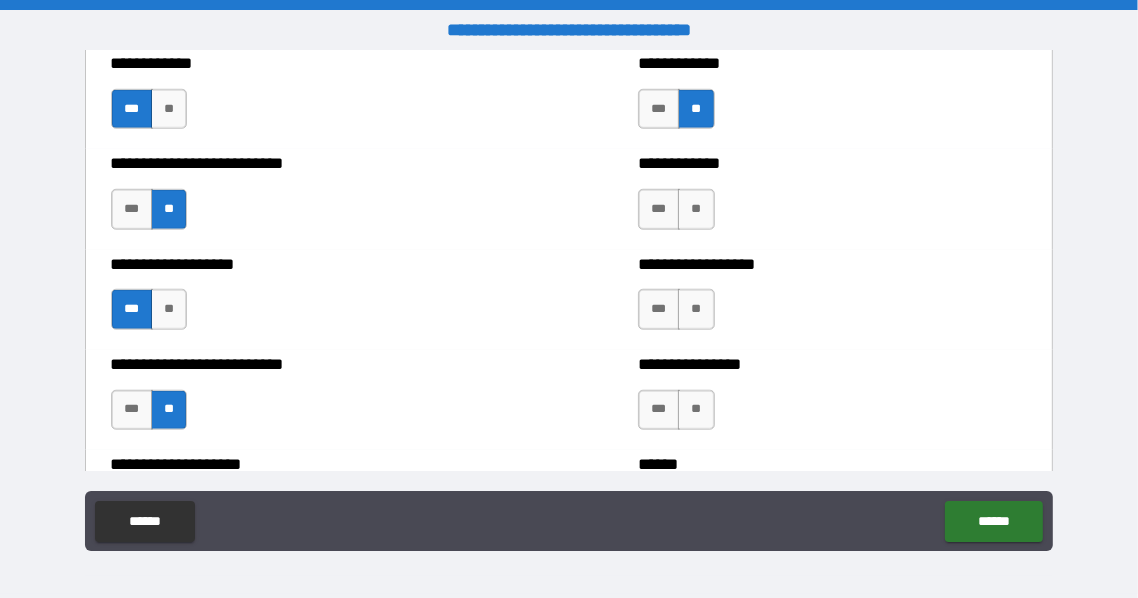 click on "*** **" at bounding box center [679, 214] 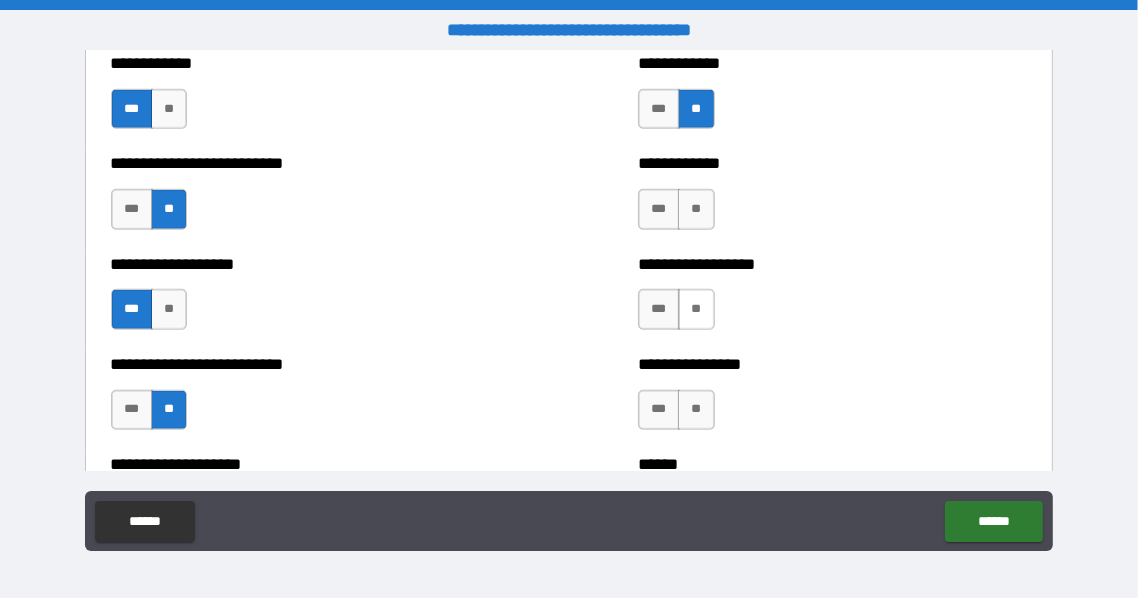 drag, startPoint x: 701, startPoint y: 215, endPoint x: 689, endPoint y: 317, distance: 102.70345 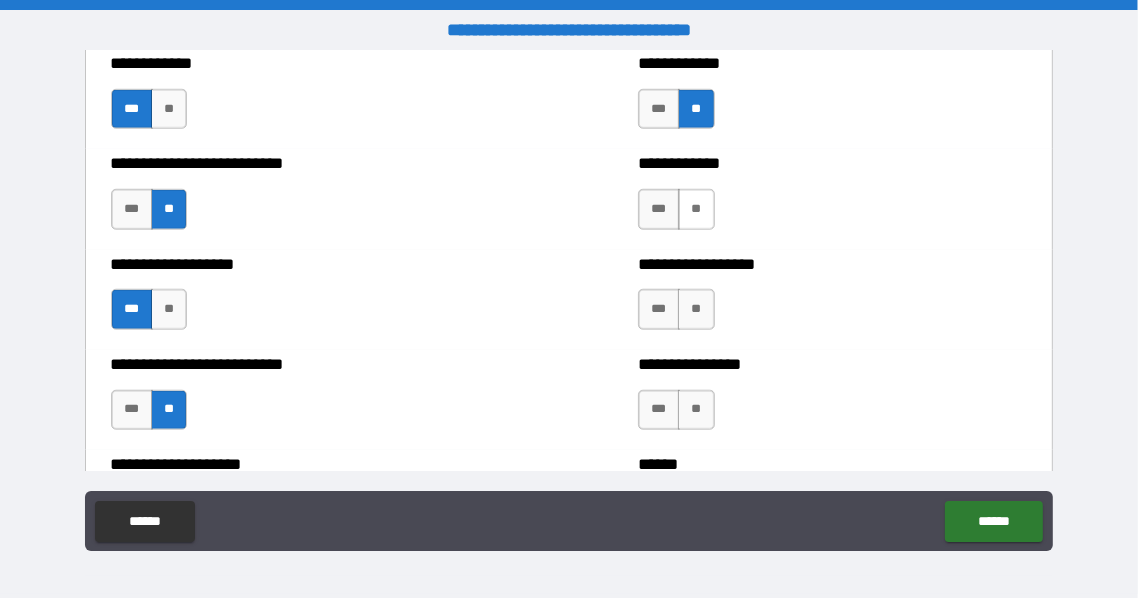 drag, startPoint x: 689, startPoint y: 317, endPoint x: 700, endPoint y: 210, distance: 107.563934 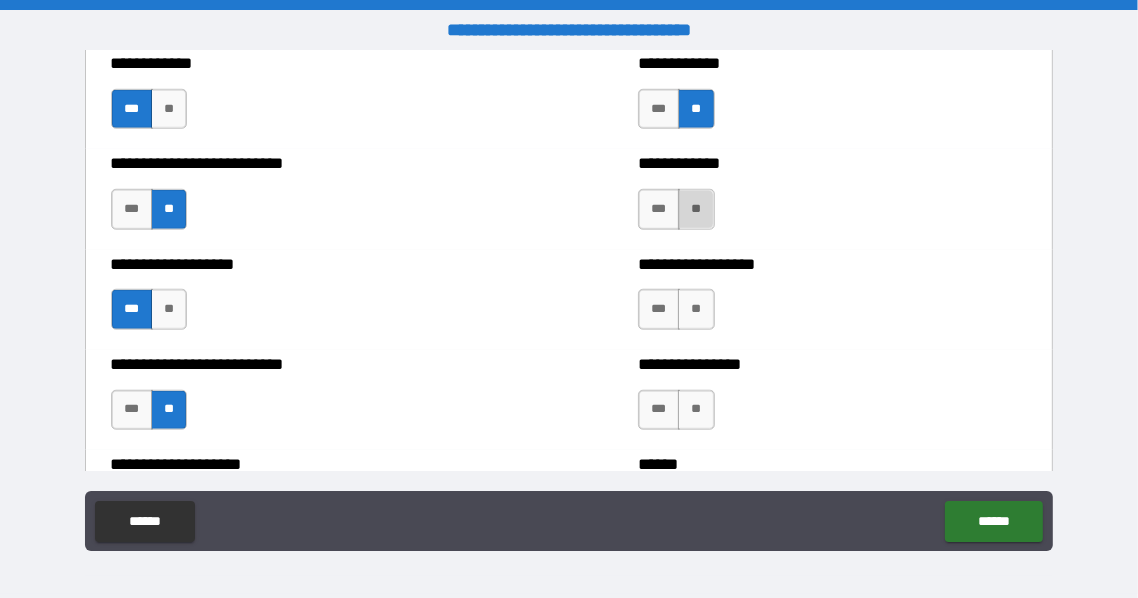 click on "**" at bounding box center (696, 209) 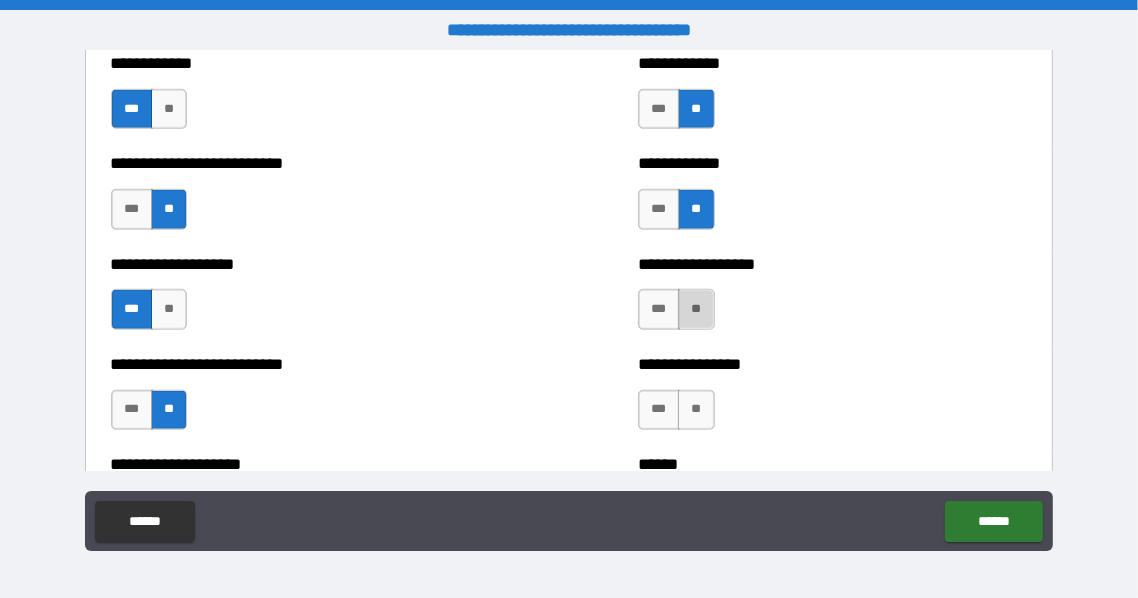 click on "**" at bounding box center (696, 309) 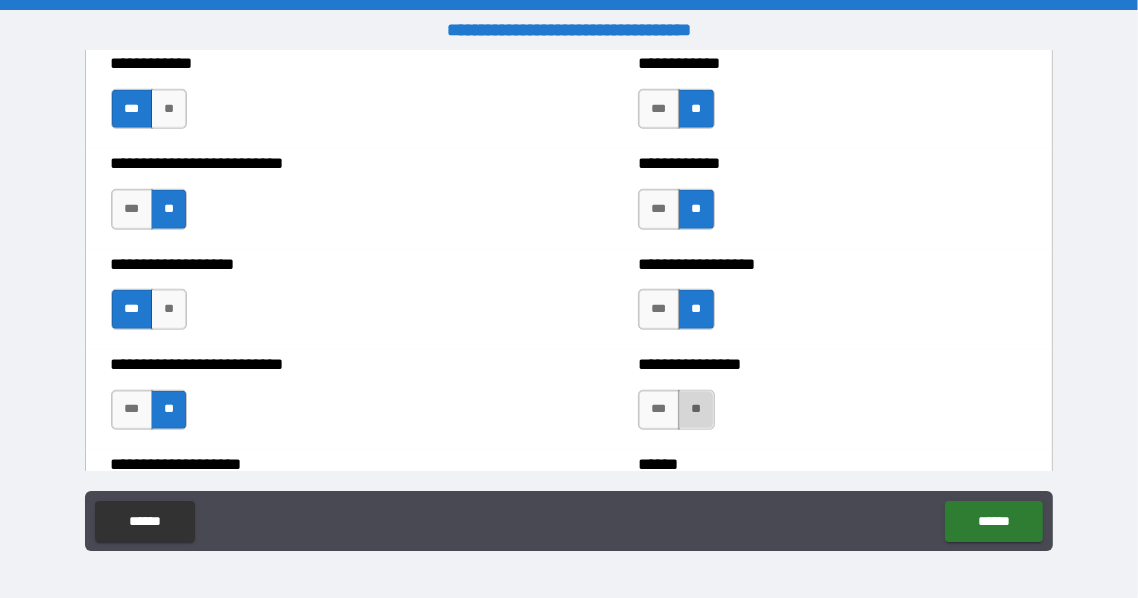 click on "**" at bounding box center [696, 410] 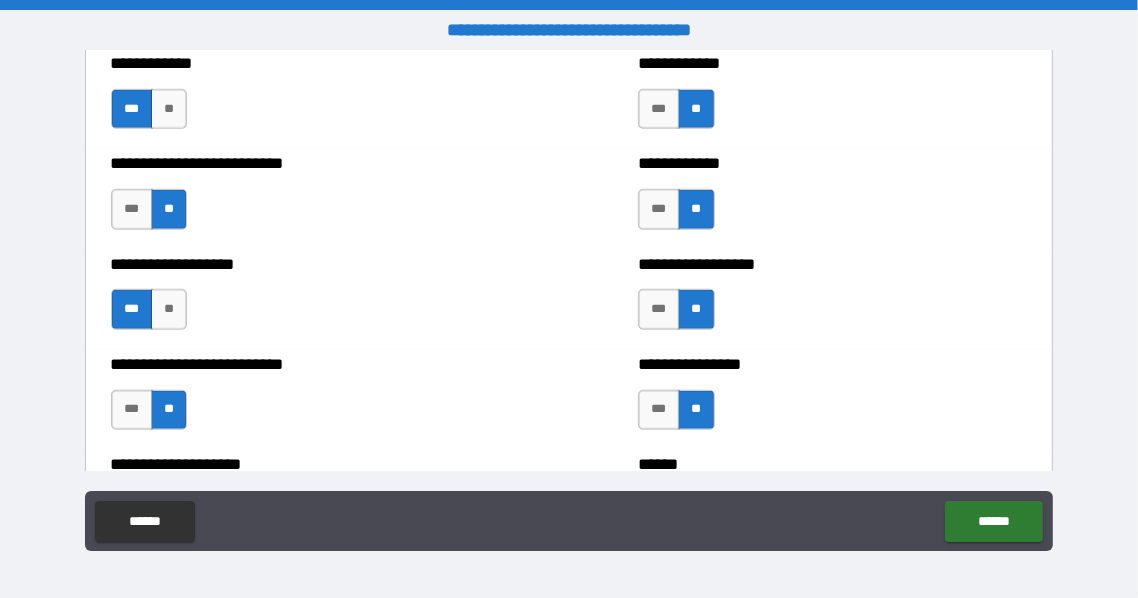scroll, scrollTop: 6615, scrollLeft: 0, axis: vertical 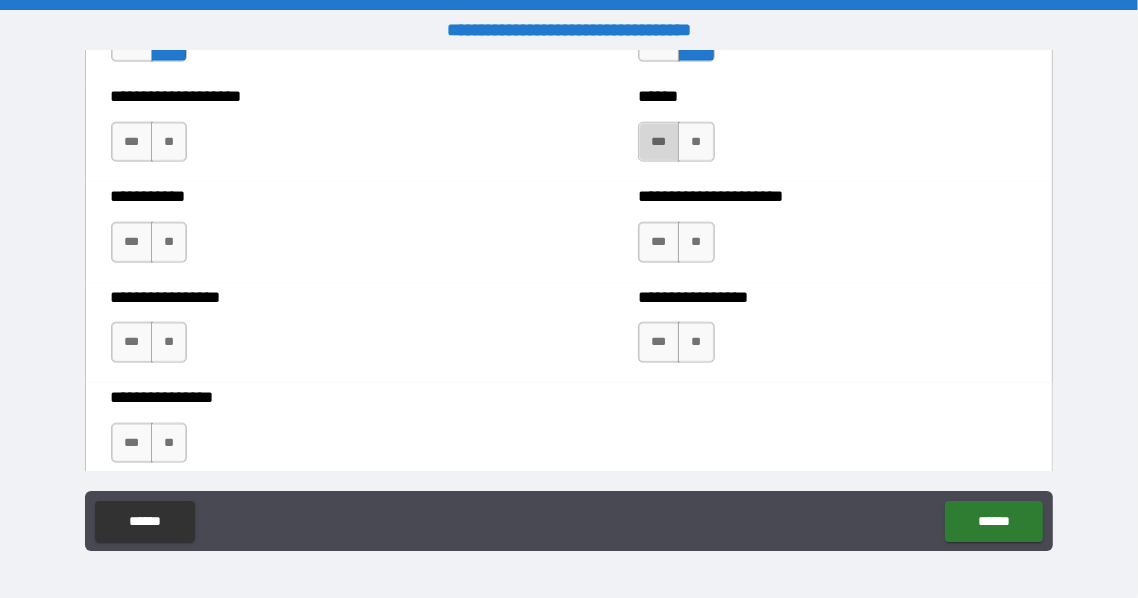 click on "***" at bounding box center (659, 142) 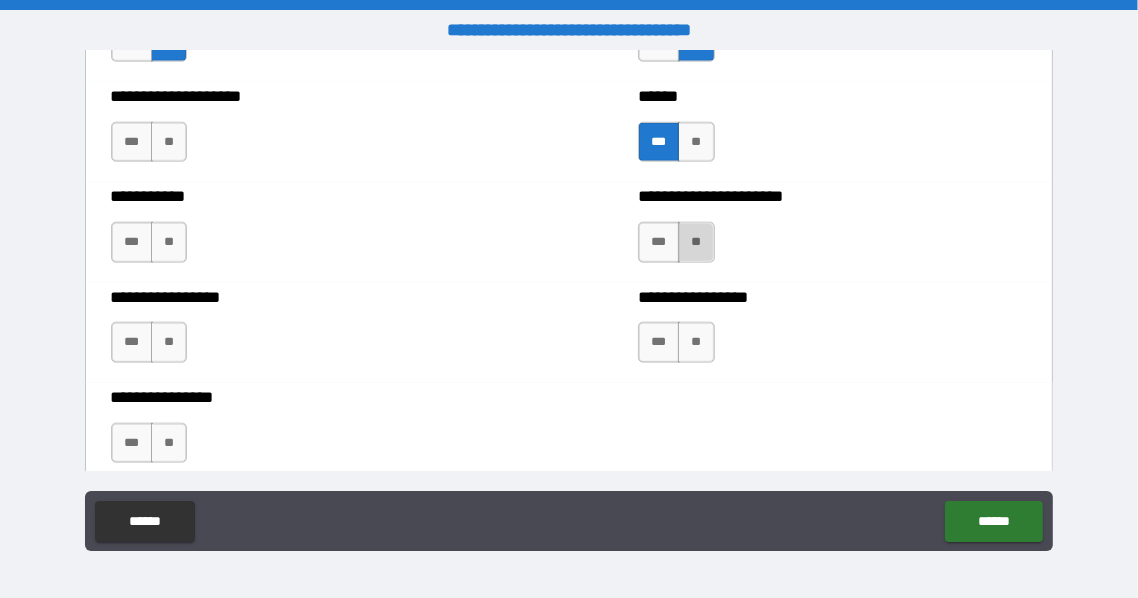 click on "**" at bounding box center (696, 242) 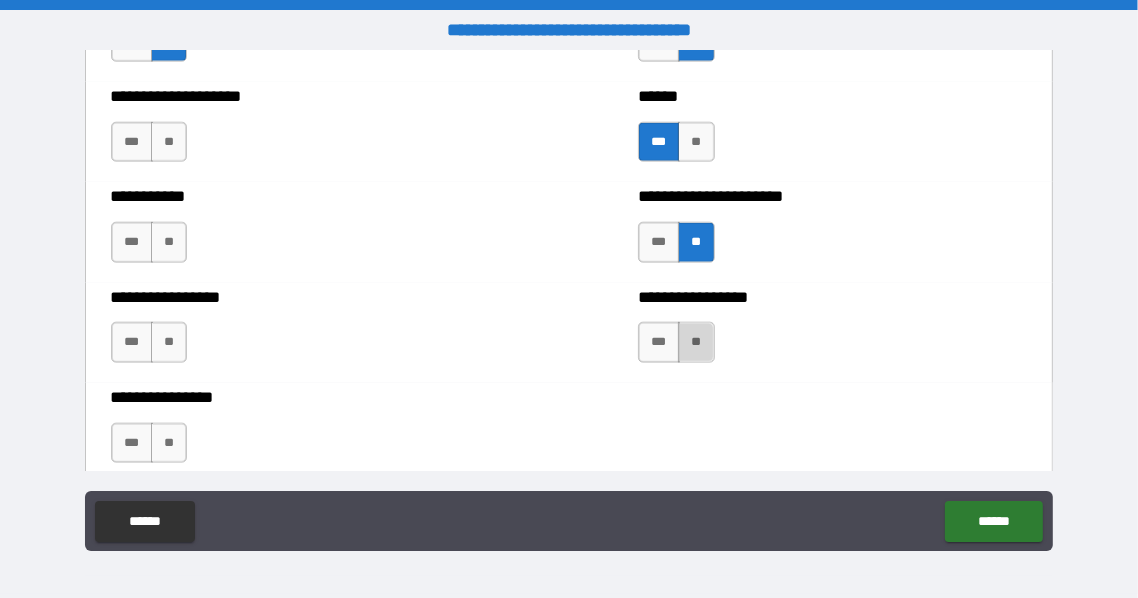 click on "**" at bounding box center (696, 342) 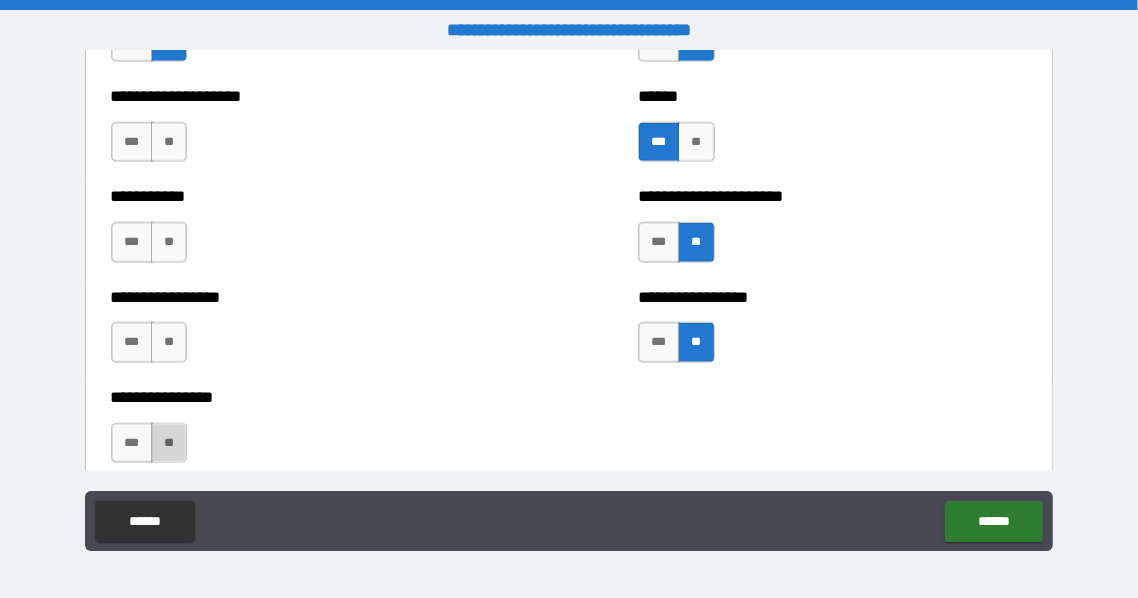 click on "**" at bounding box center [169, 443] 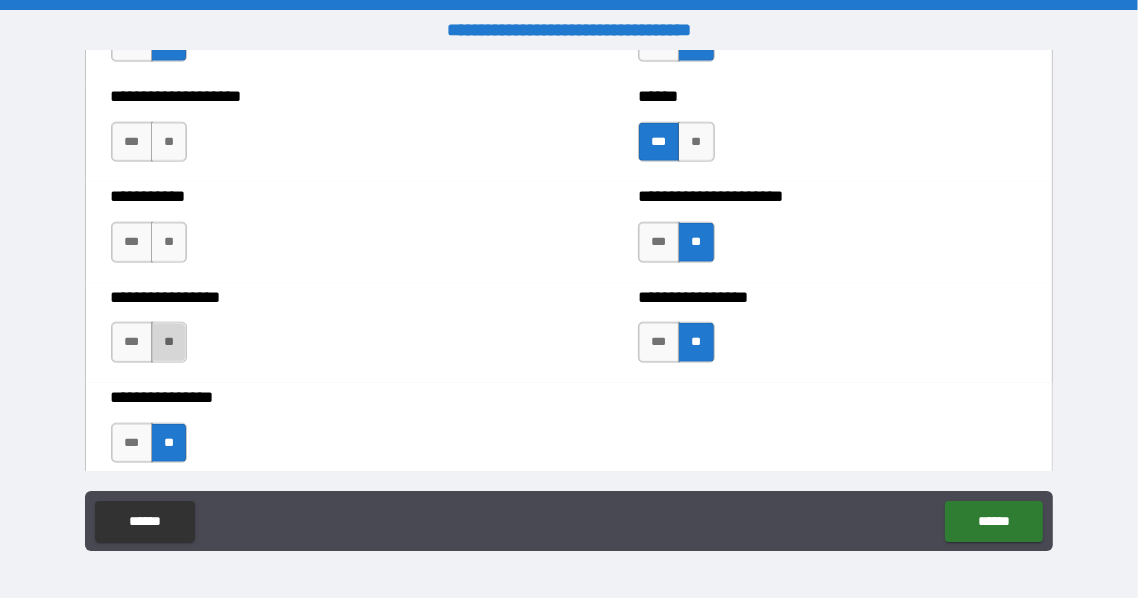 click on "**" at bounding box center [169, 342] 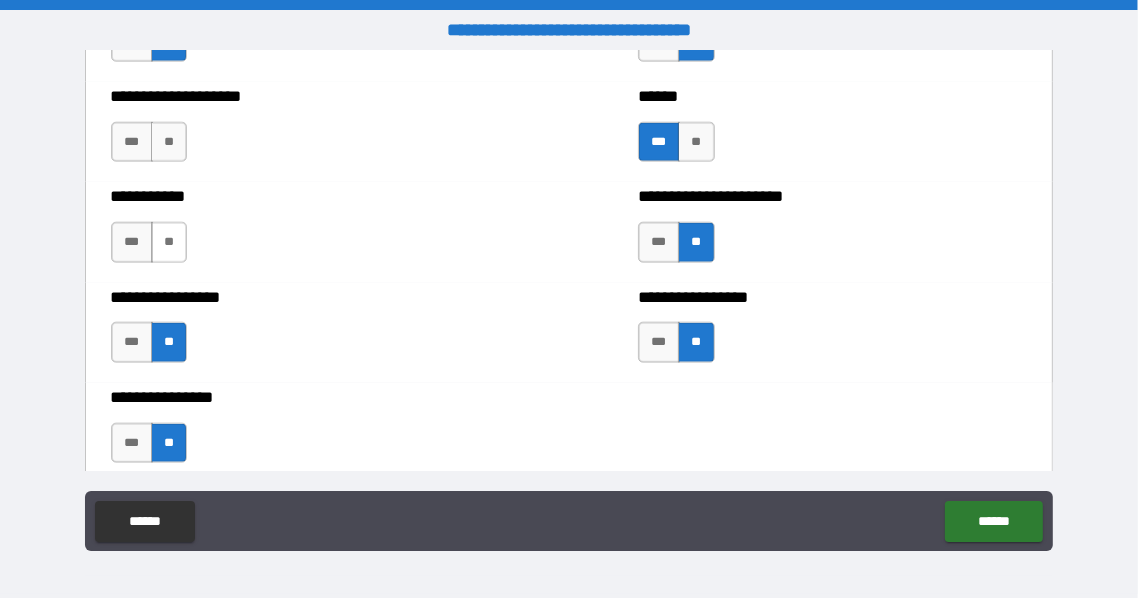 click on "**" at bounding box center [169, 242] 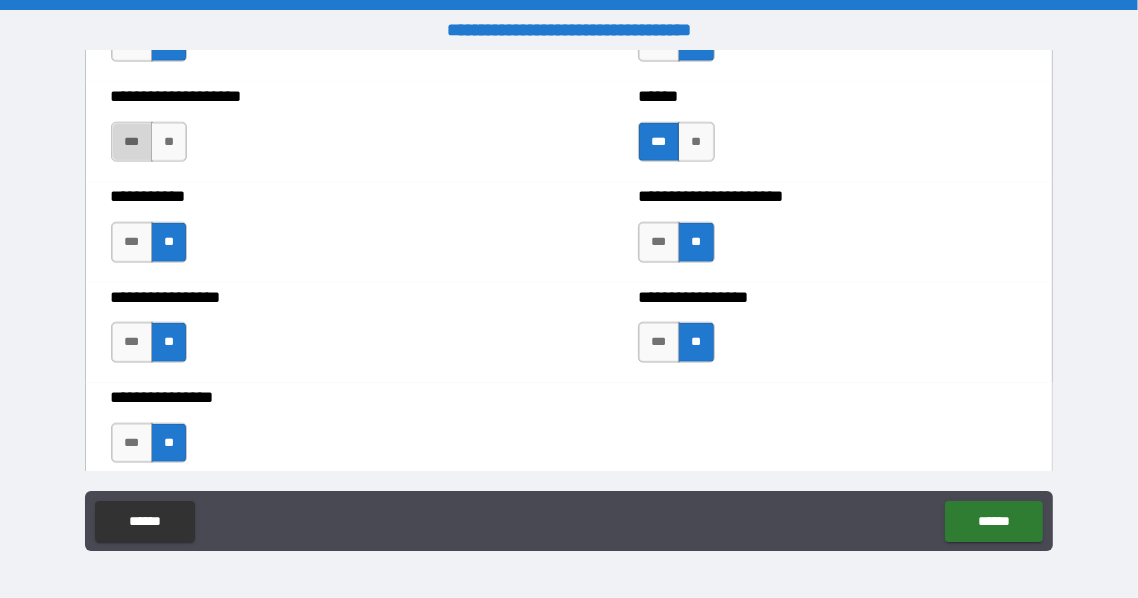 click on "***" at bounding box center [132, 142] 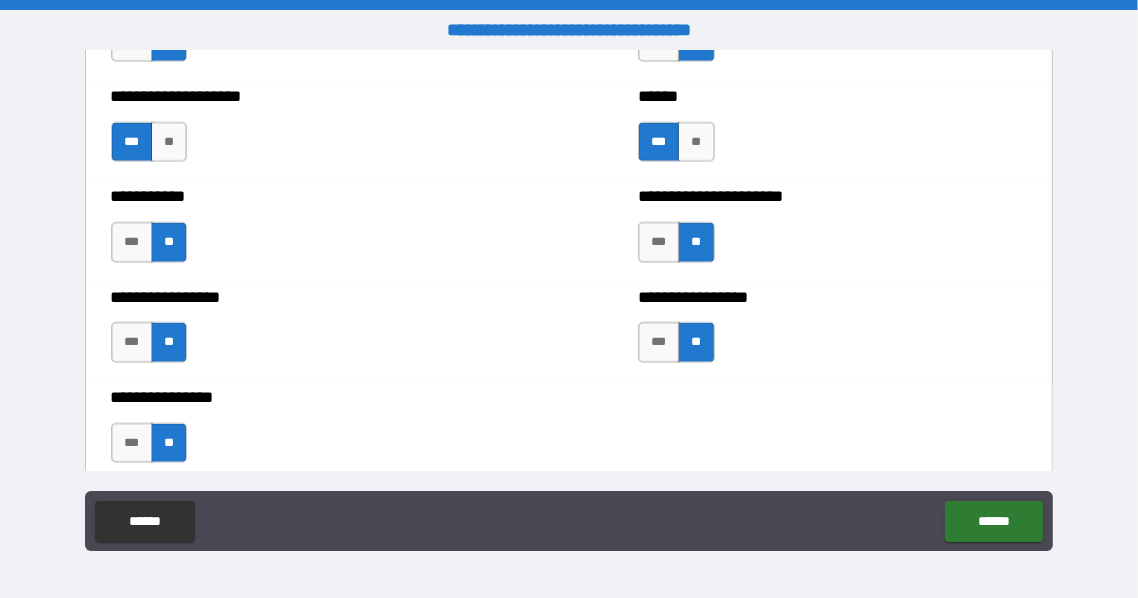 scroll, scrollTop: 6982, scrollLeft: 0, axis: vertical 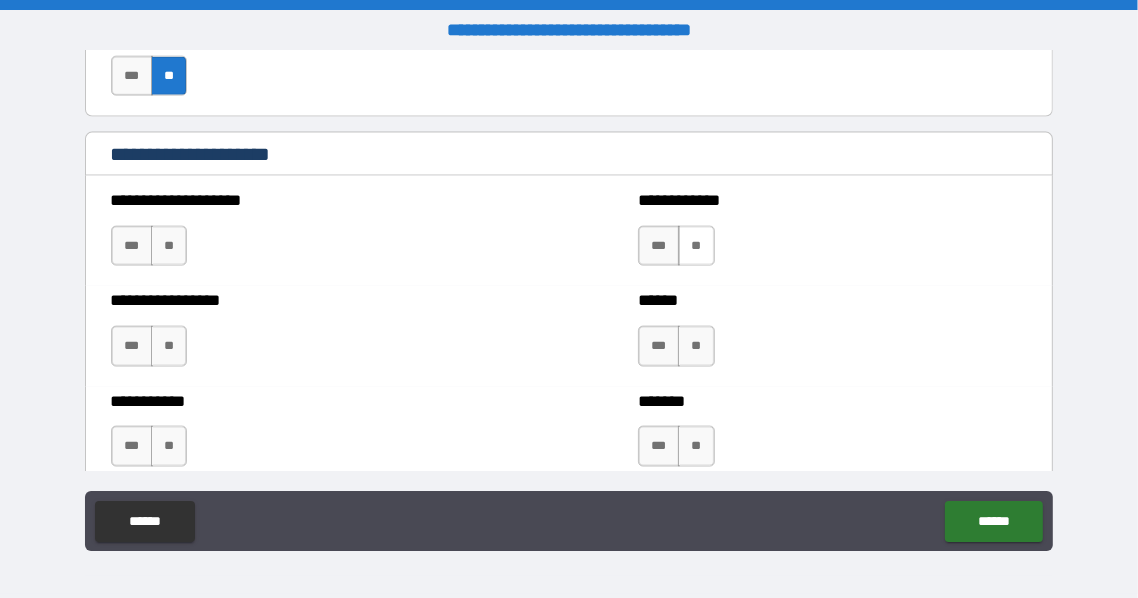 click on "**" at bounding box center (696, 246) 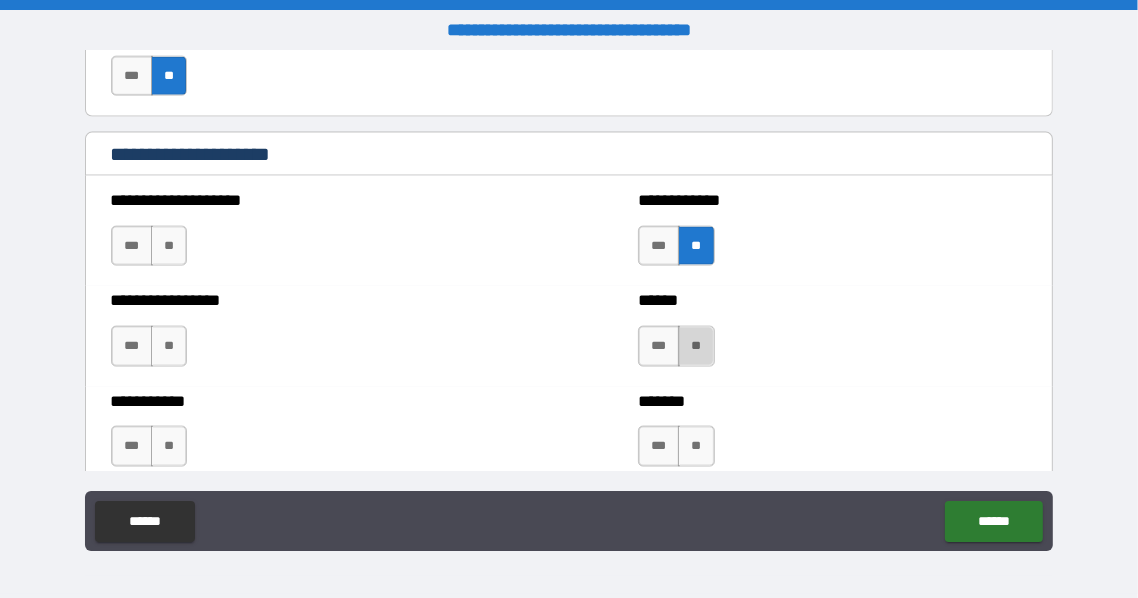click on "**" at bounding box center (696, 346) 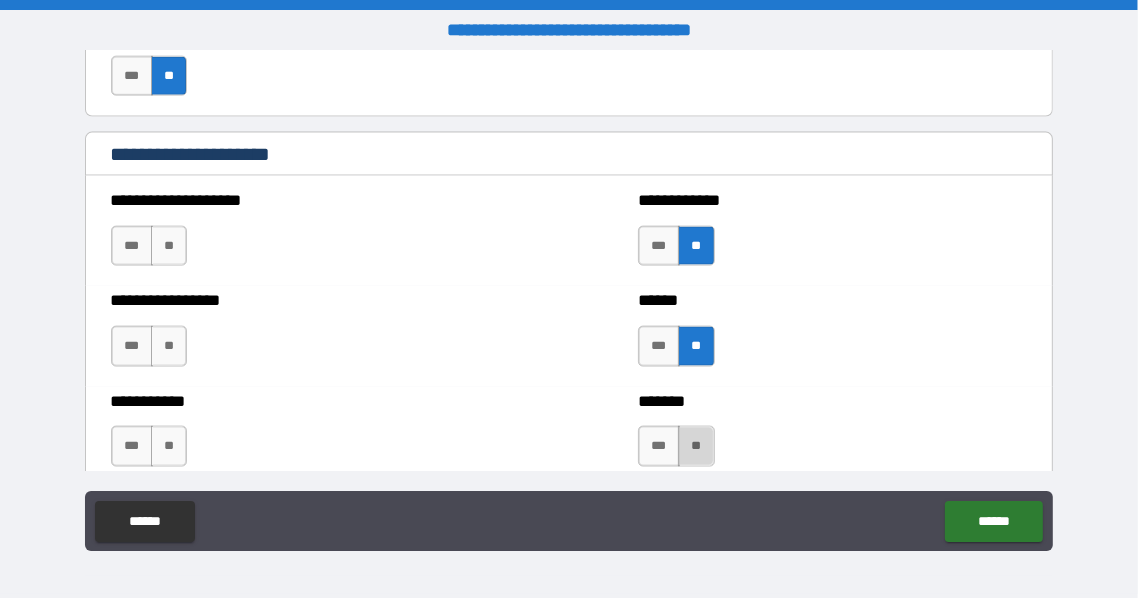 click on "**" at bounding box center [696, 446] 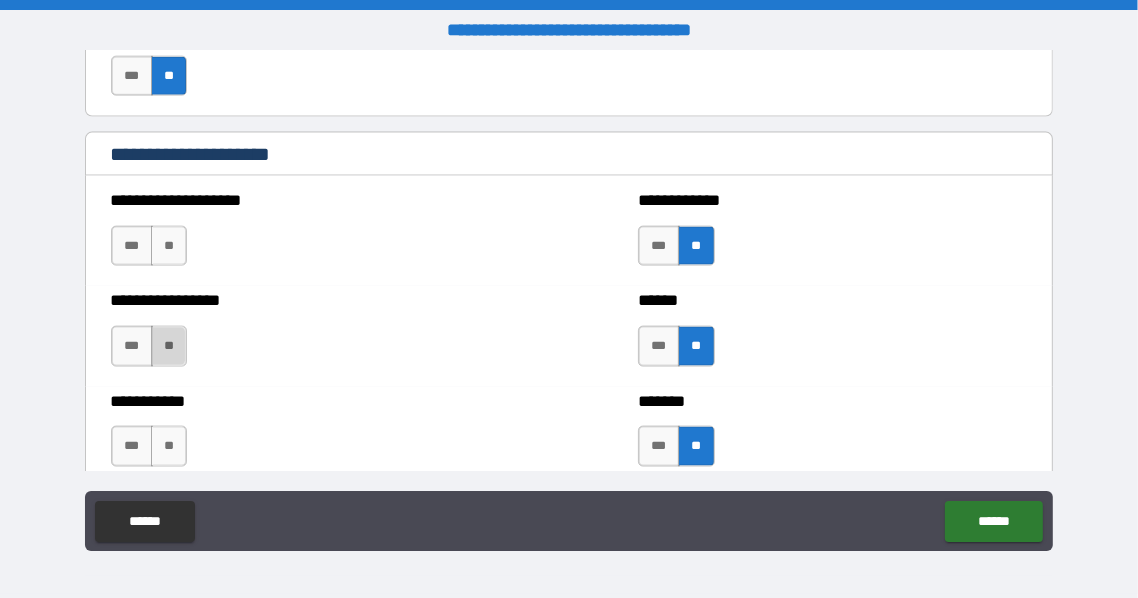 click on "**" at bounding box center (169, 346) 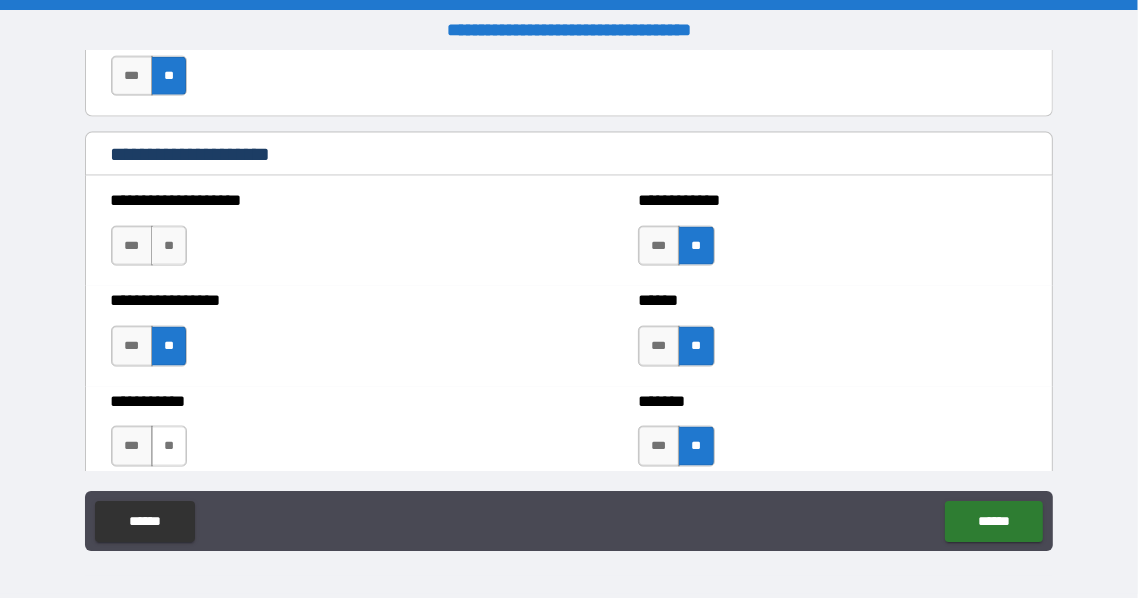 drag, startPoint x: 175, startPoint y: 246, endPoint x: 180, endPoint y: 449, distance: 203.06157 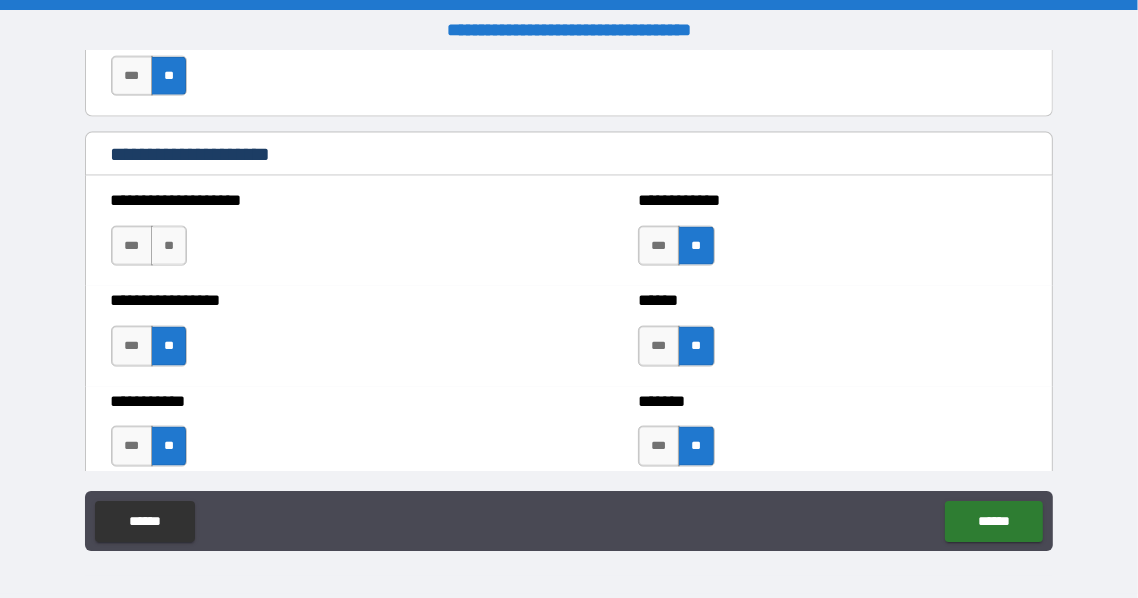 scroll, scrollTop: 7350, scrollLeft: 0, axis: vertical 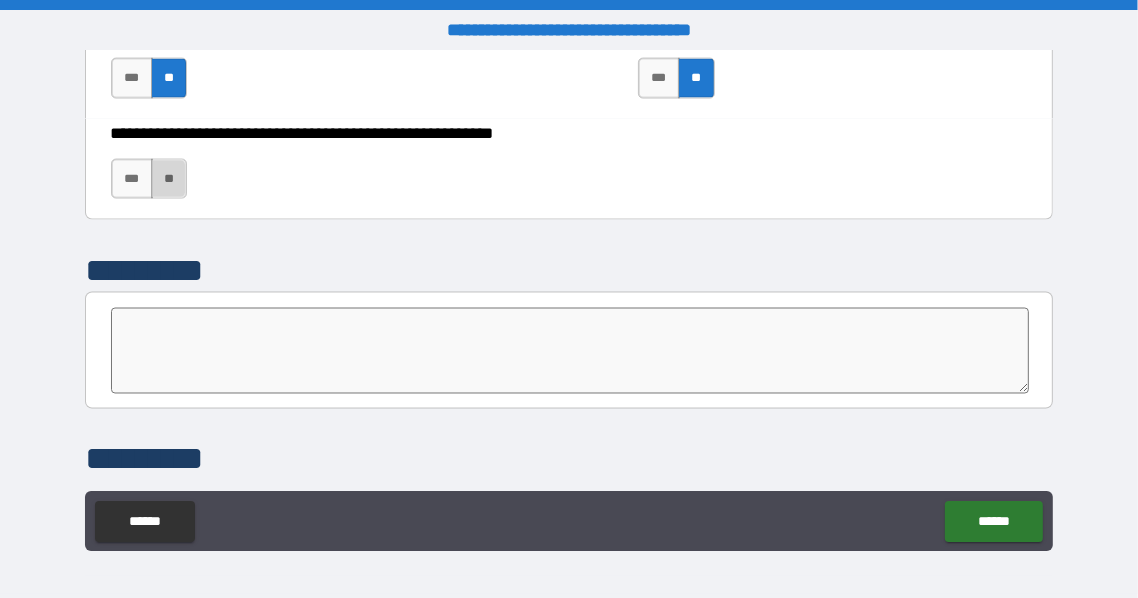 click on "**" at bounding box center (169, 179) 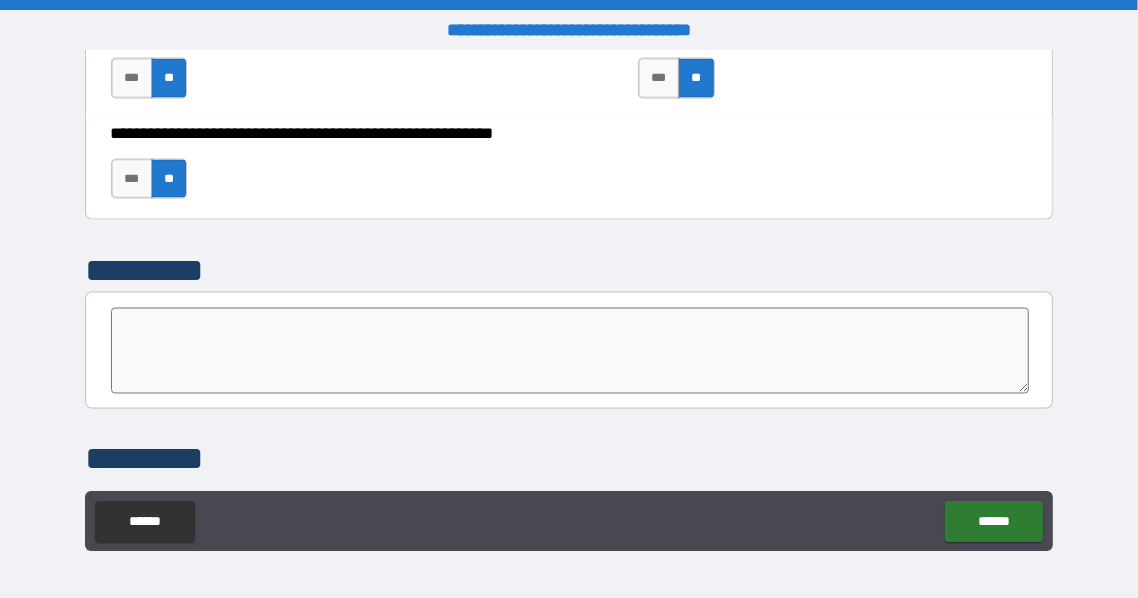 scroll, scrollTop: 7500, scrollLeft: 0, axis: vertical 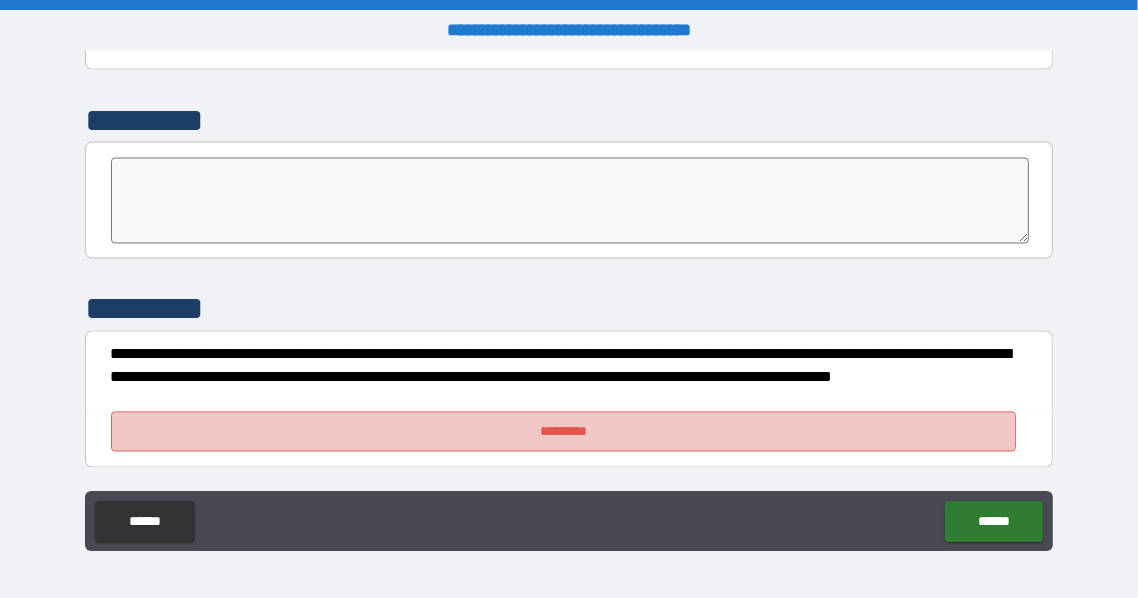 click on "*********" at bounding box center (564, 432) 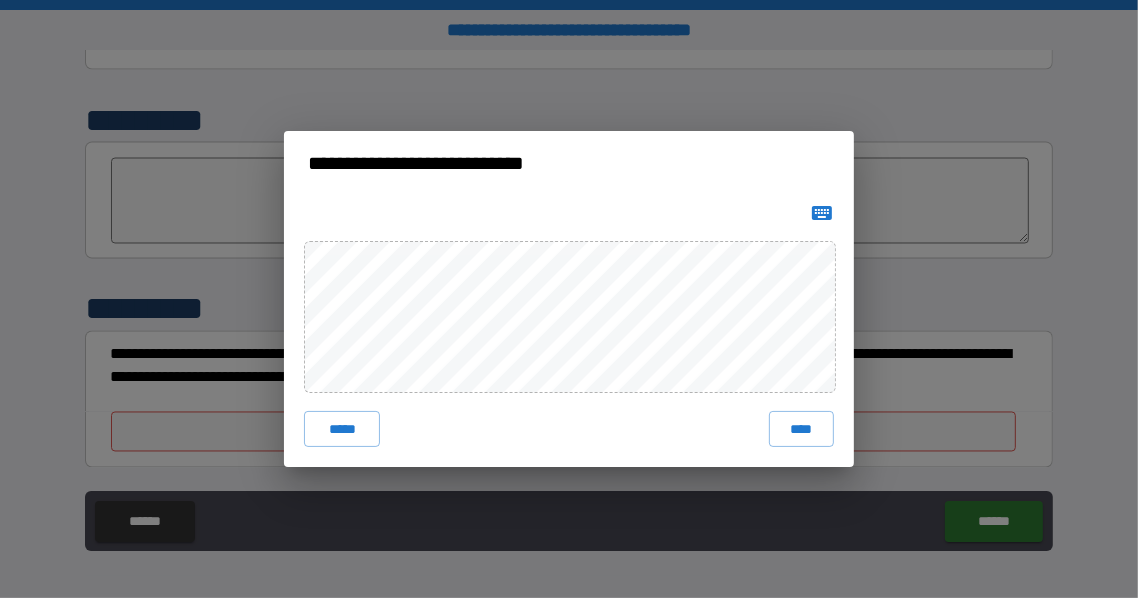 click on "***** ****" at bounding box center [569, 429] 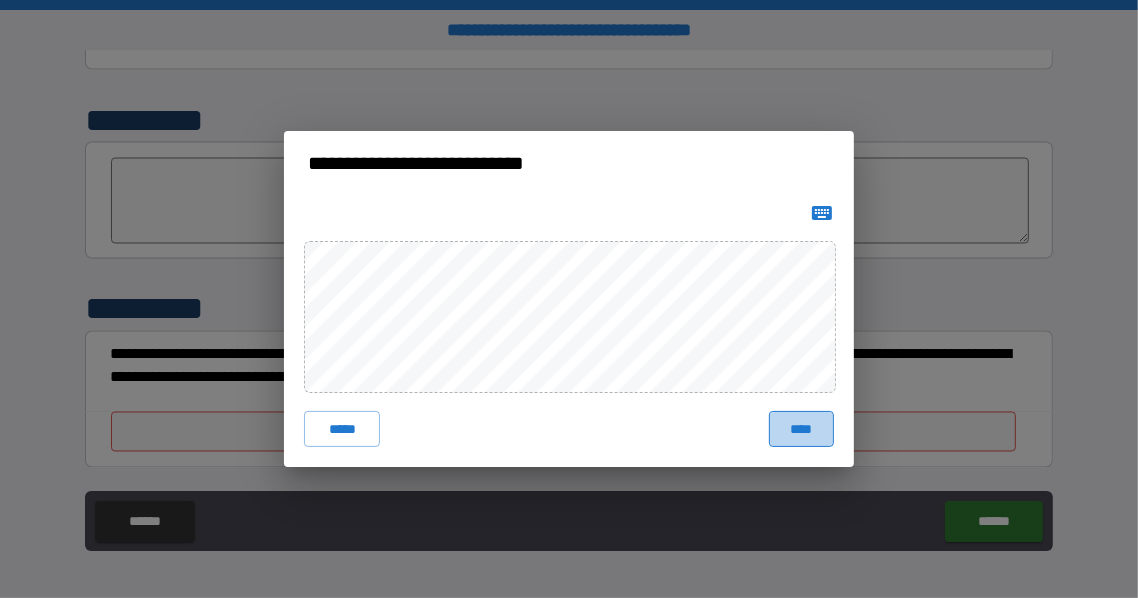 click on "****" at bounding box center (801, 429) 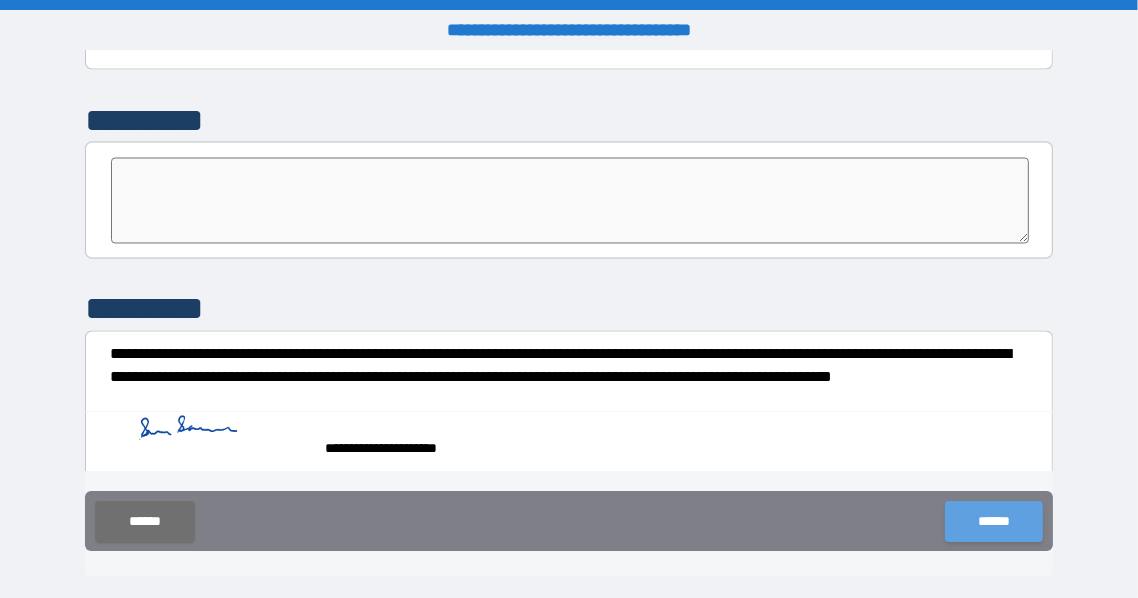 click on "******" at bounding box center [993, 521] 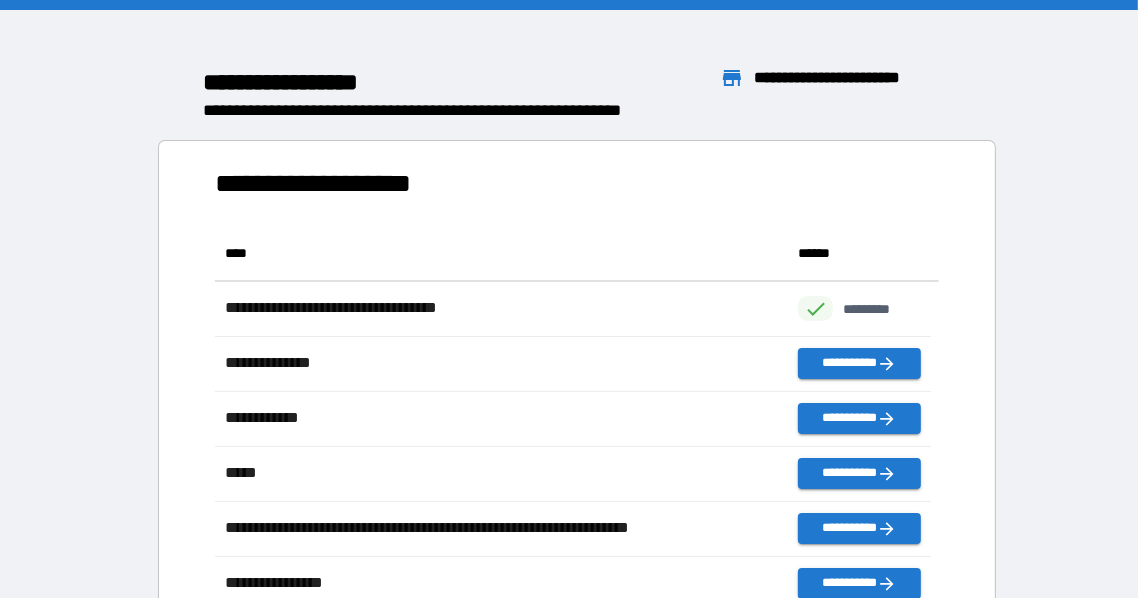 scroll, scrollTop: 11, scrollLeft: 10, axis: both 